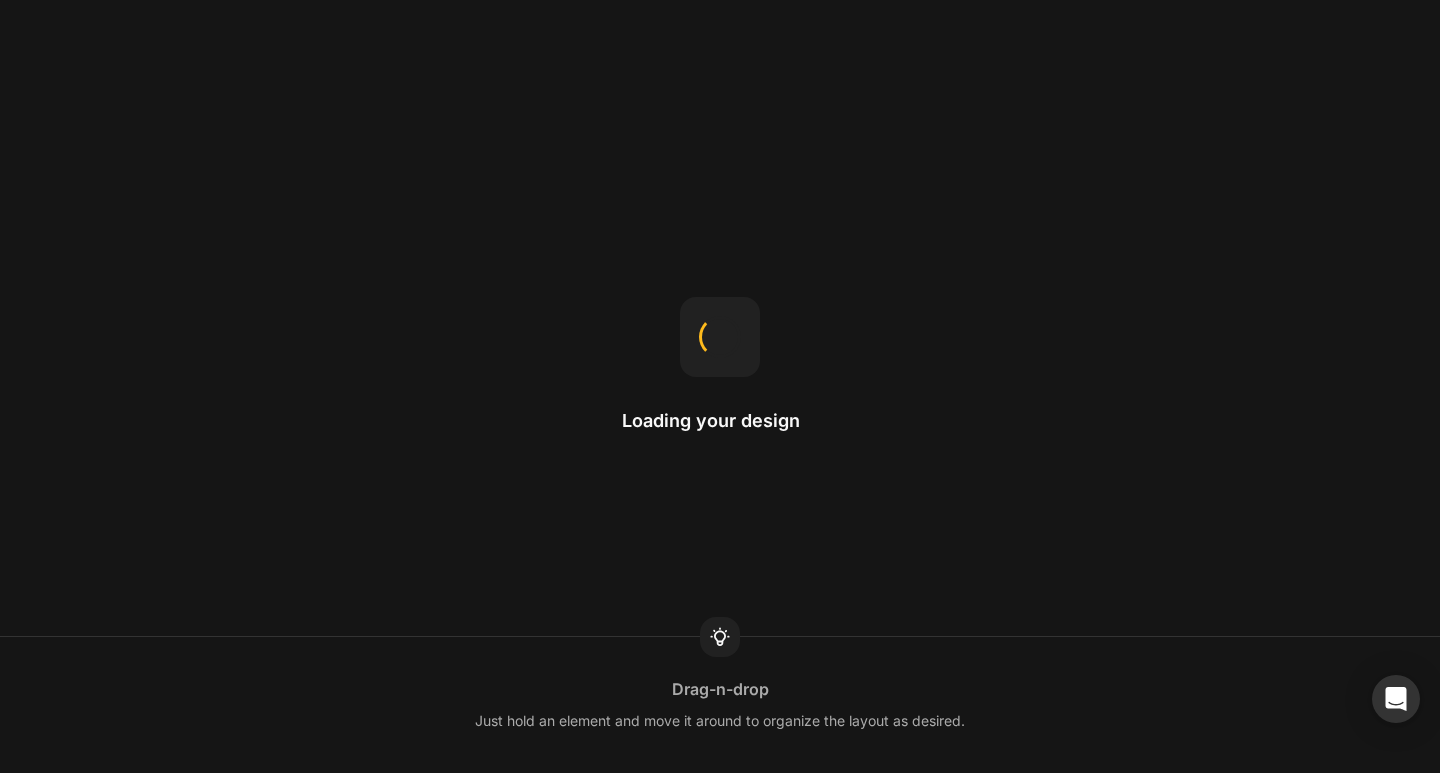 scroll, scrollTop: 0, scrollLeft: 0, axis: both 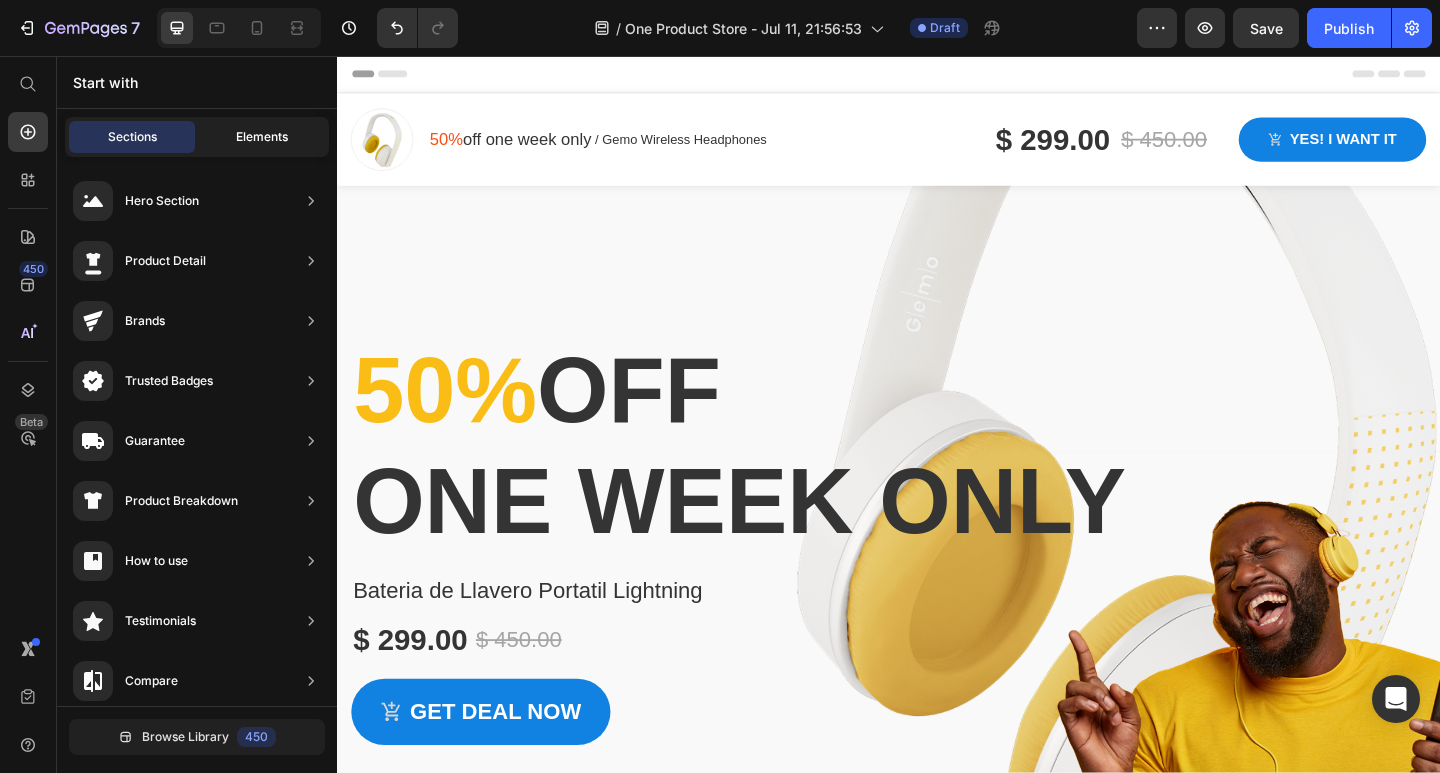 click on "Elements" at bounding box center [262, 137] 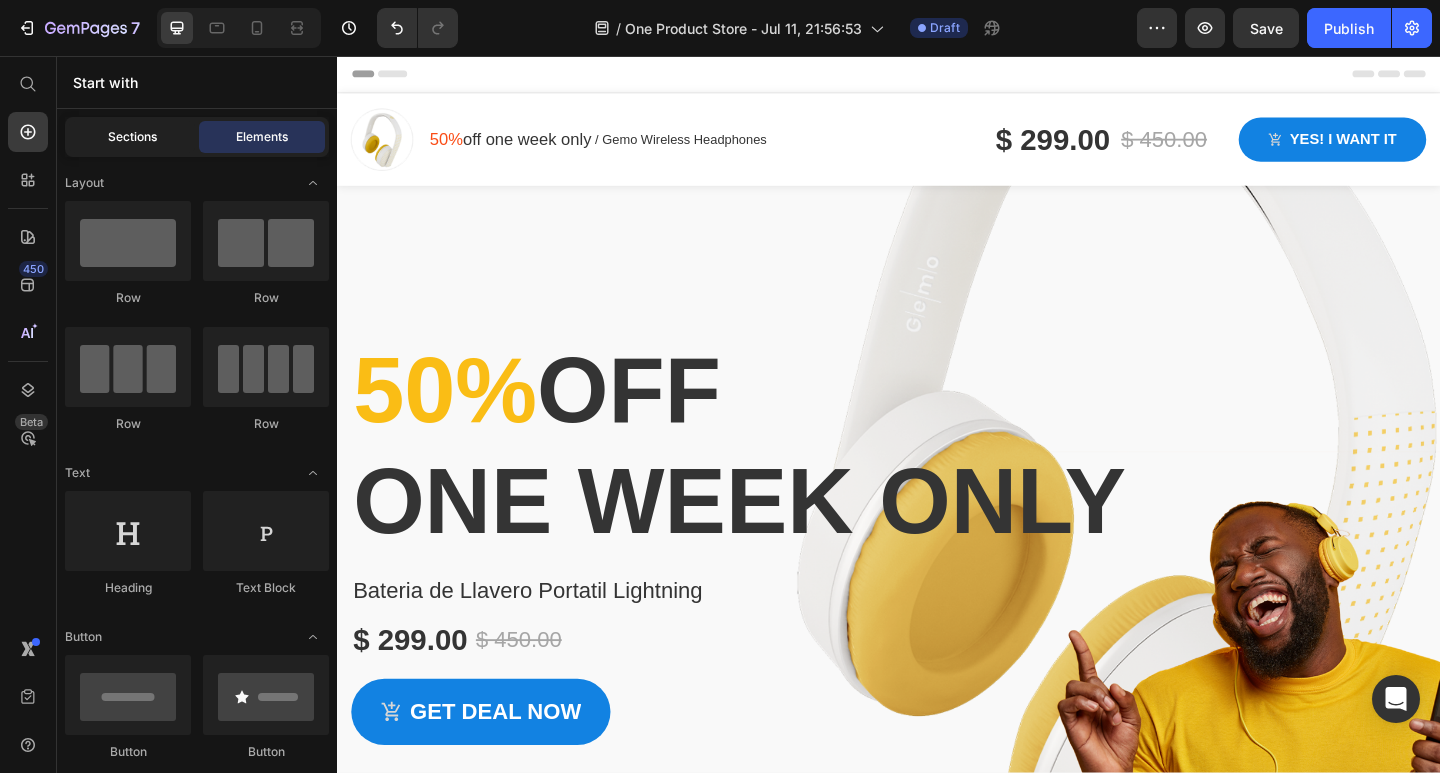 click on "Sections" at bounding box center (132, 137) 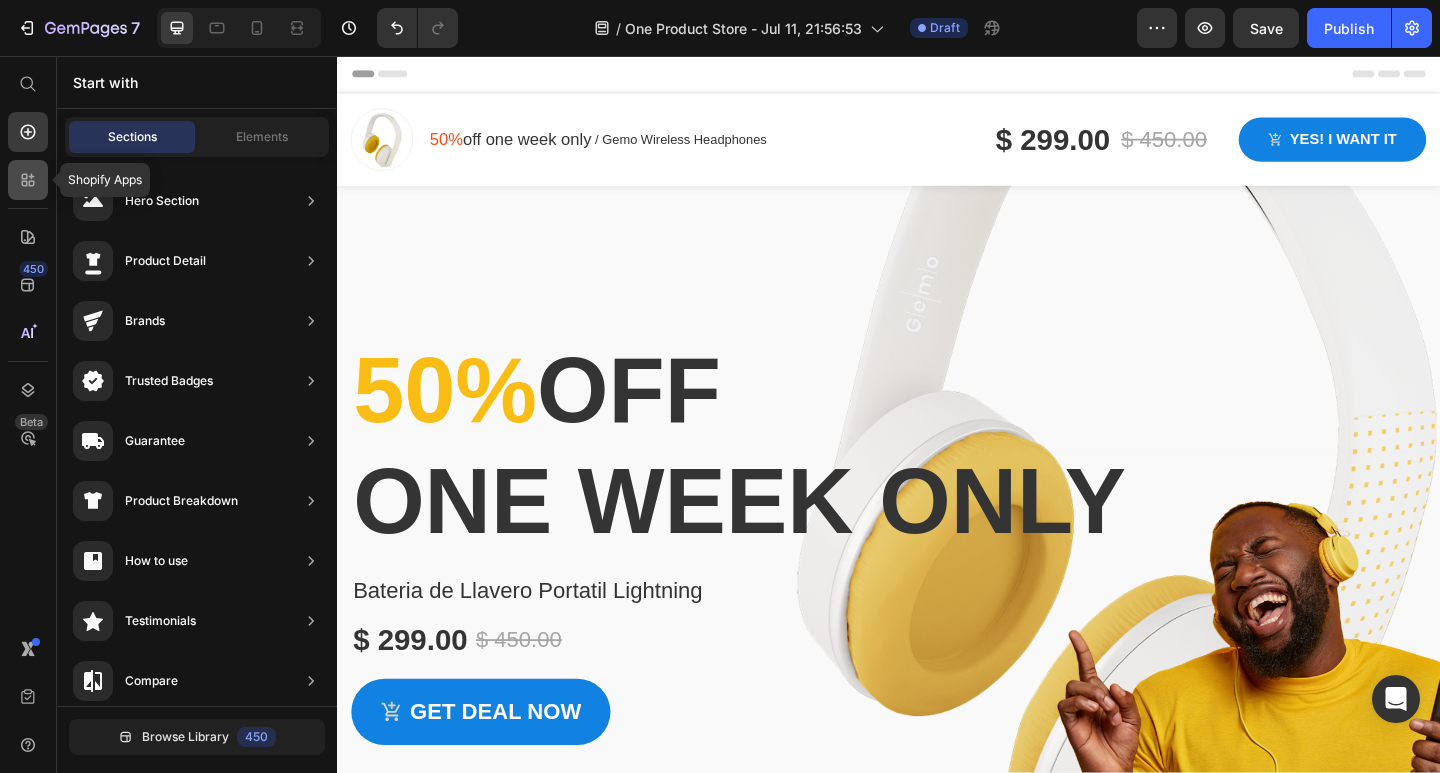 click 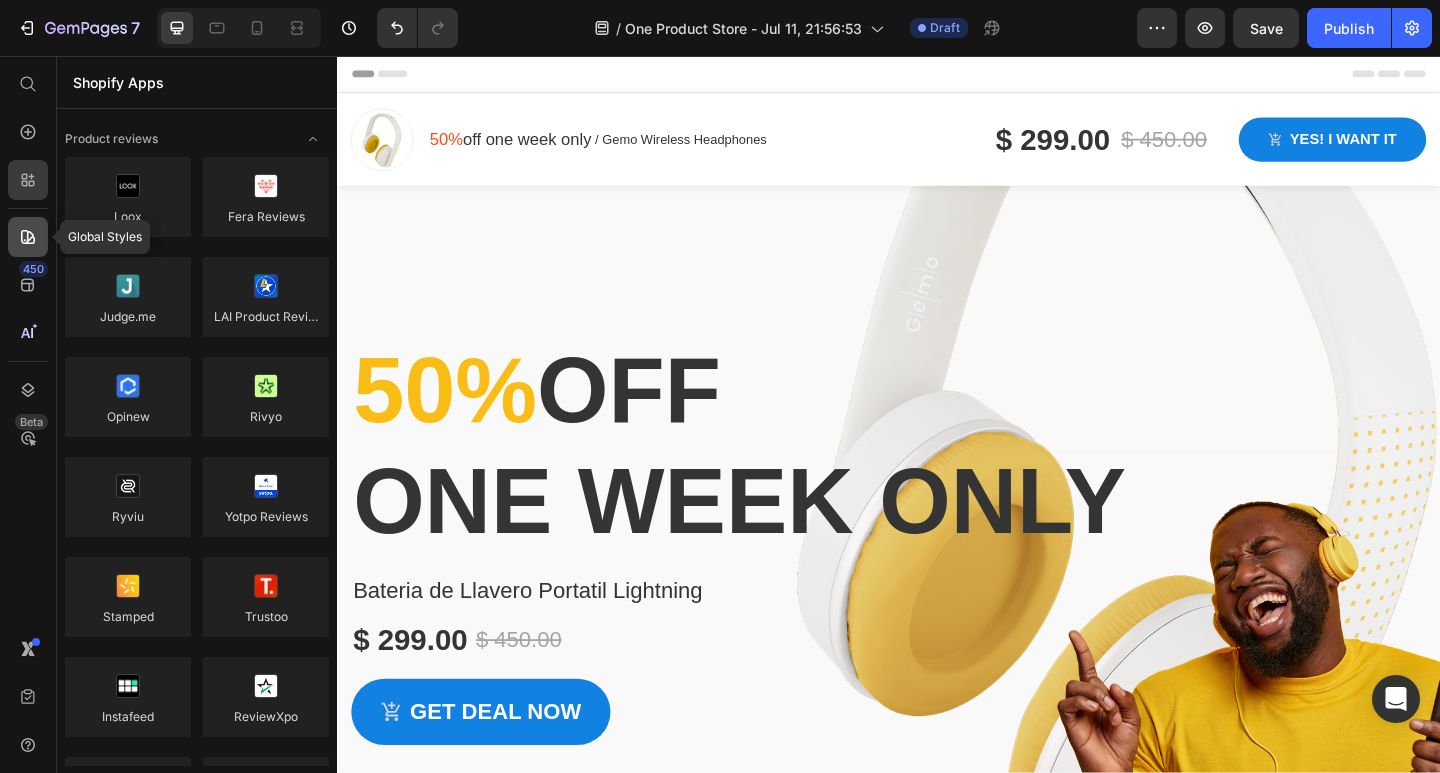 click 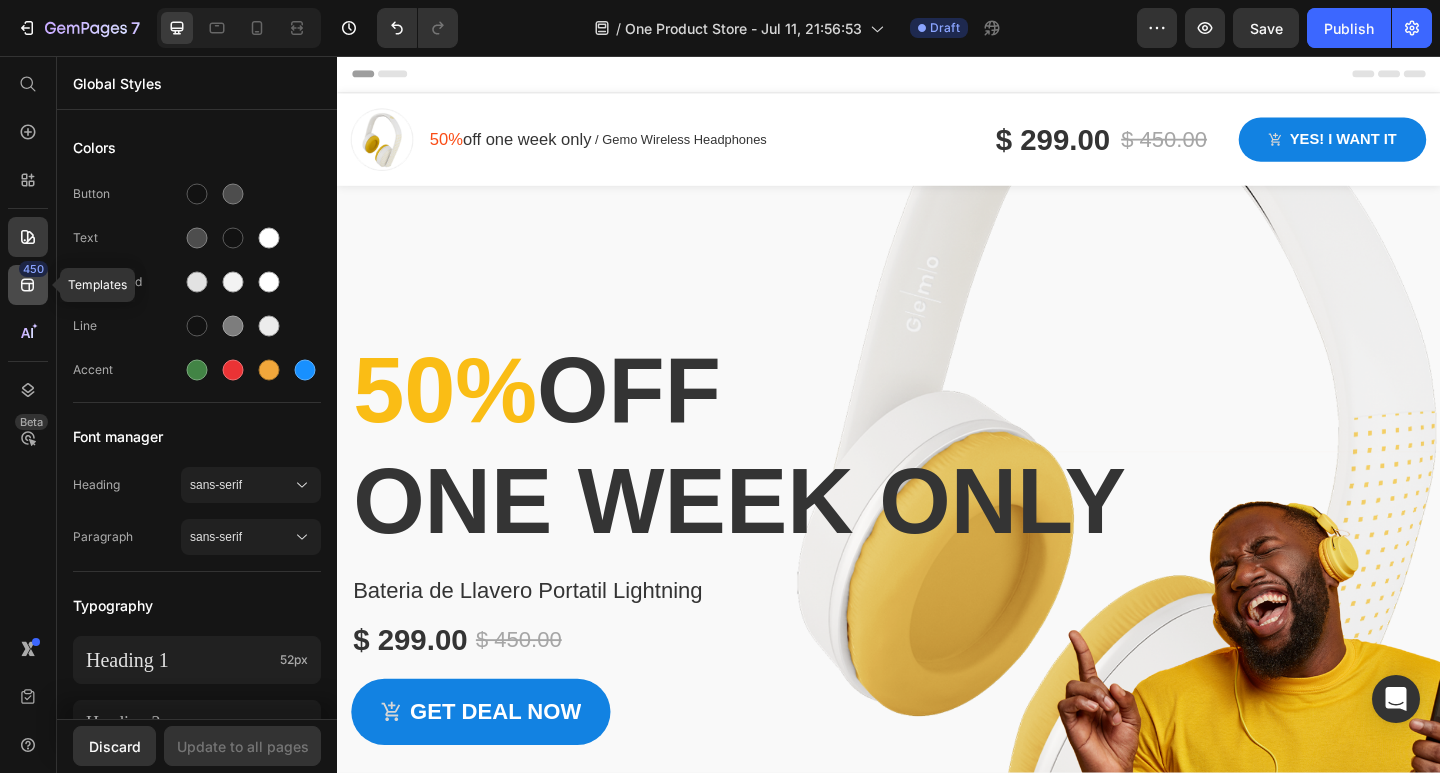 click 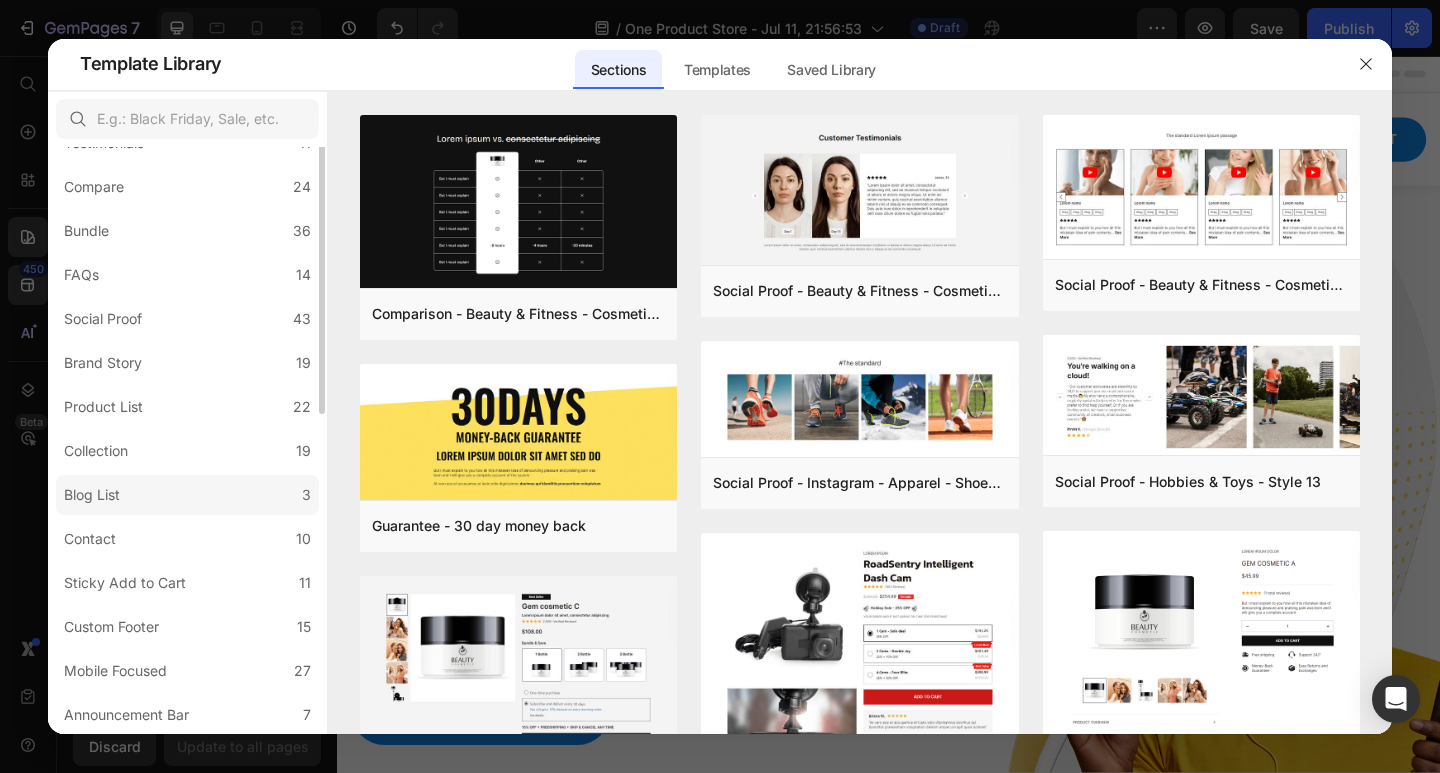 scroll, scrollTop: 0, scrollLeft: 0, axis: both 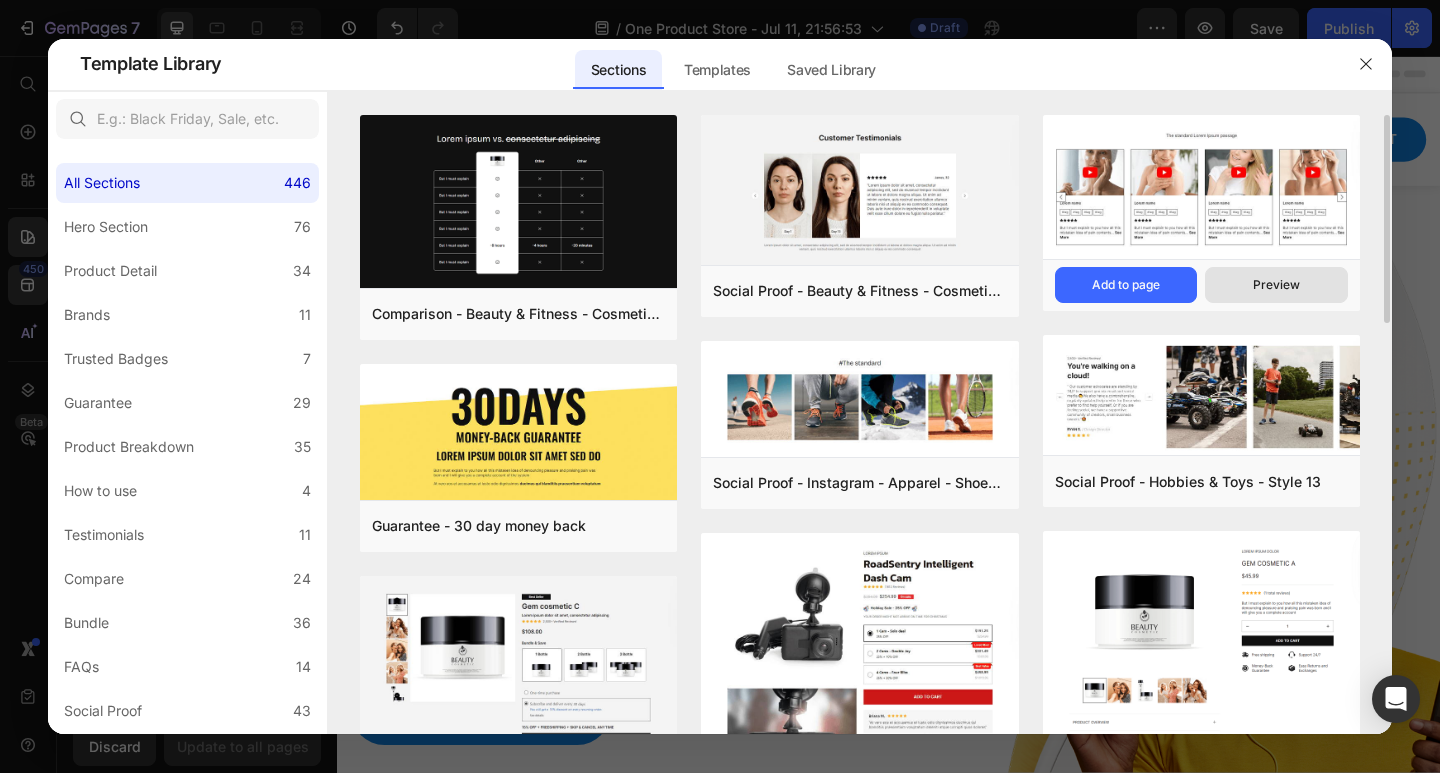 click on "Preview" at bounding box center (1276, 285) 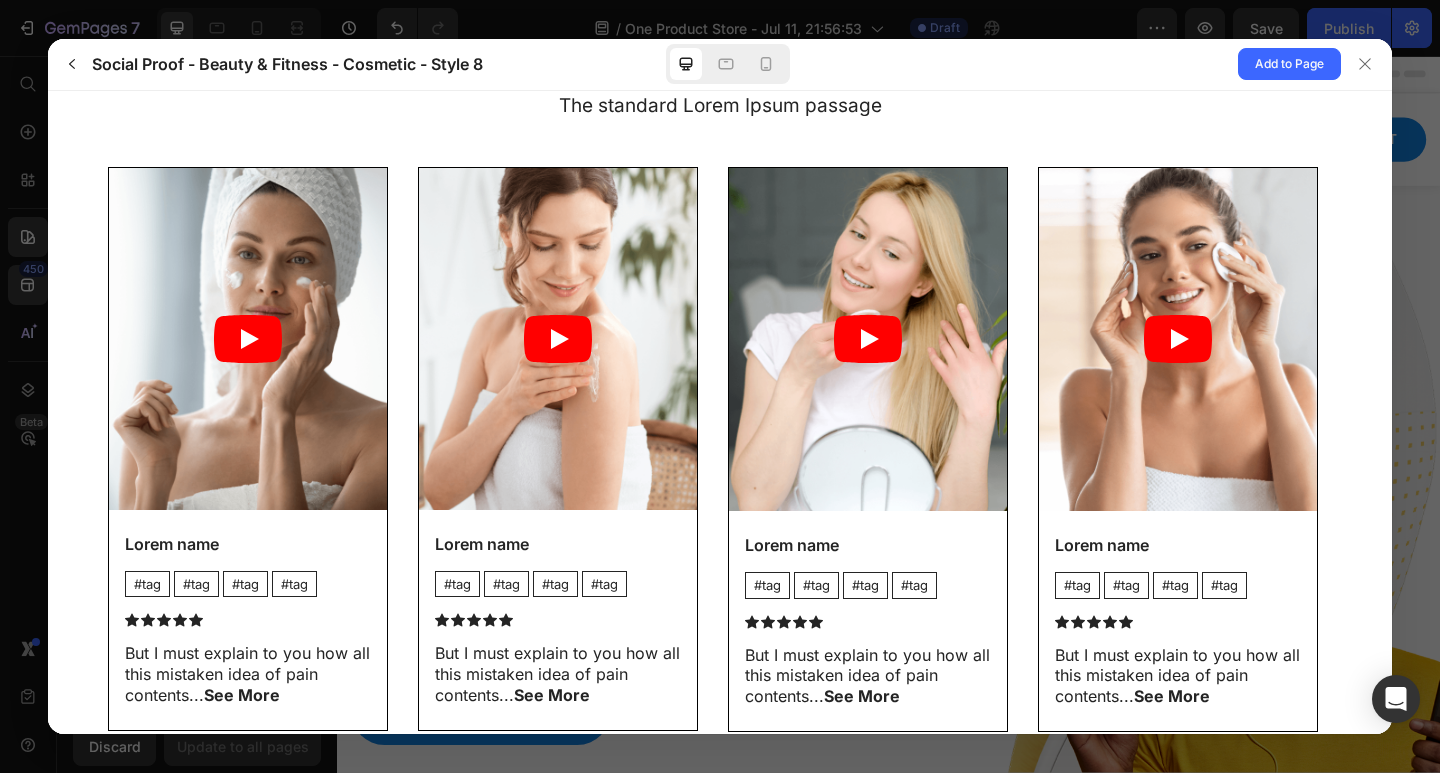 scroll, scrollTop: 0, scrollLeft: 0, axis: both 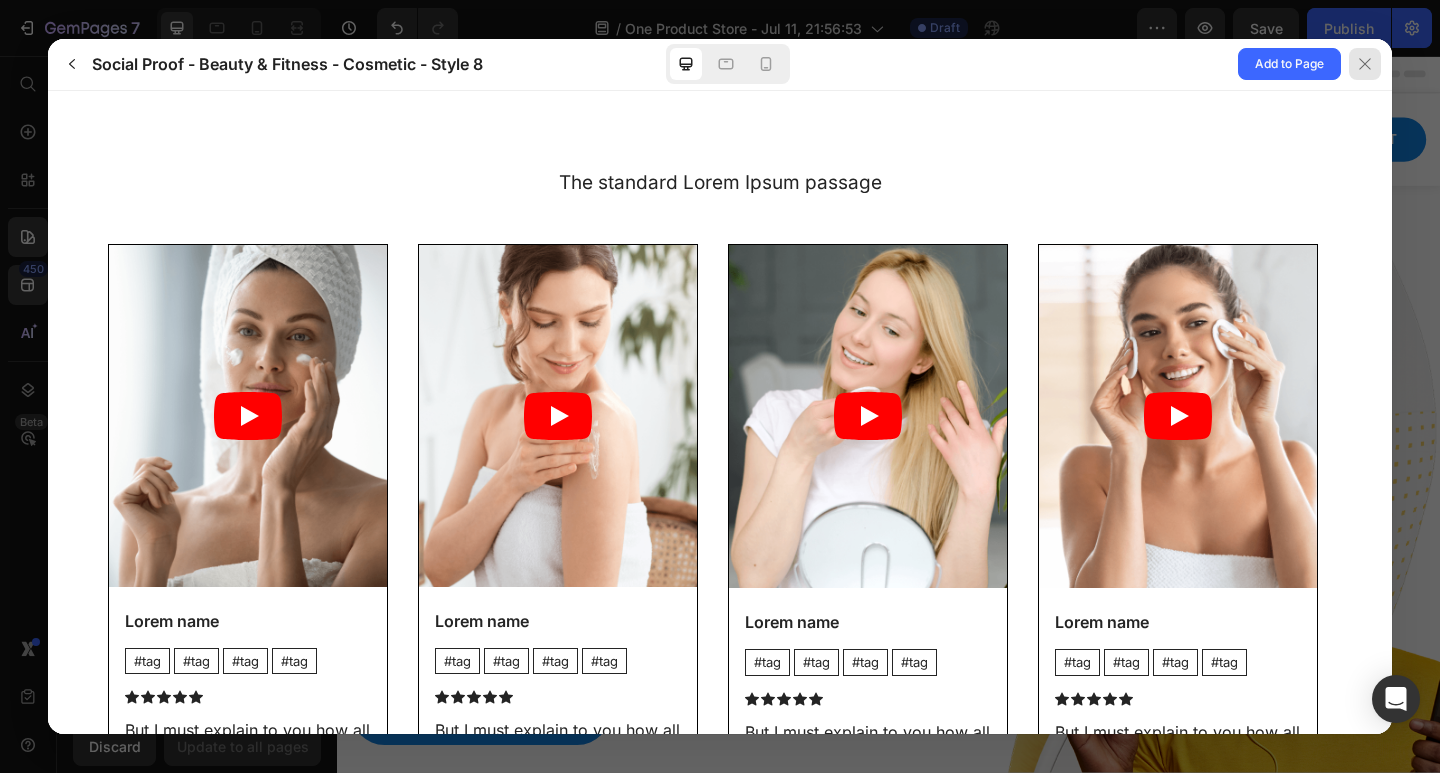 click 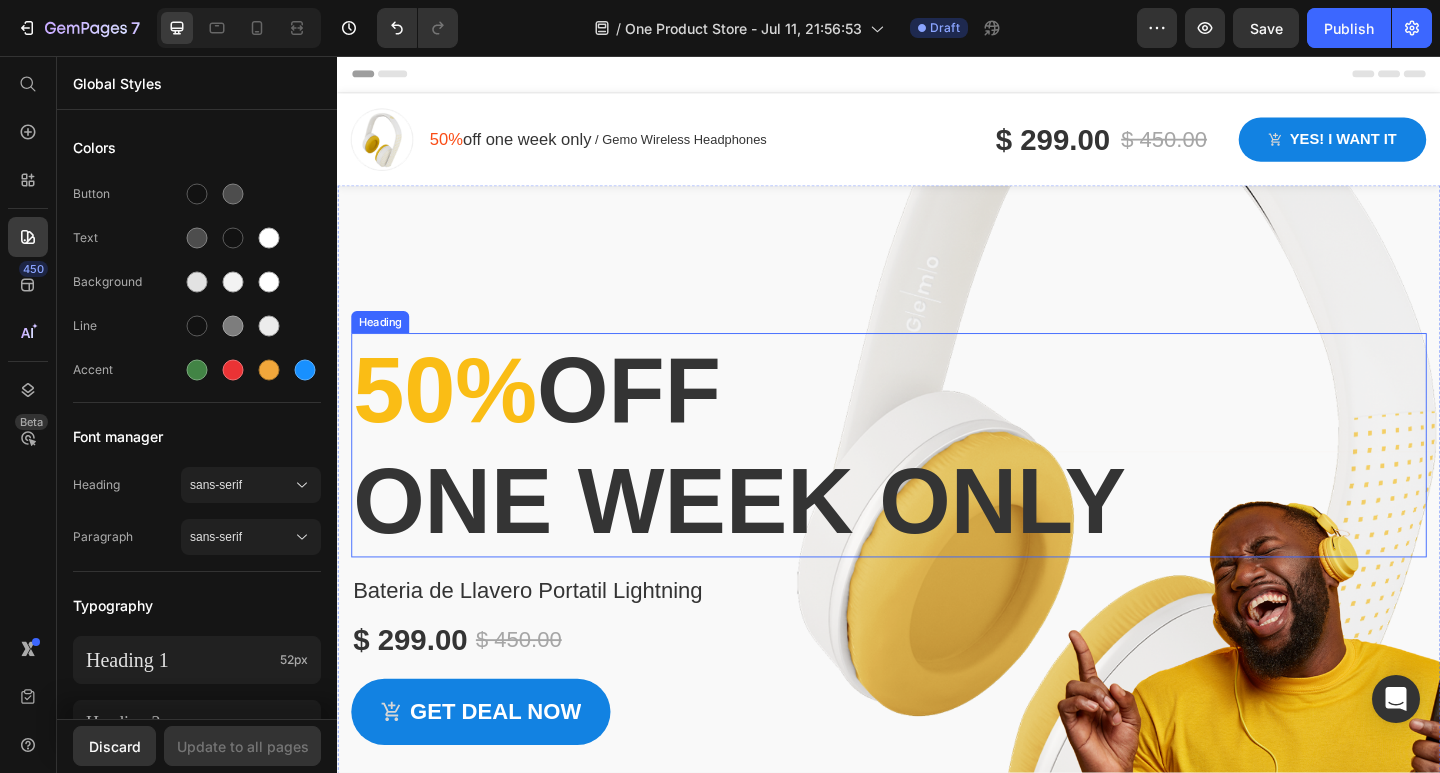 click on "50%  off one week only" at bounding box center (937, 480) 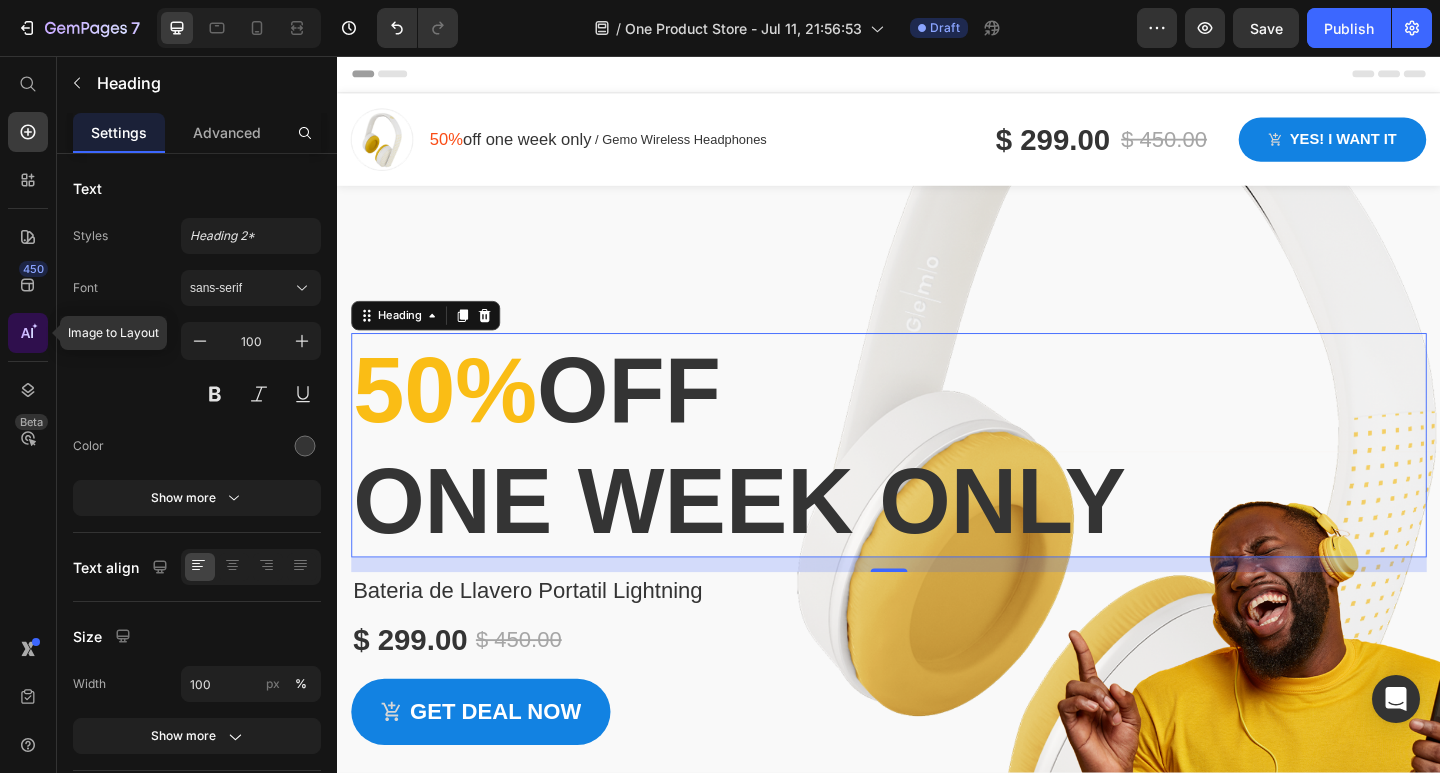 click 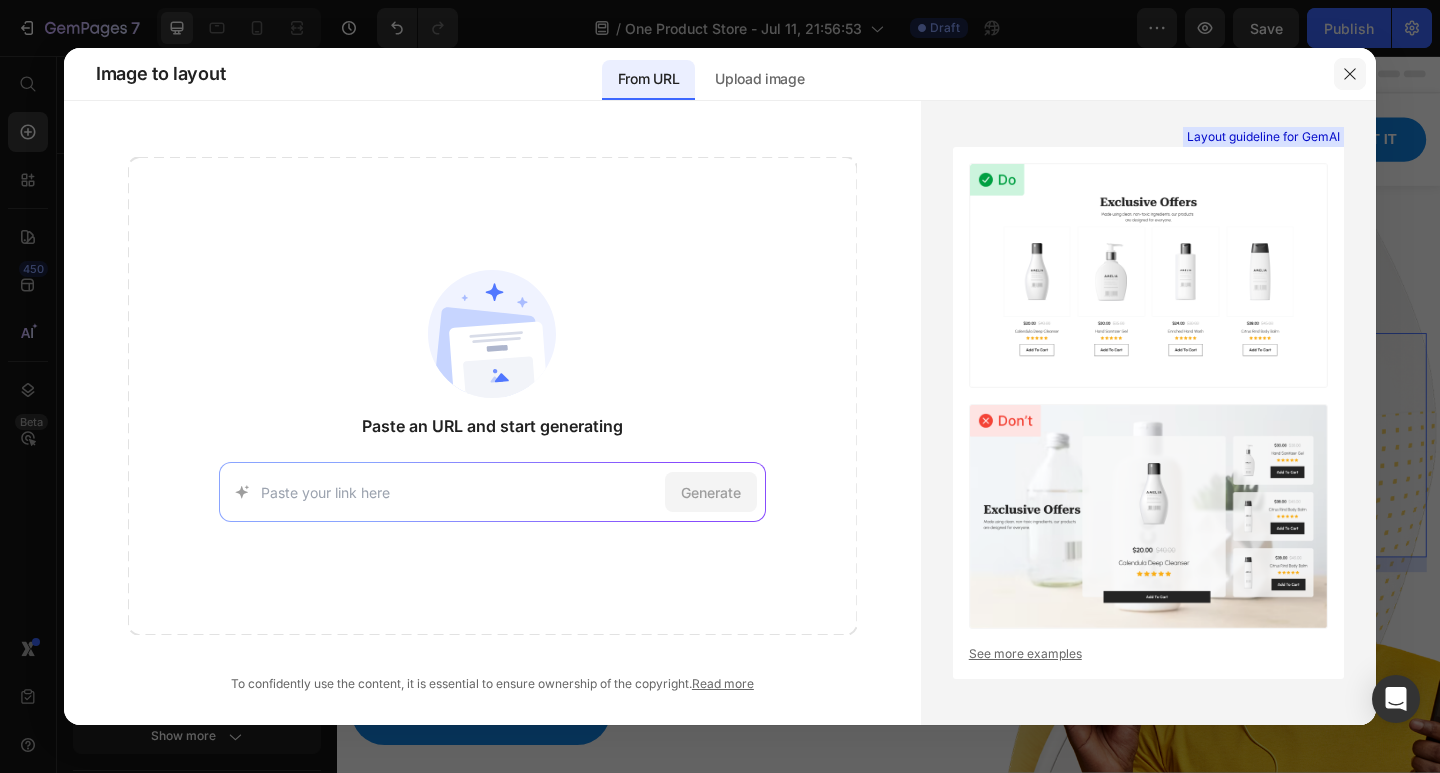 drag, startPoint x: 1349, startPoint y: 69, endPoint x: 1062, endPoint y: 31, distance: 289.50476 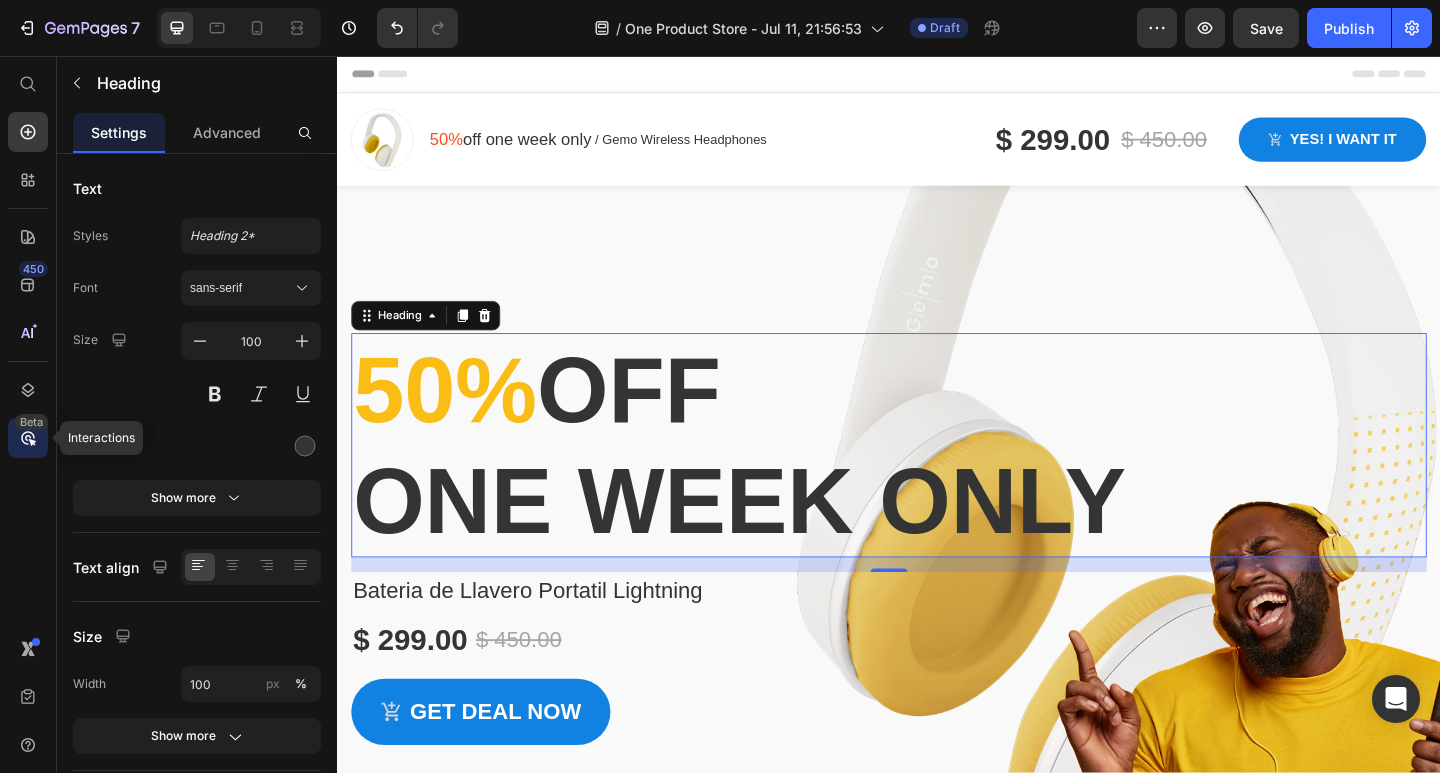 click 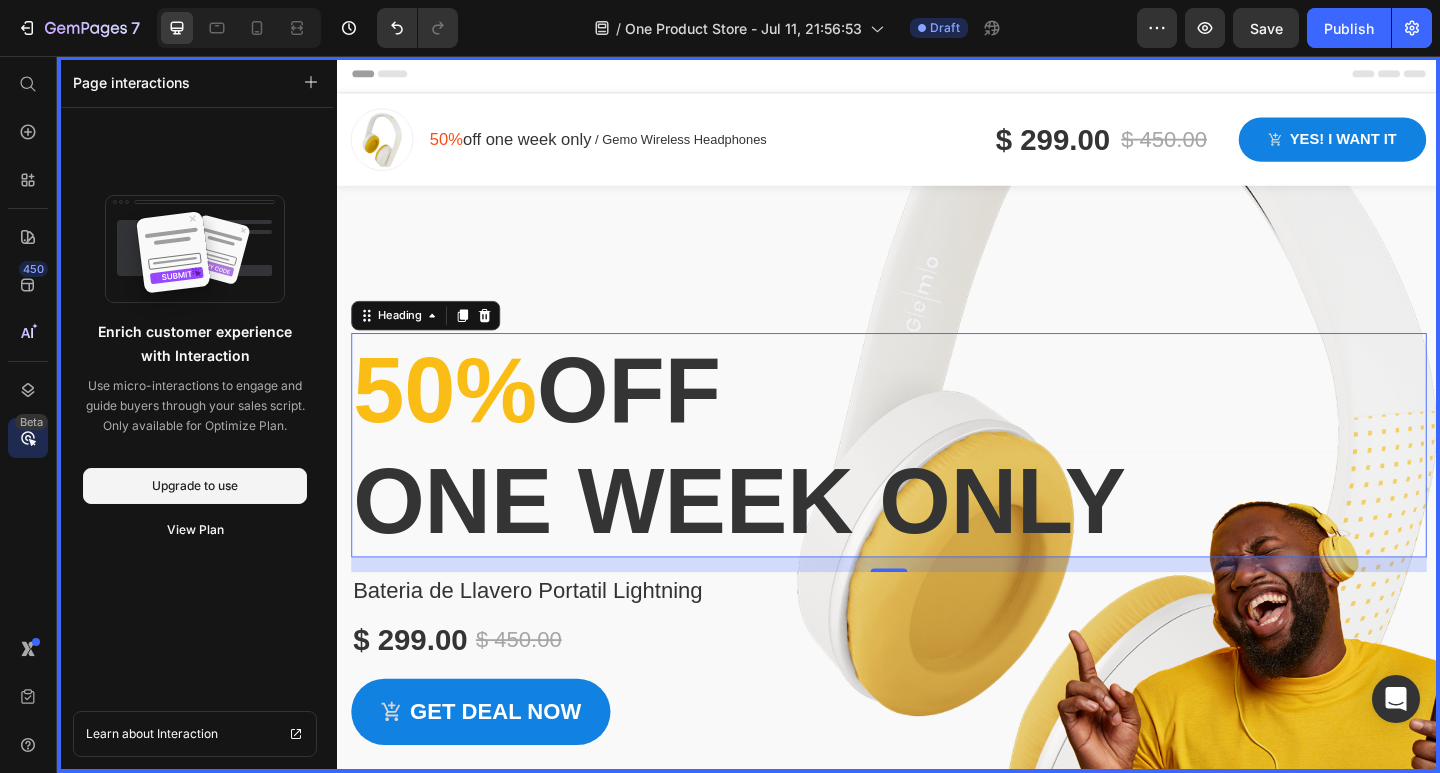 click 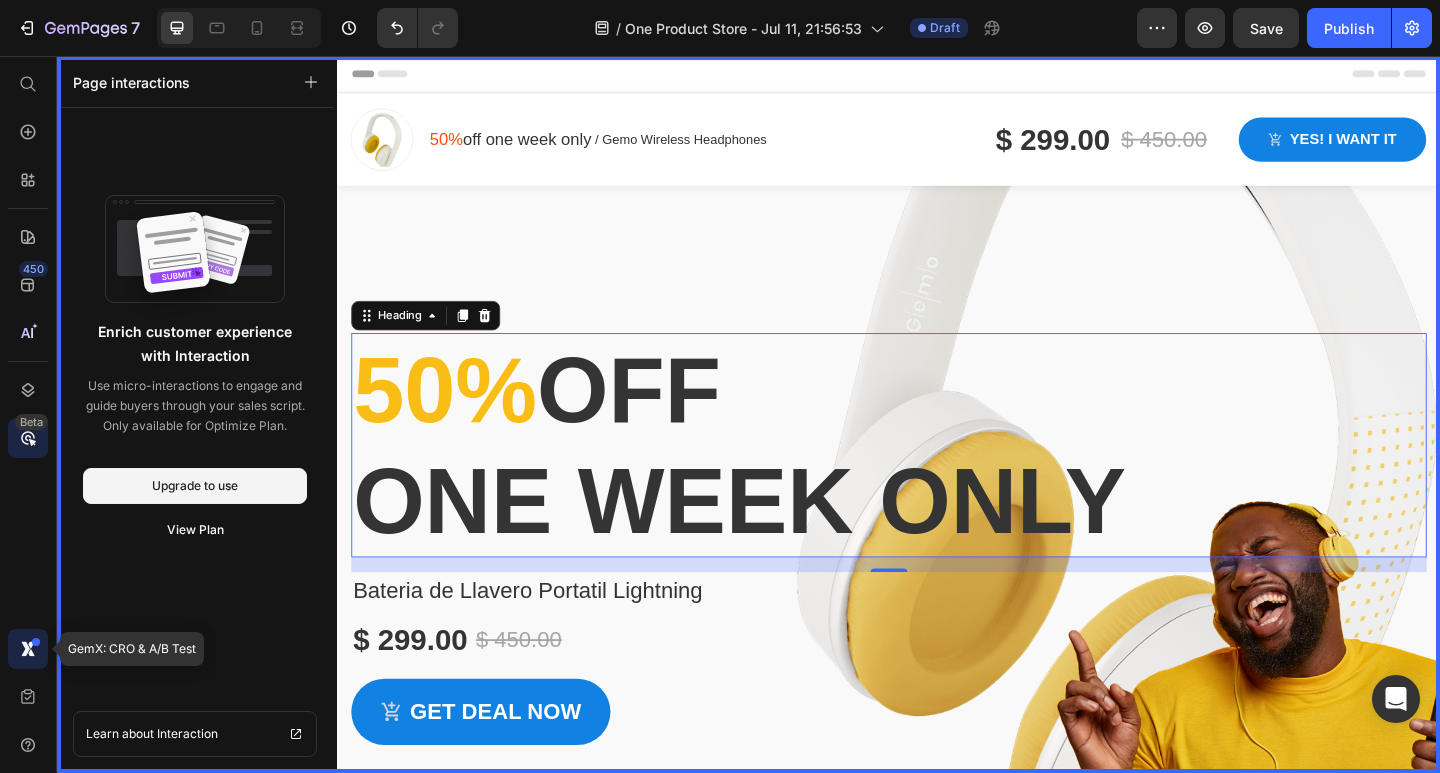 click 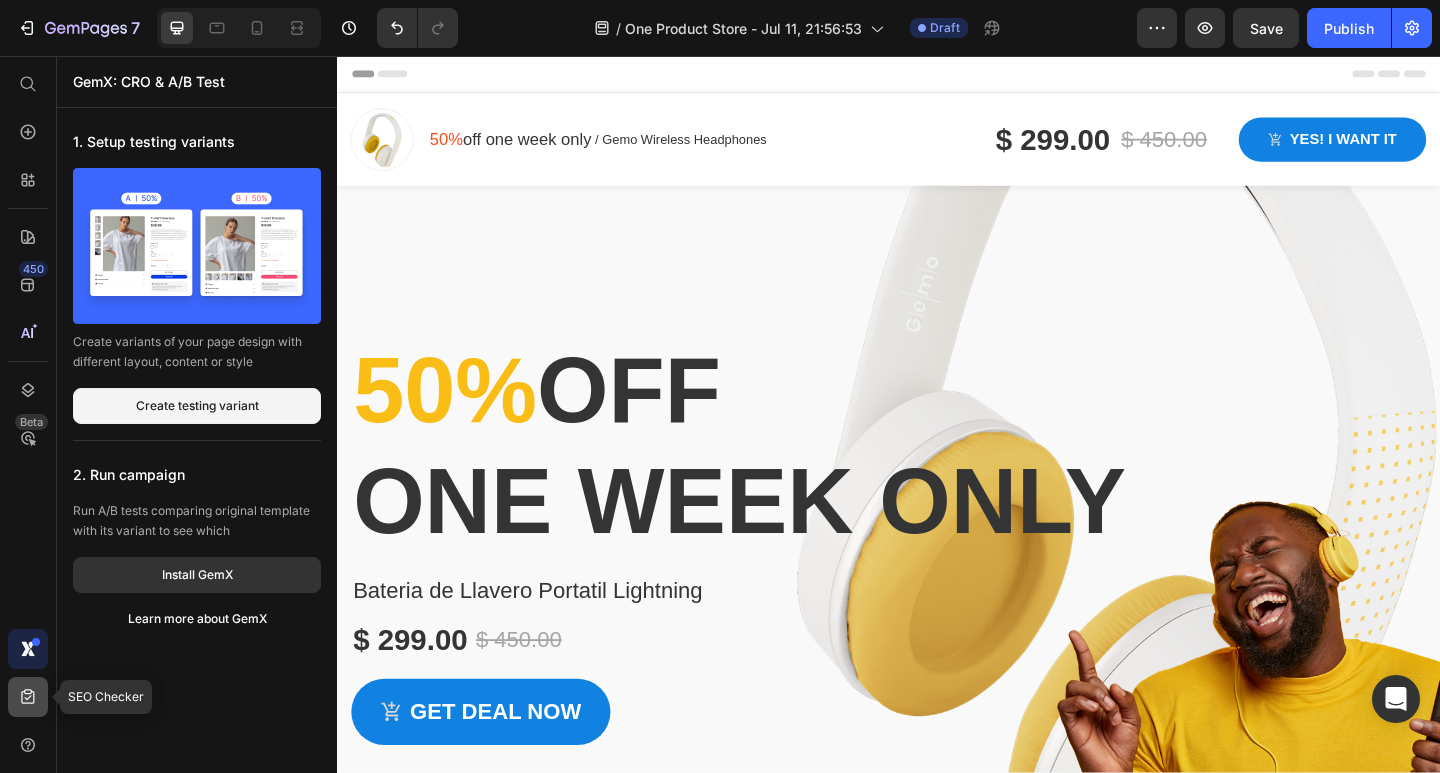click 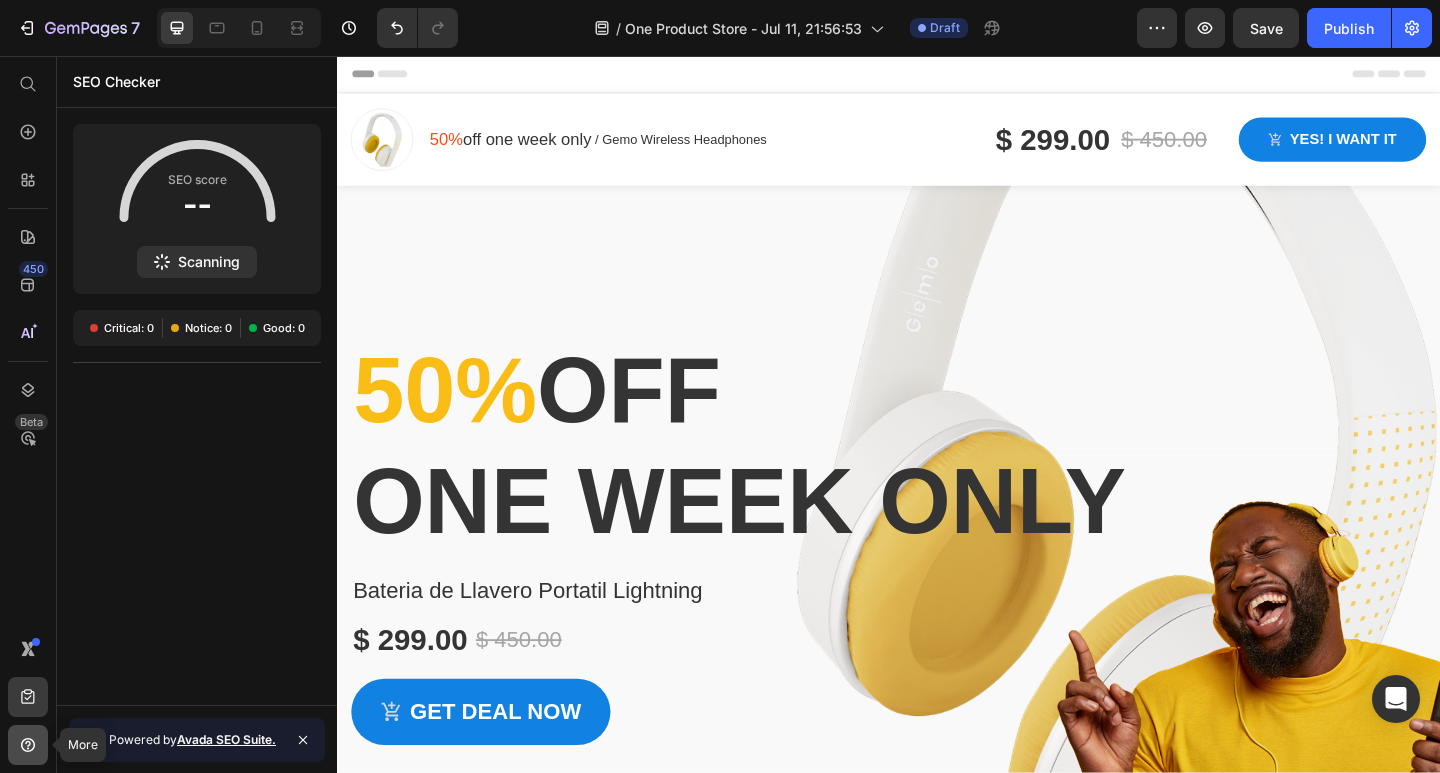 click 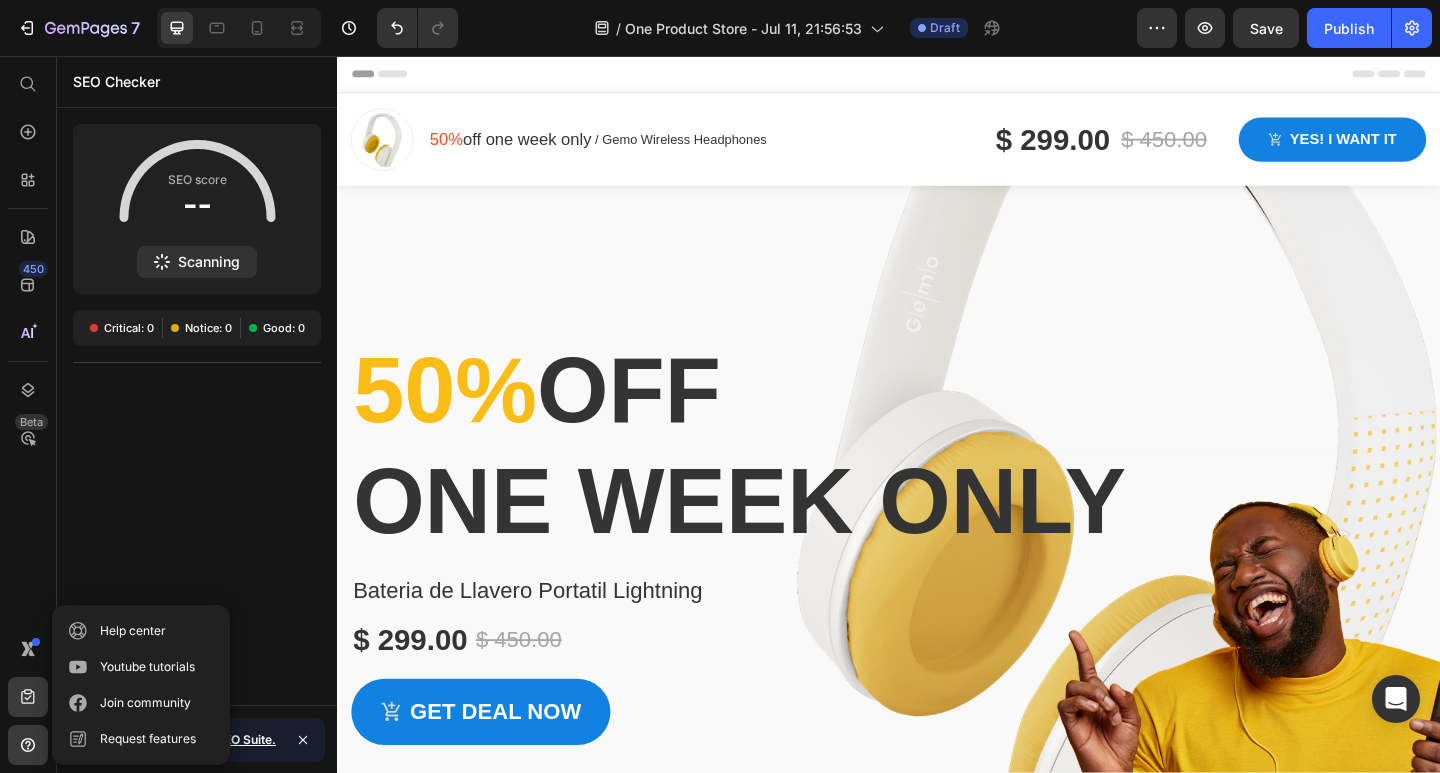 click at bounding box center [28, 697] 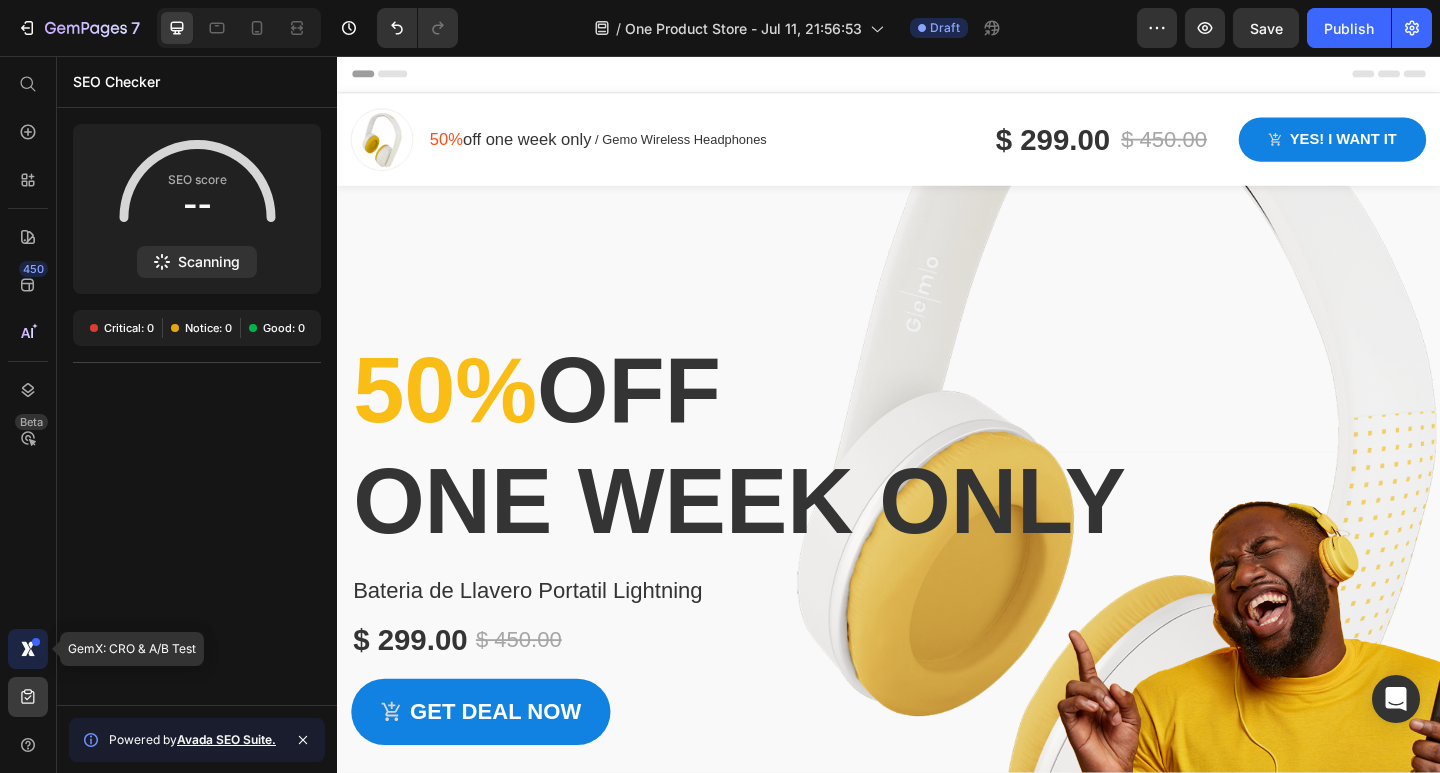 click 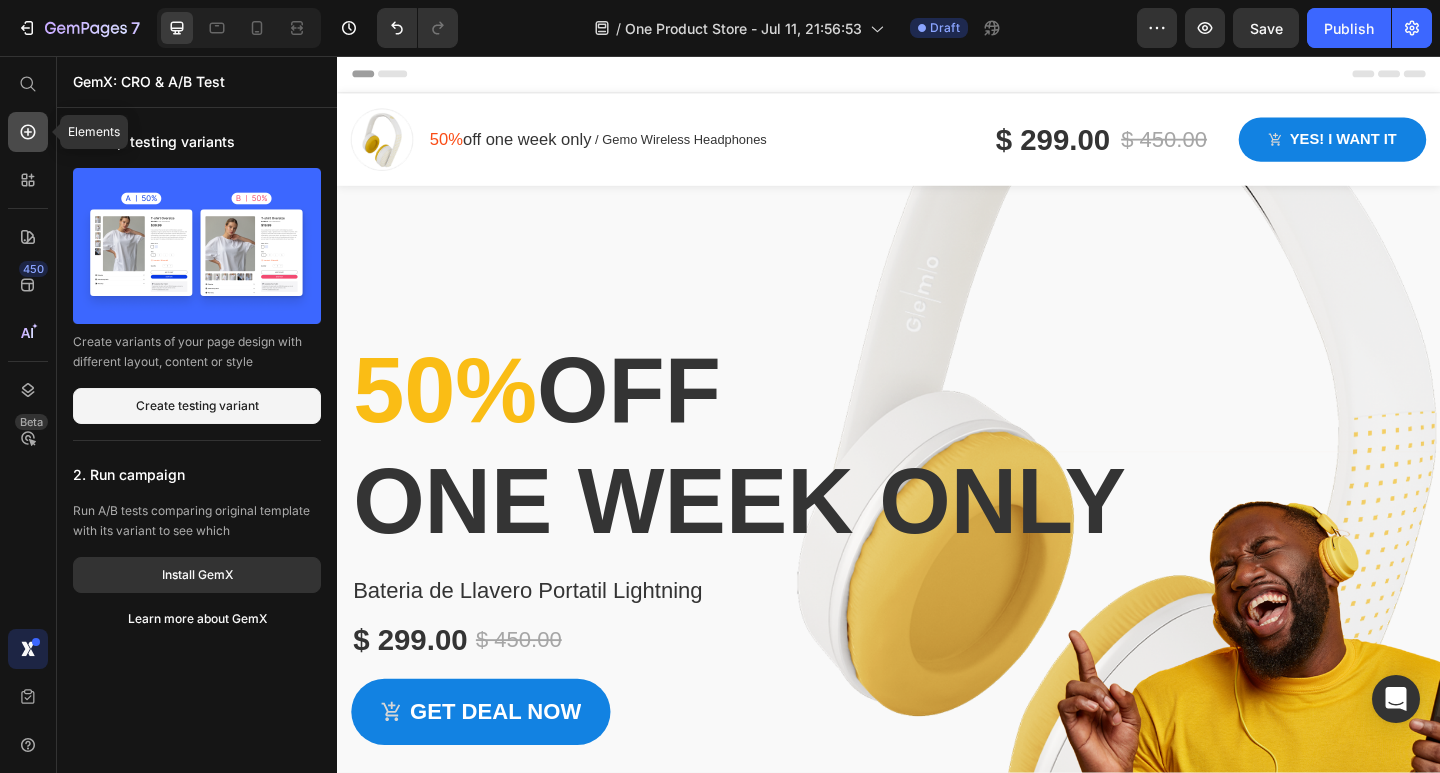 click 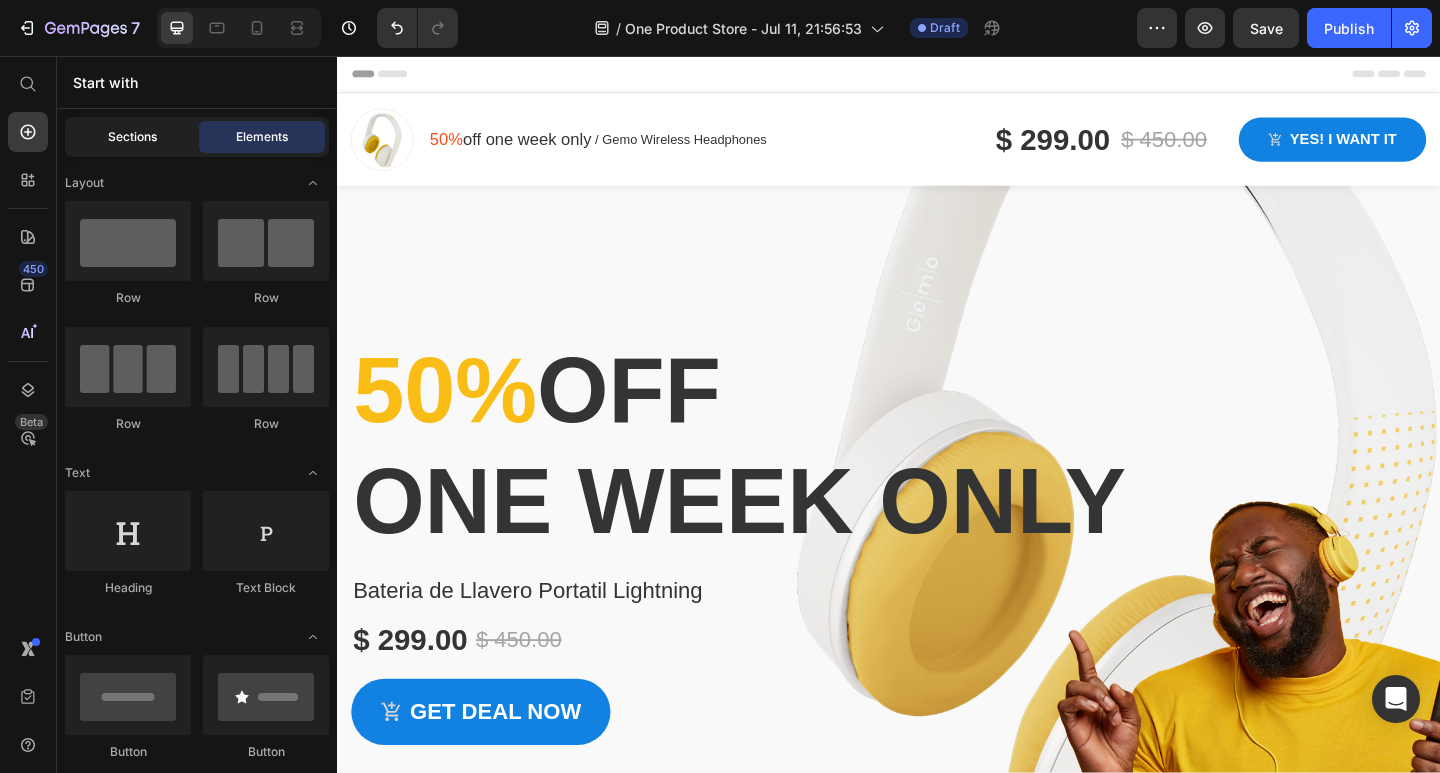 click on "Sections" at bounding box center (132, 137) 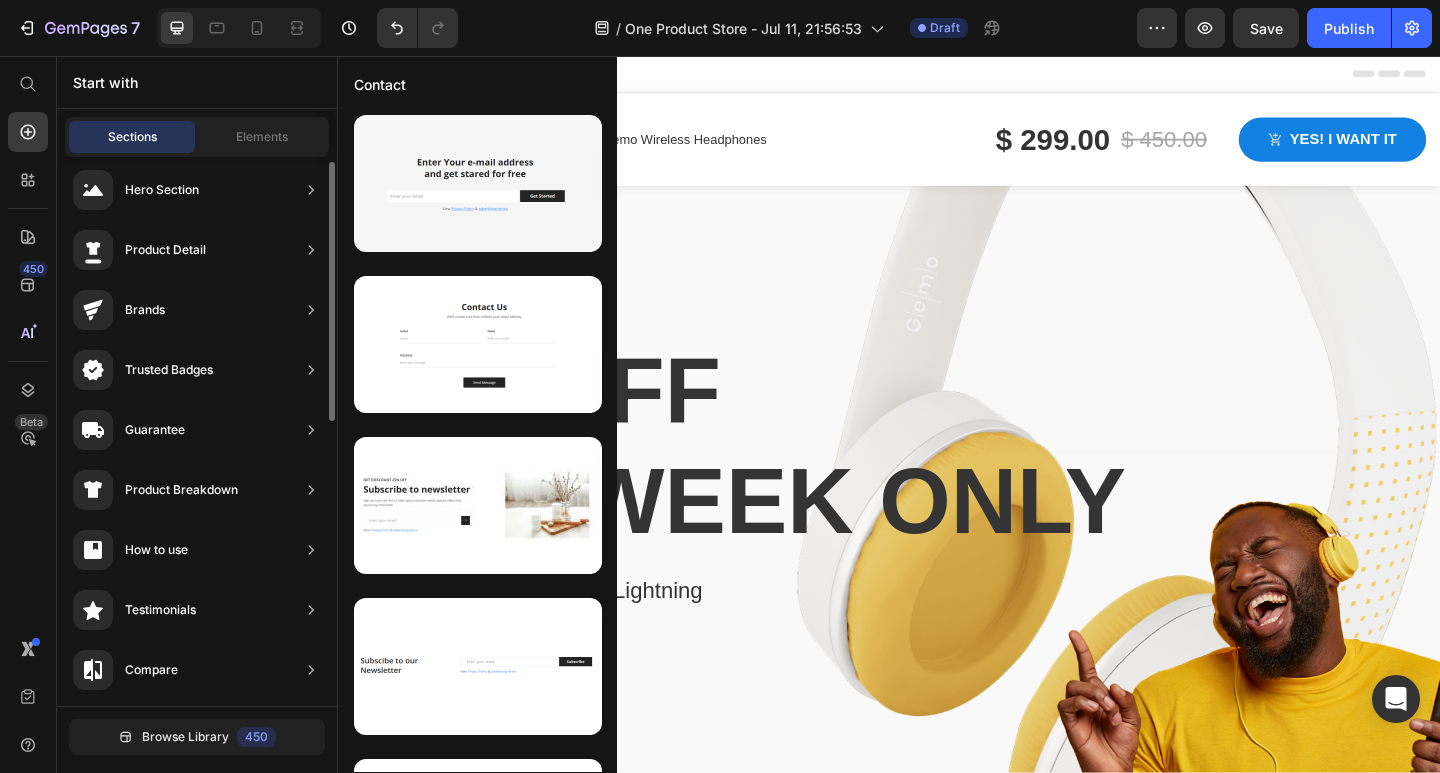 scroll, scrollTop: 0, scrollLeft: 0, axis: both 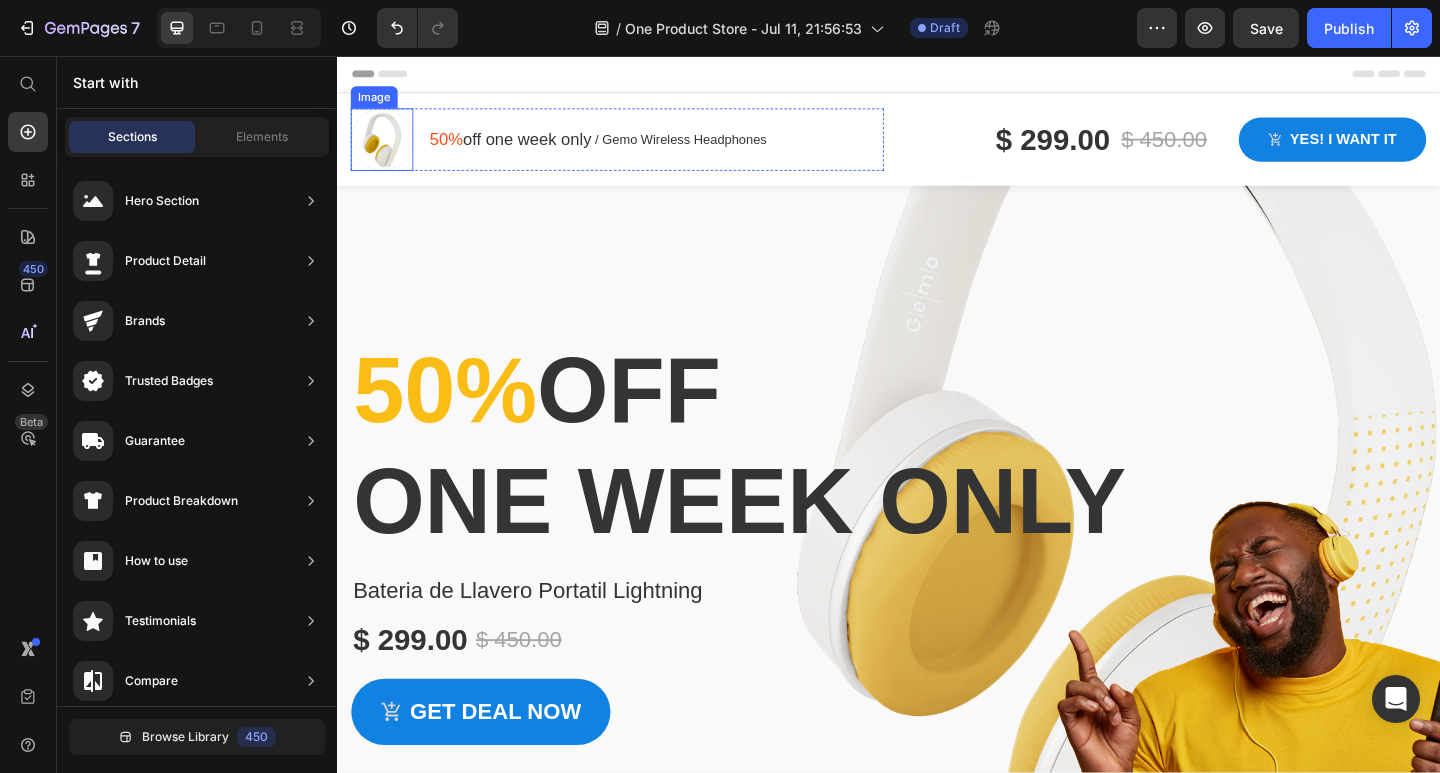 click at bounding box center [386, 147] 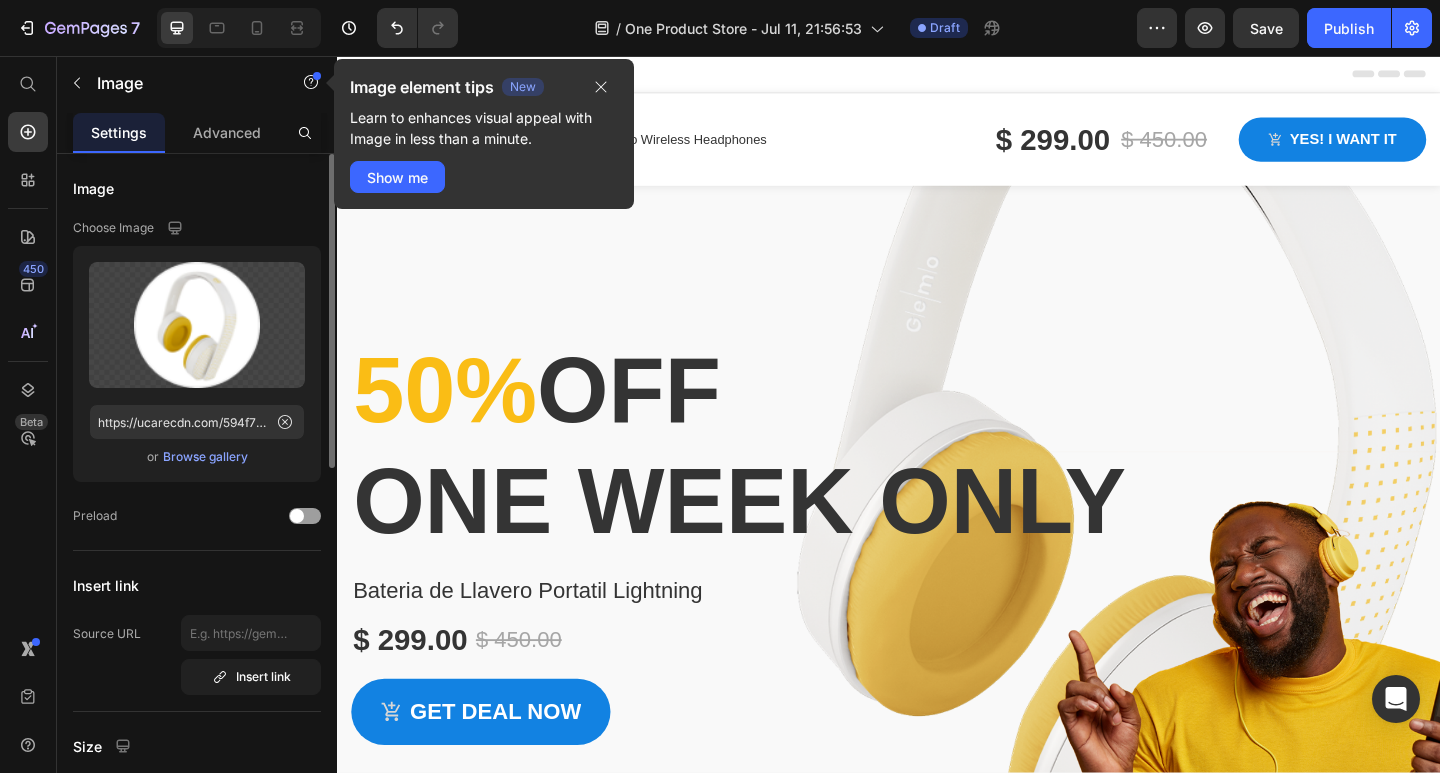 click on "Browse gallery" at bounding box center (205, 457) 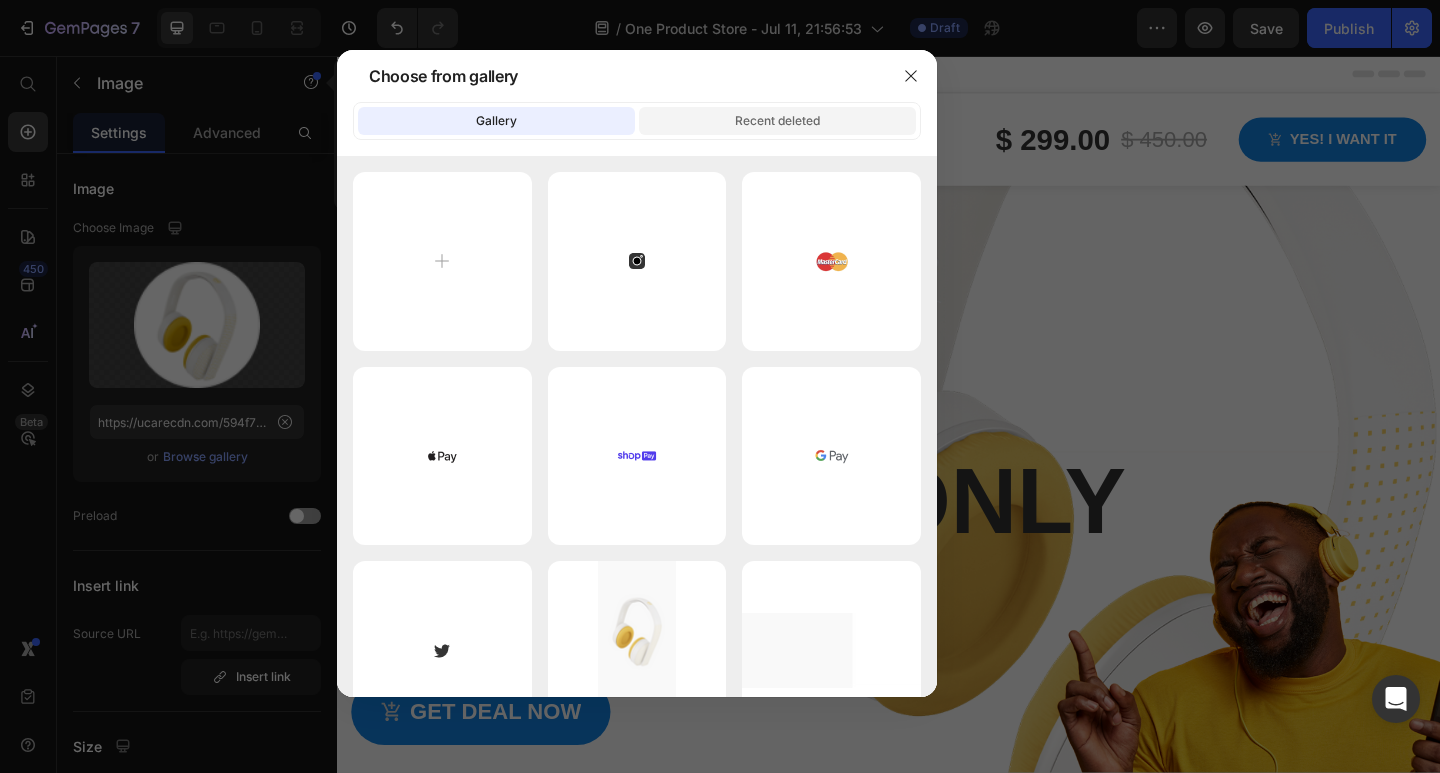 click on "Recent deleted" 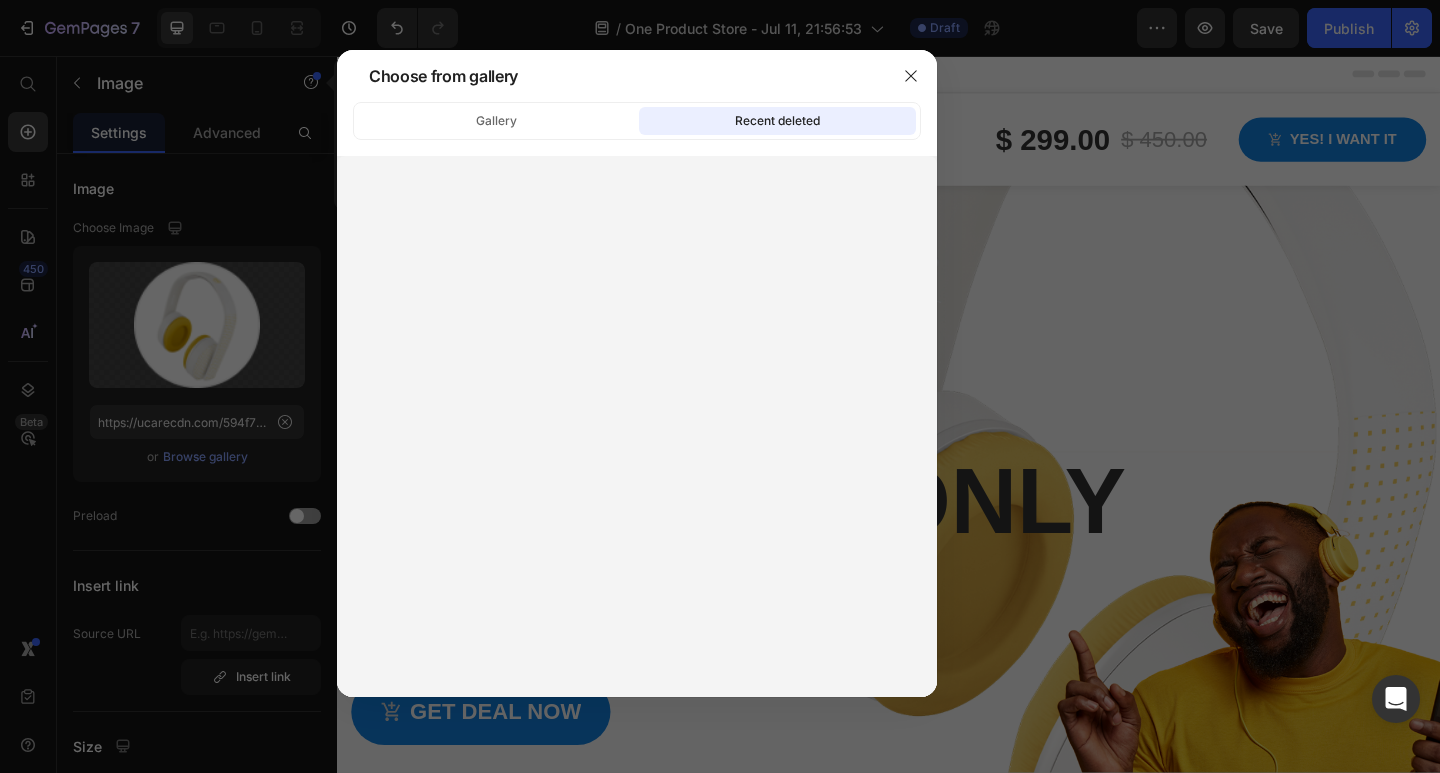 click on "Recent deleted" 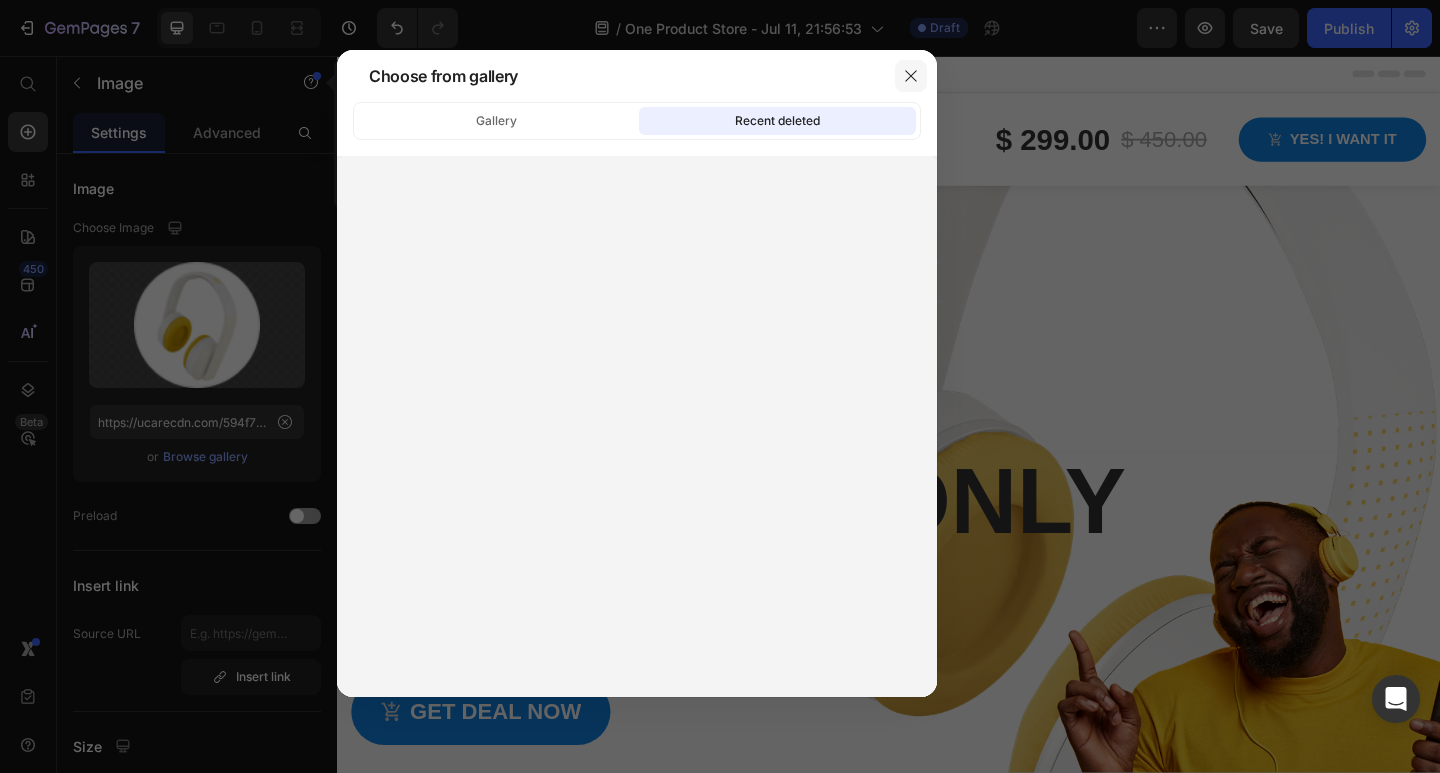 click 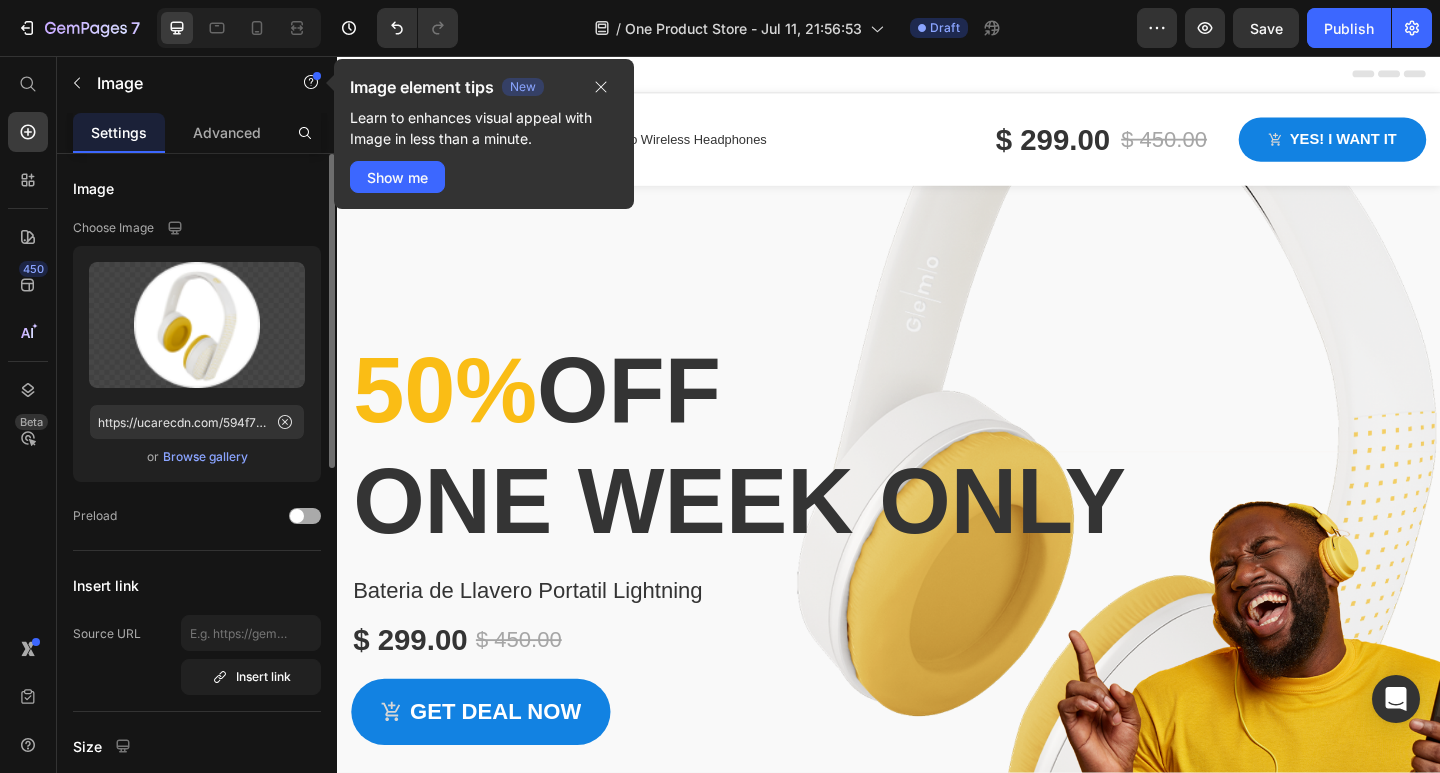 click at bounding box center [305, 516] 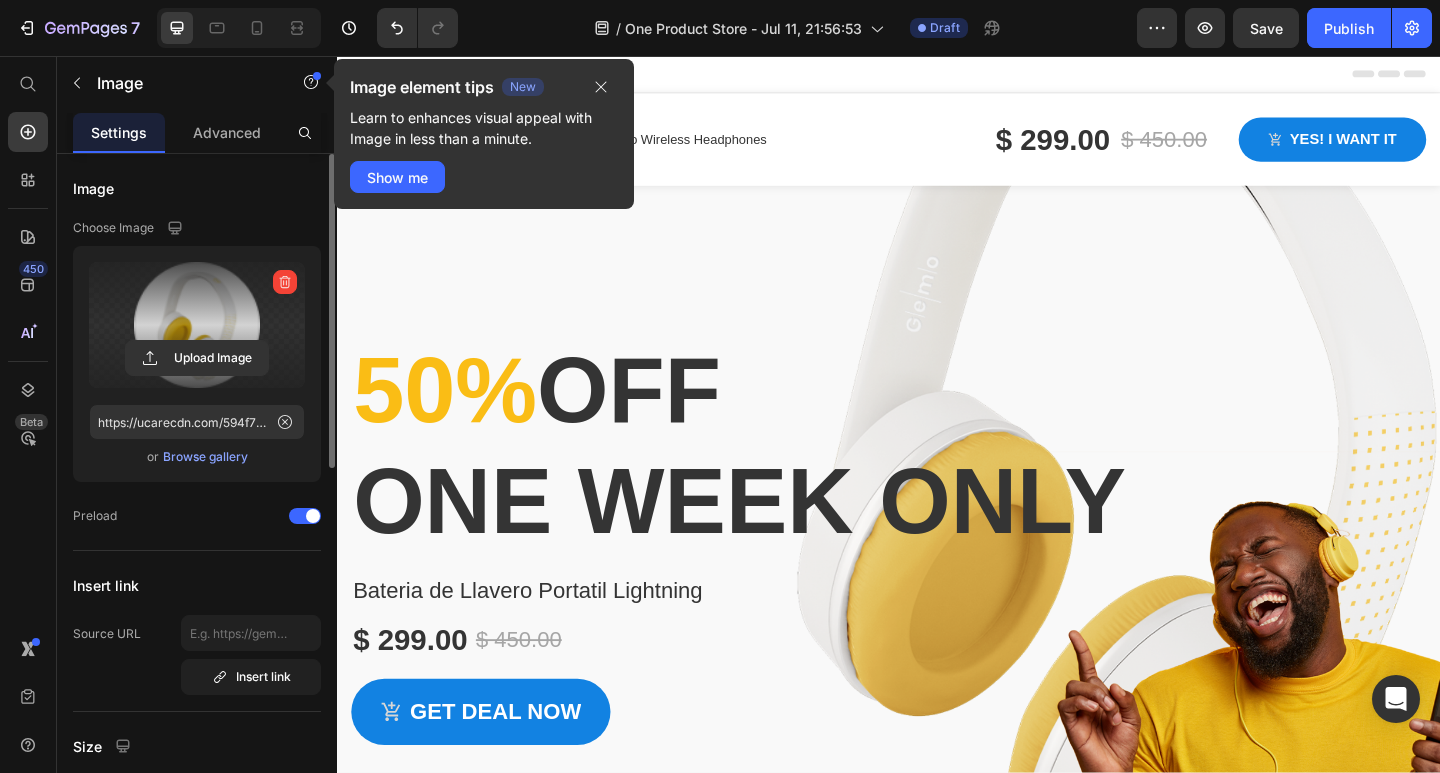 click at bounding box center (197, 325) 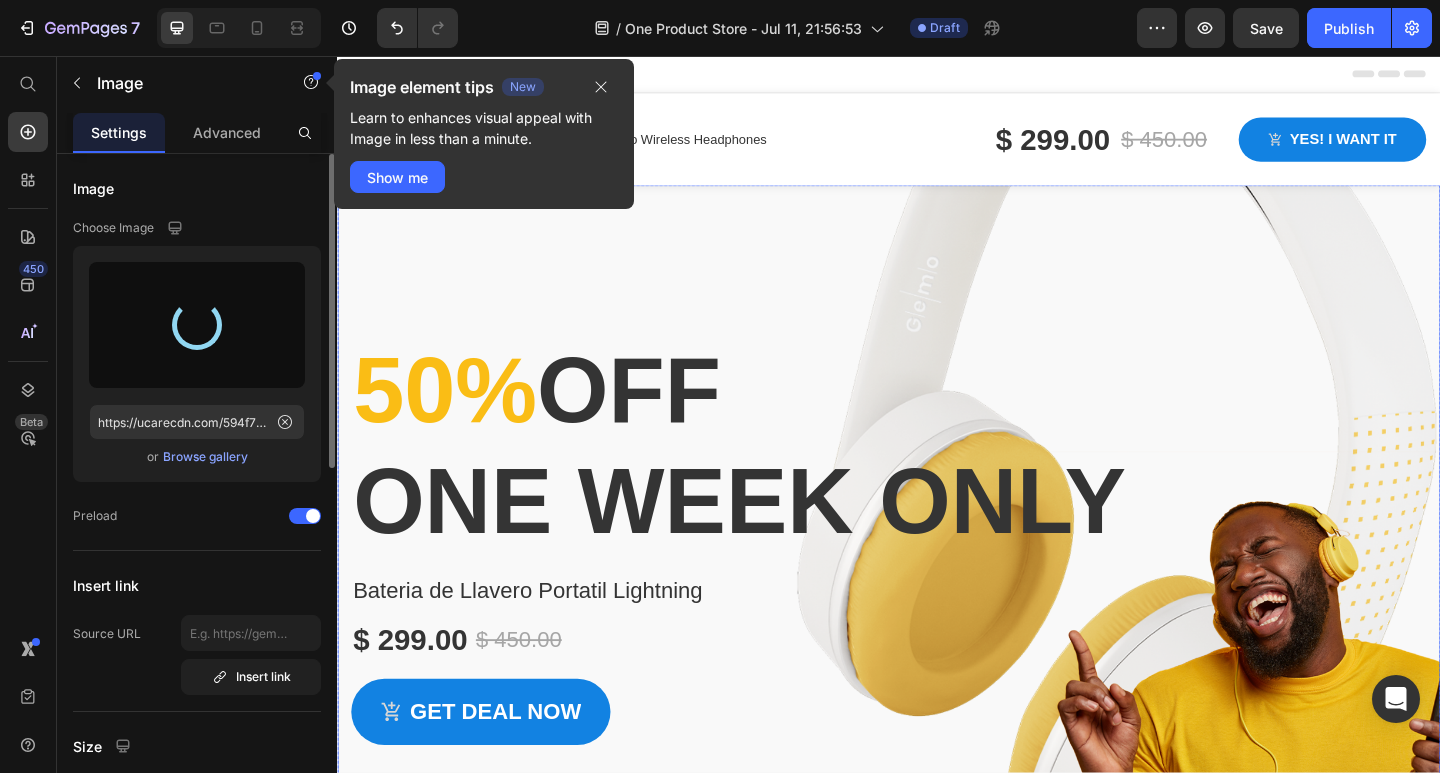 type on "https://cdn.shopify.com/s/files/1/0633/8645/2064/files/gempages_575039798226453348-ae7c85a5-fdc3-4850-9bad-29f6877840de.webp" 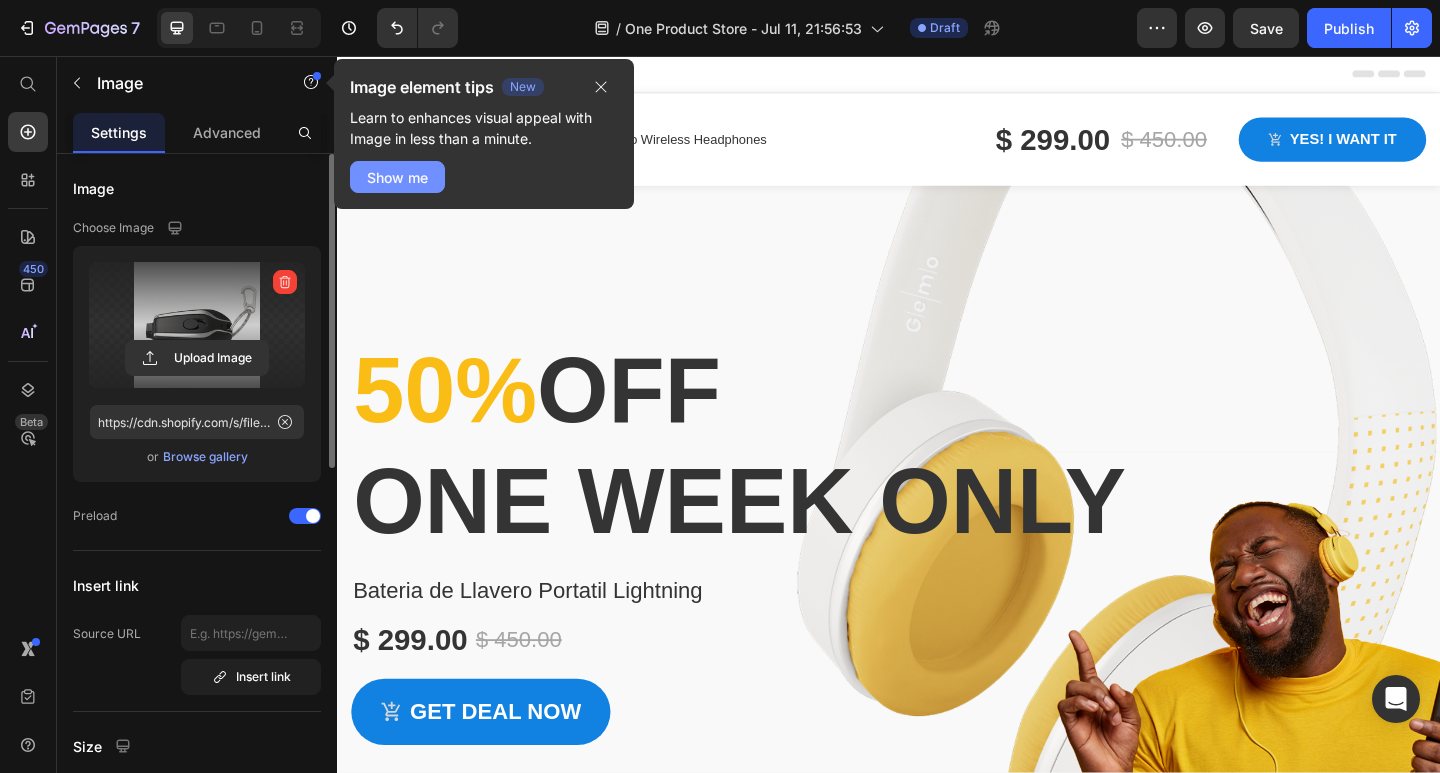 click on "Show me" at bounding box center [397, 177] 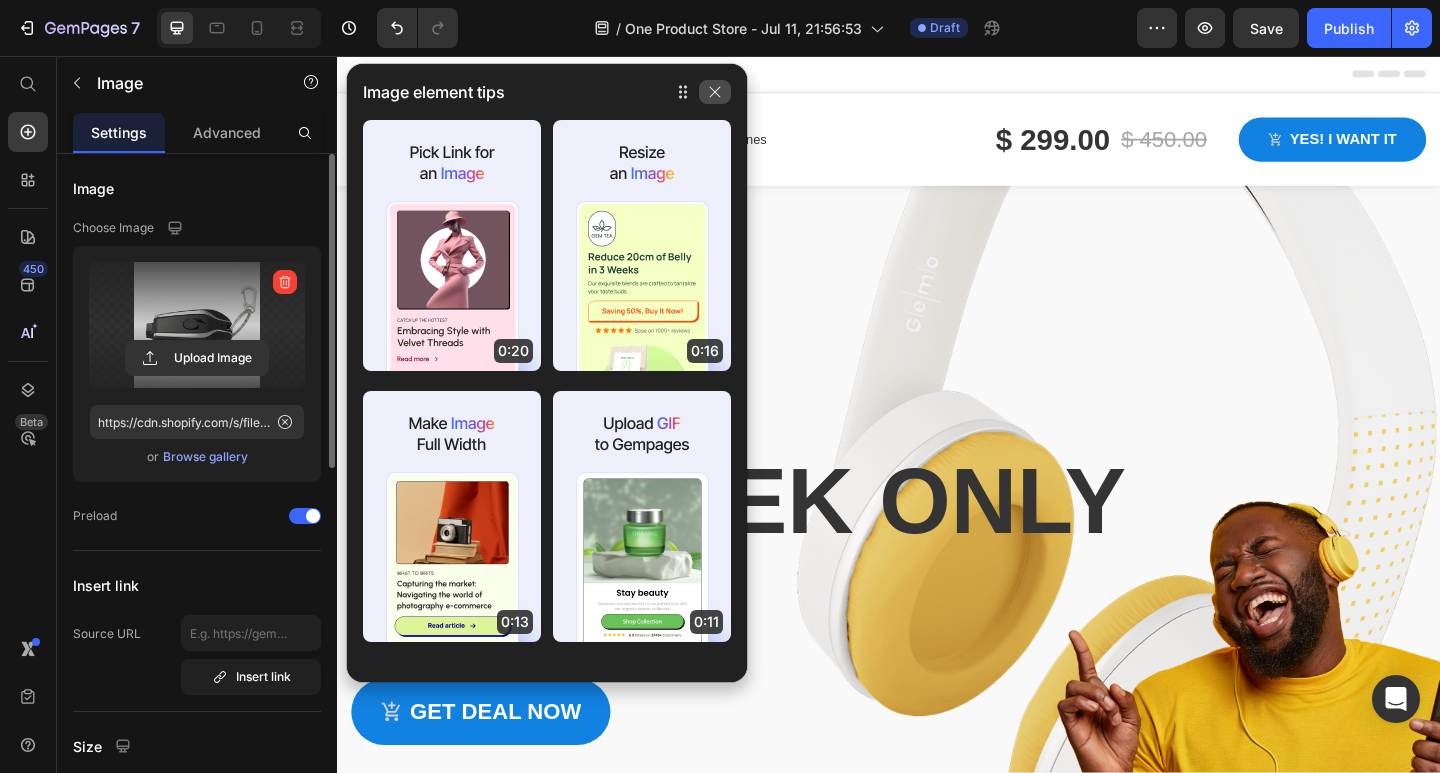 click 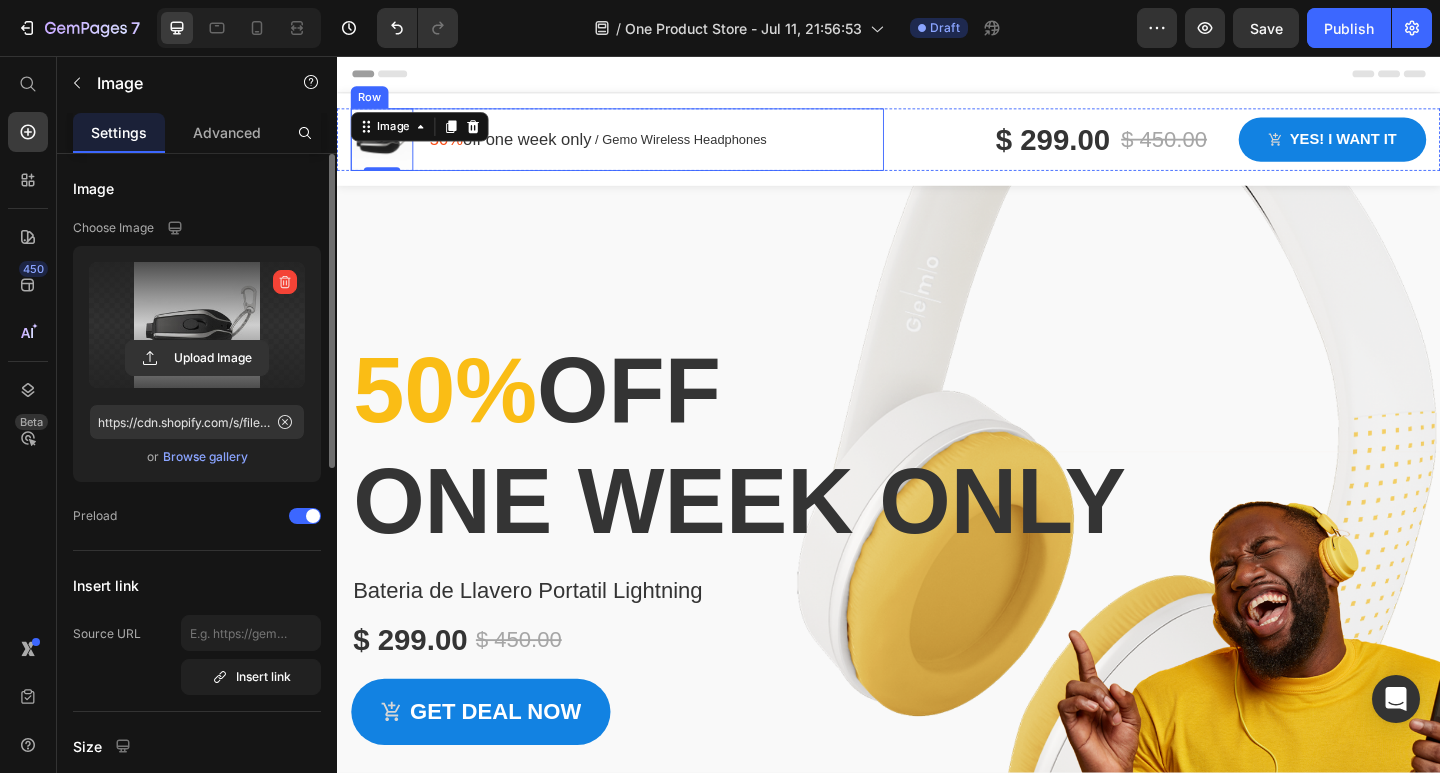 click on "50%  off one week only Text block / Gemo Wireless Headphones Text block Row" at bounding box center [621, 147] 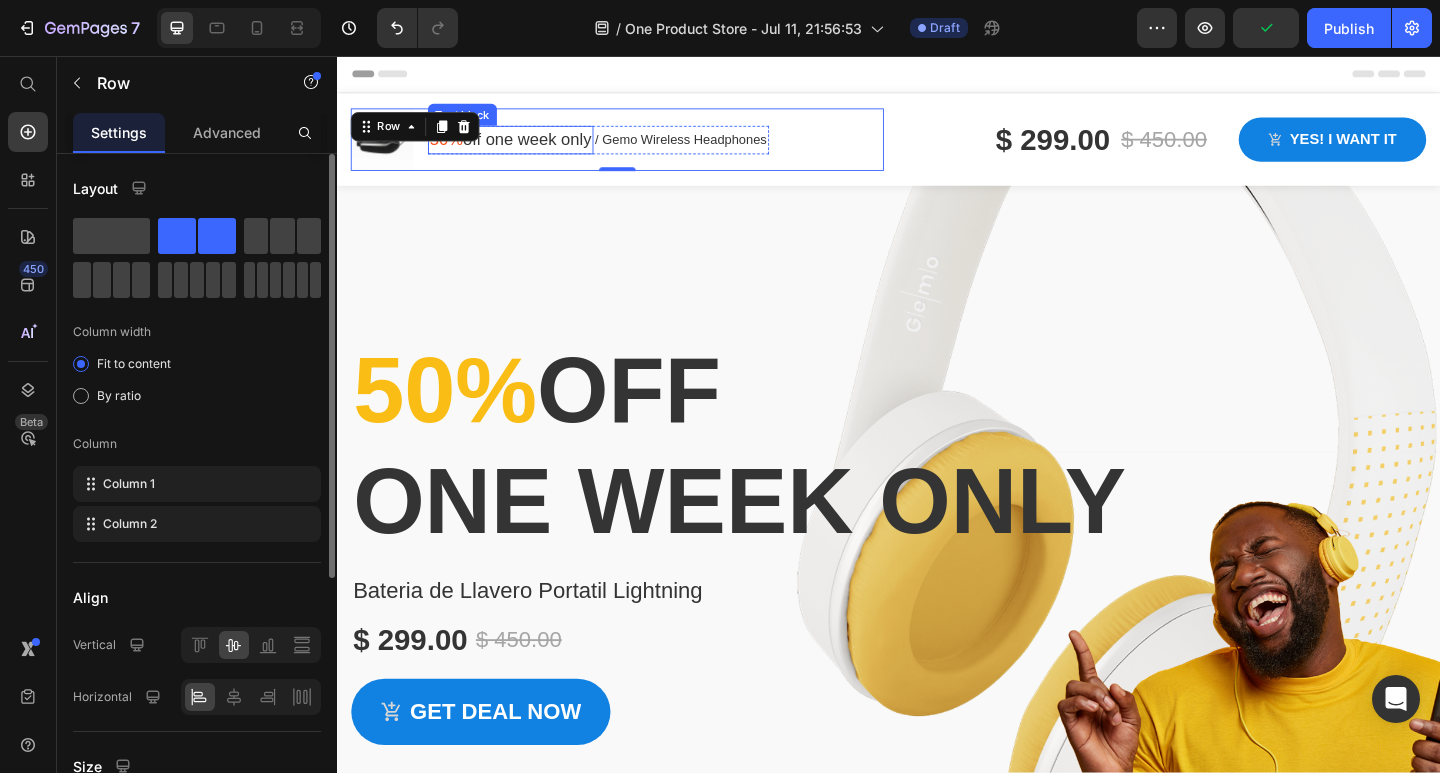 click on "50%  off one week only" at bounding box center [526, 147] 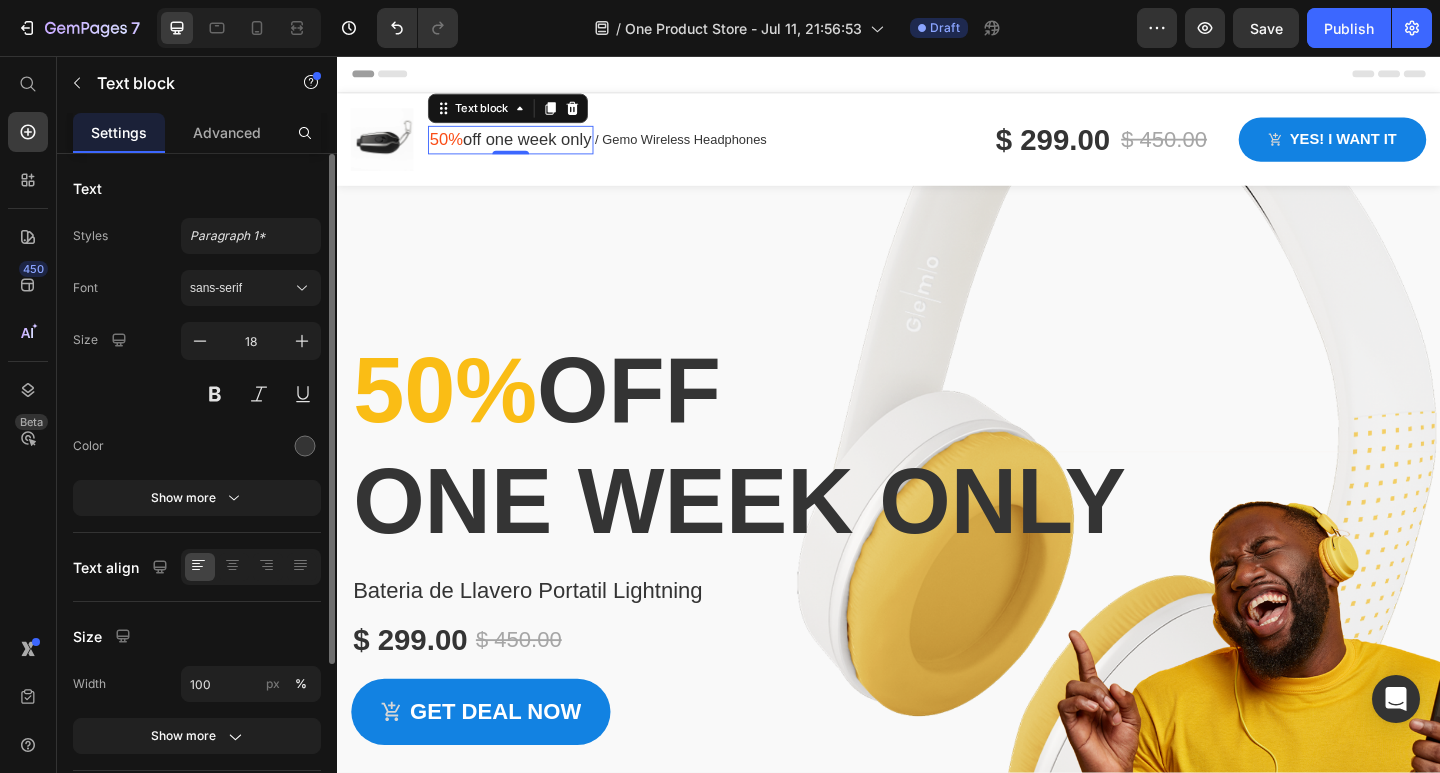 click on "50%  off one week only" at bounding box center [526, 147] 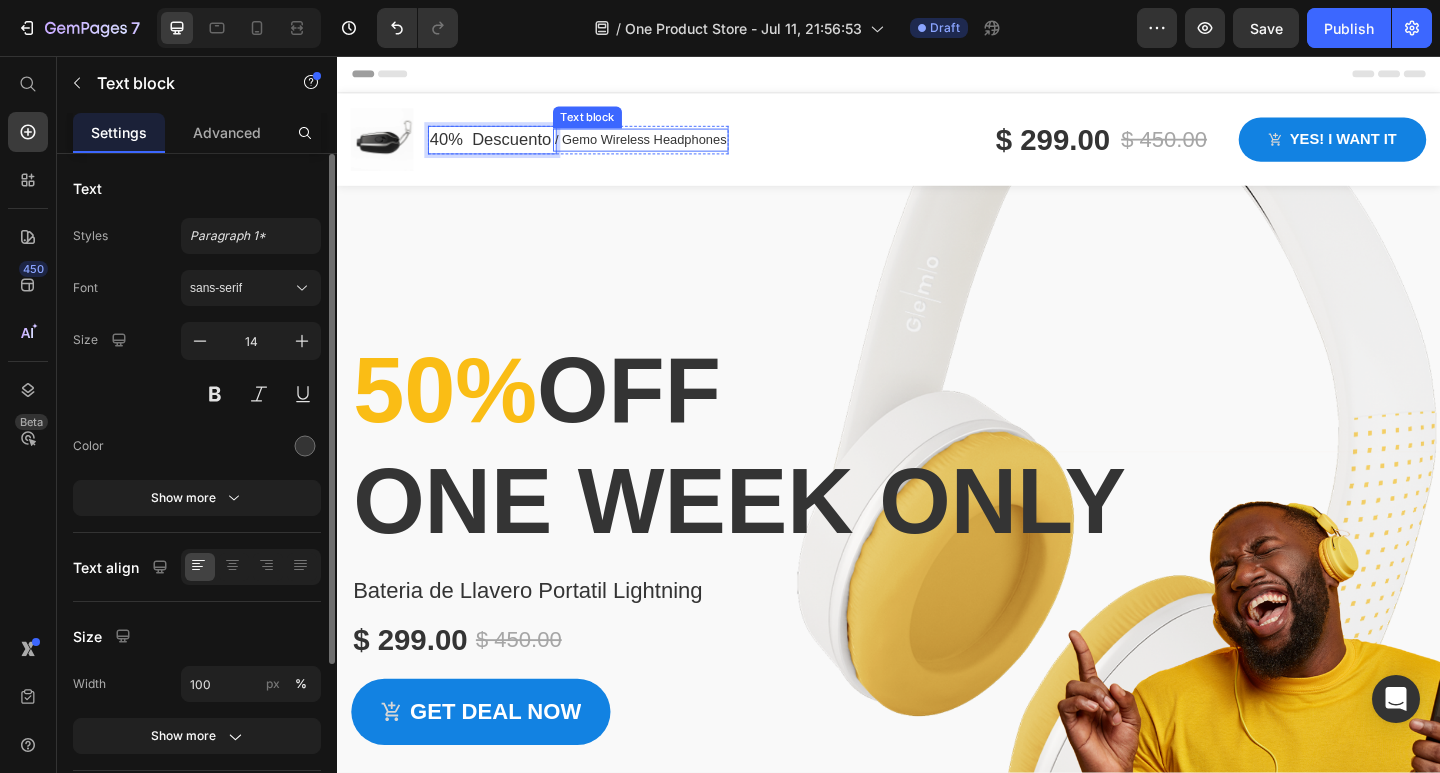 click on "/ Gemo Wireless Headphones" at bounding box center (667, 147) 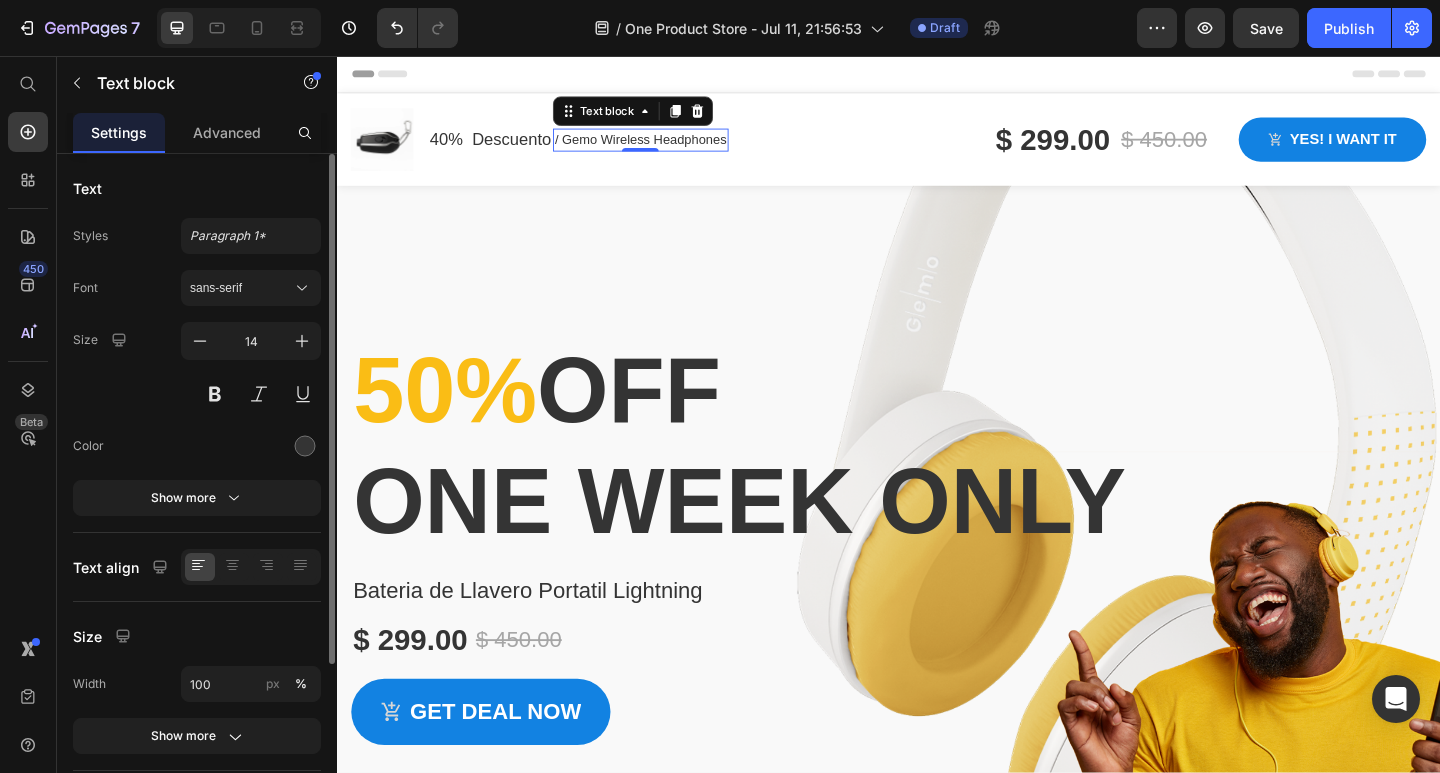 click on "/ Gemo Wireless Headphones" at bounding box center [667, 147] 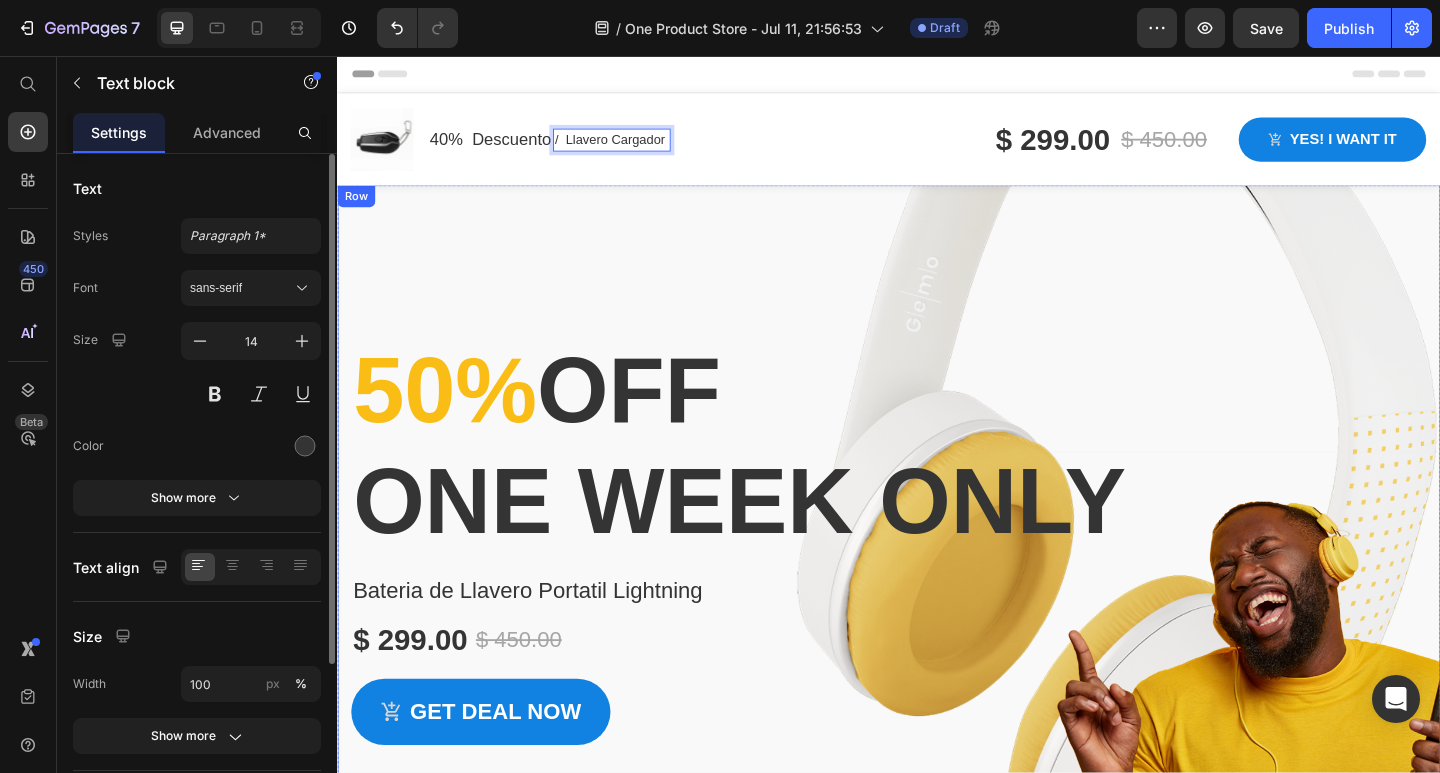 click on "50%  off one week only Heading Bateria de Llavero Portatil Lightning Product Title $ 299.00 Product Price $ 450.00 Product Price Row Get deal now Product Cart Button 00 Days 12 Hours 28 Minutes 27 Seconds Countdown Timer Product Row" at bounding box center [937, 557] 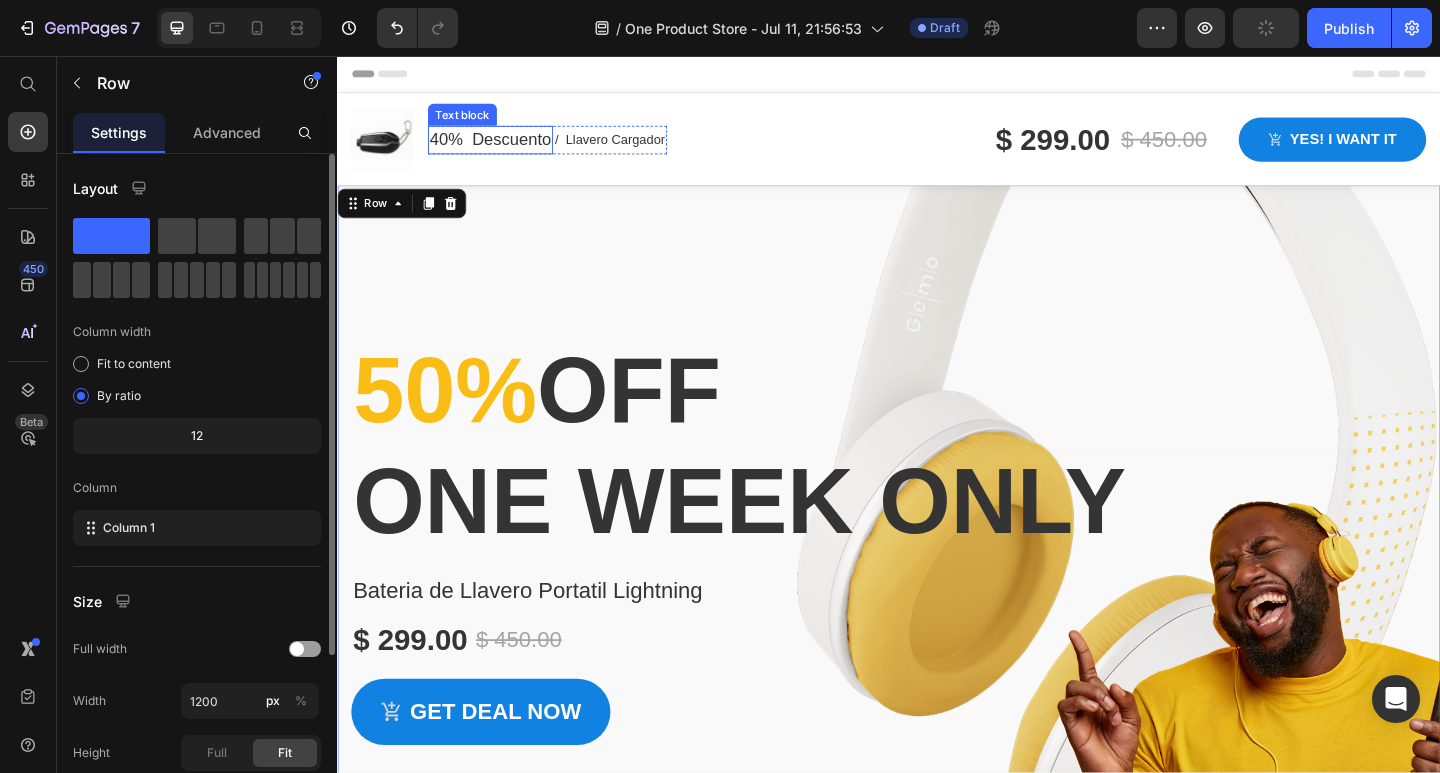 click on "40%  Descuento" at bounding box center [504, 147] 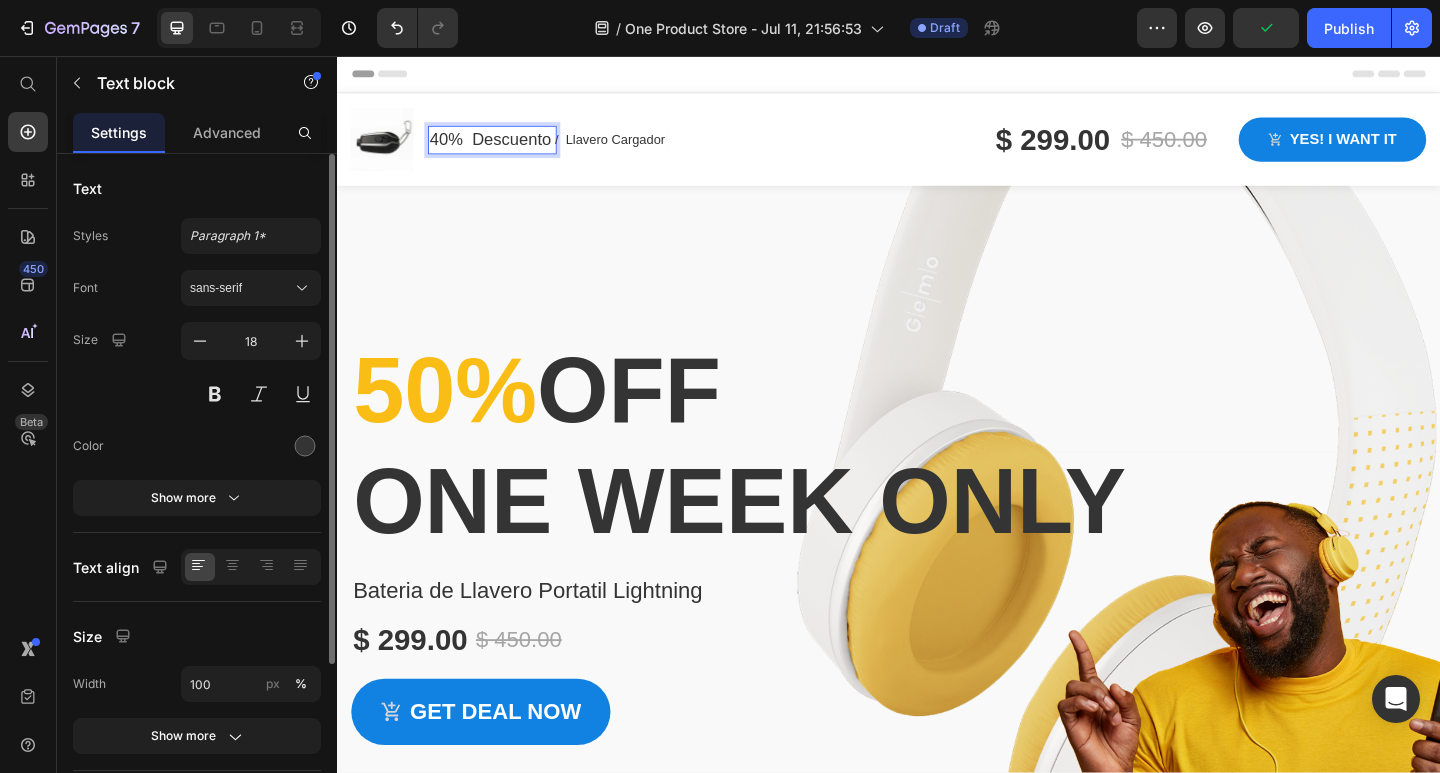 click on "40%  Descuento" at bounding box center (504, 147) 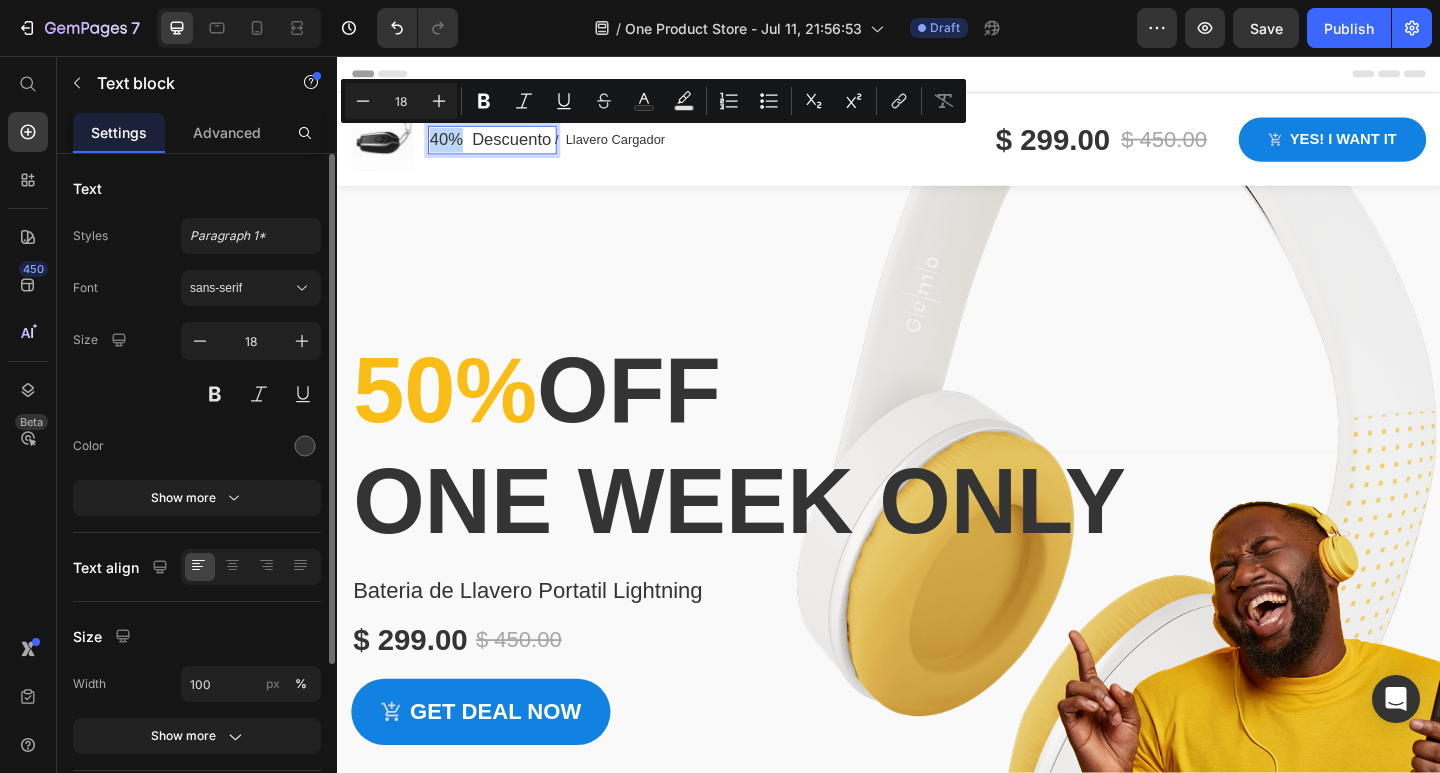 drag, startPoint x: 472, startPoint y: 147, endPoint x: 442, endPoint y: 147, distance: 30 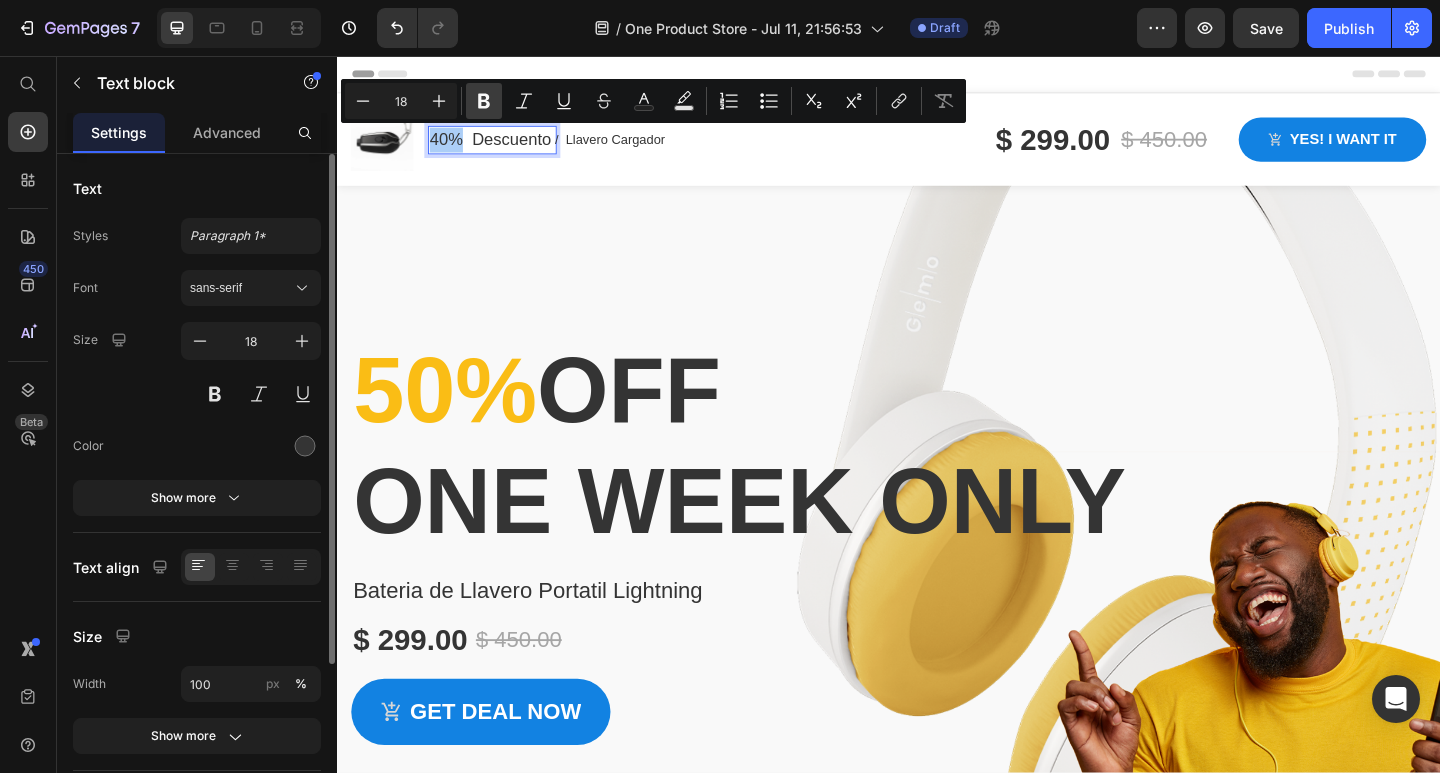 click 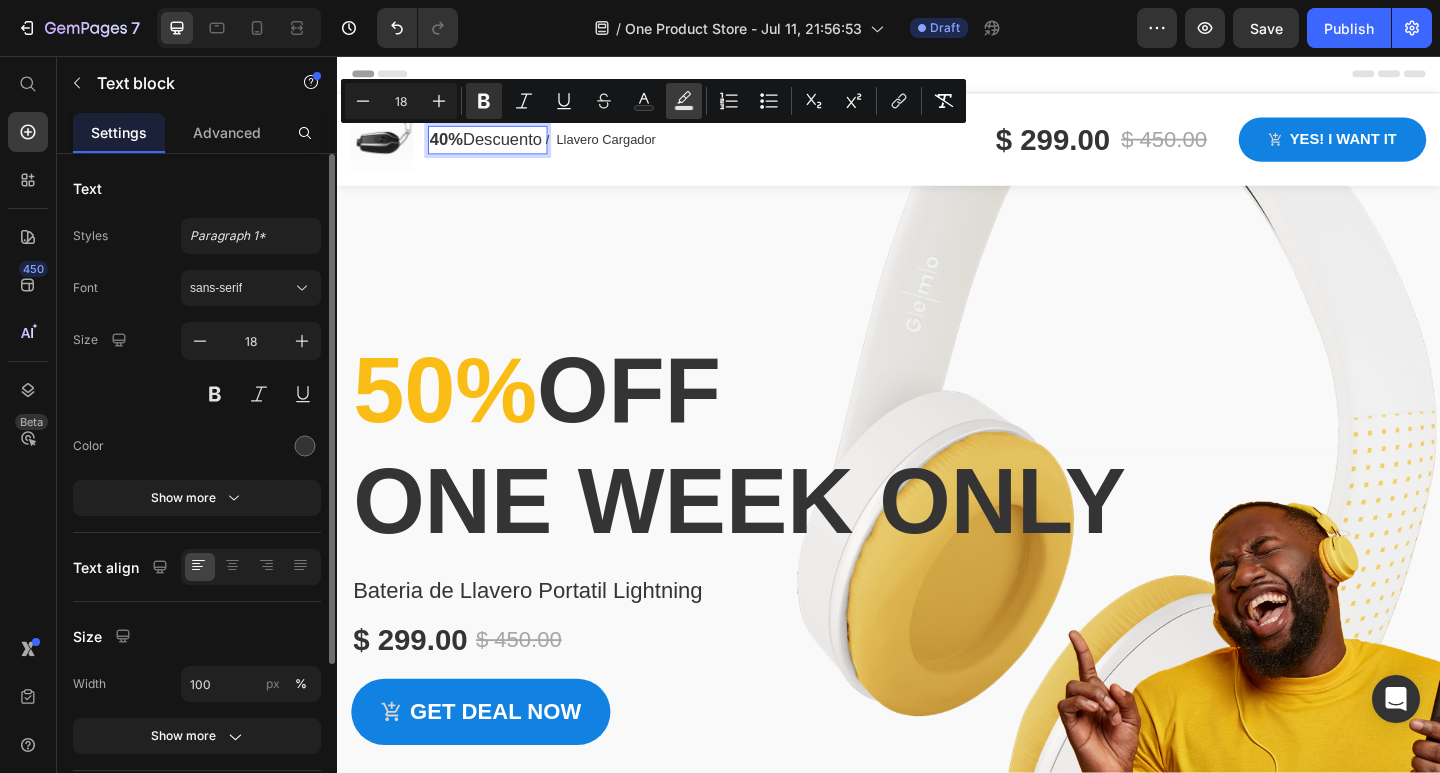 click 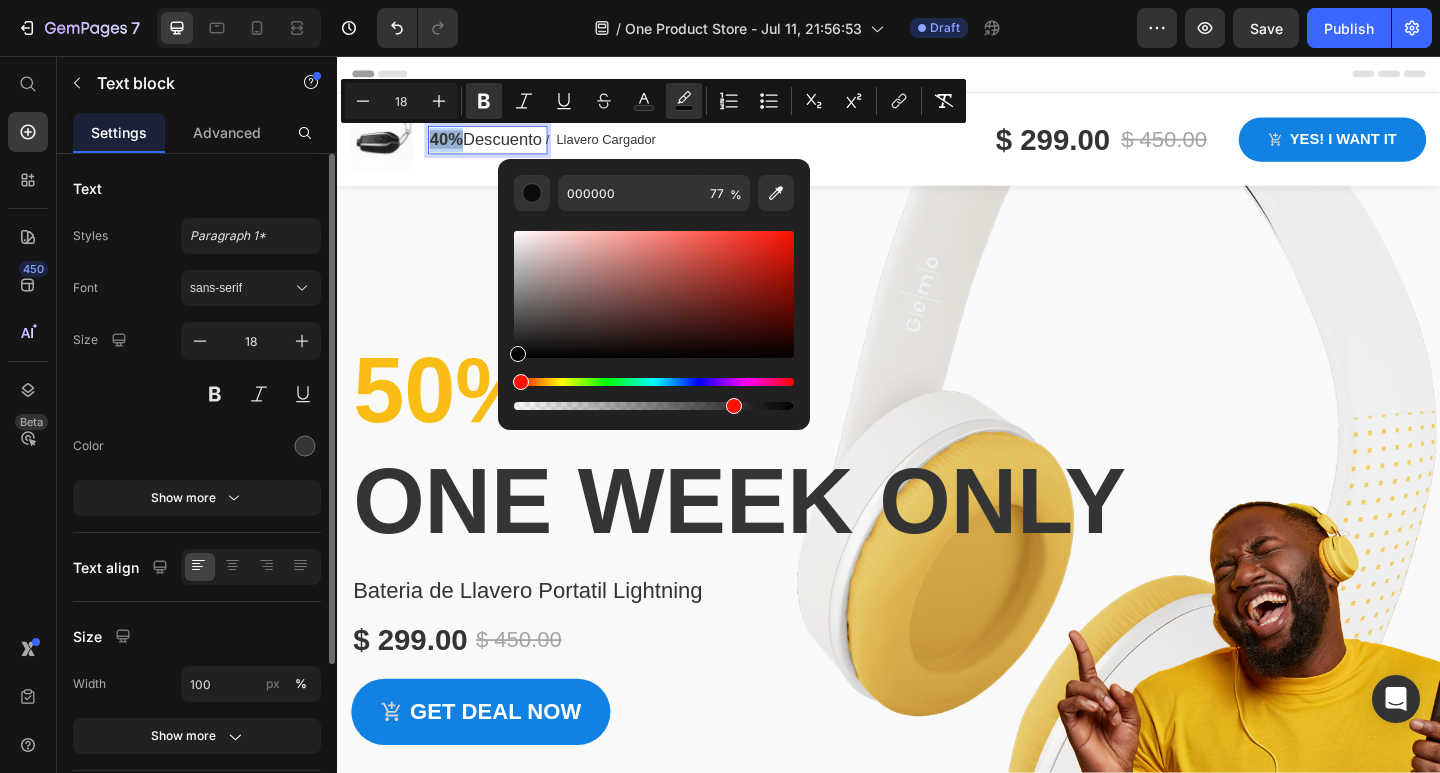click at bounding box center (521, 382) 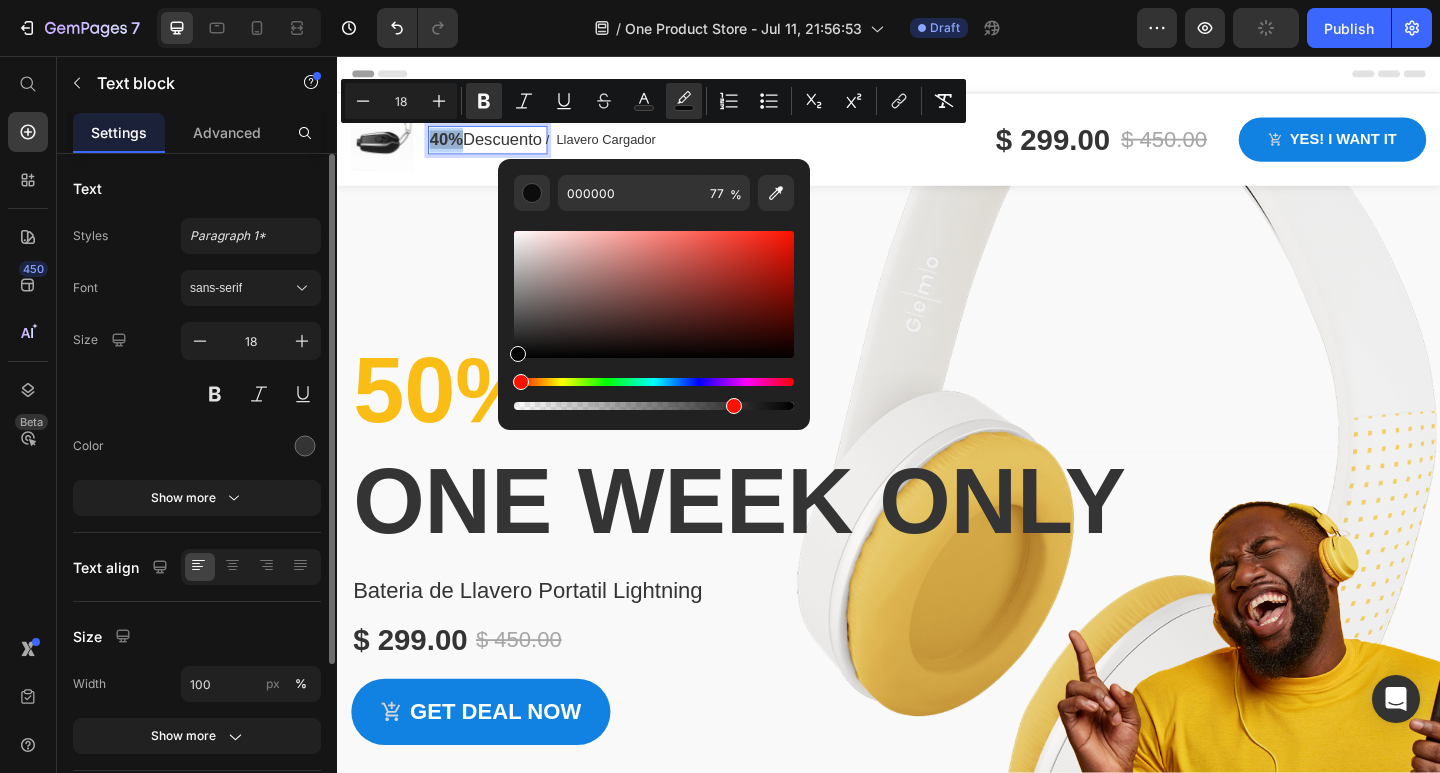 click at bounding box center (518, 354) 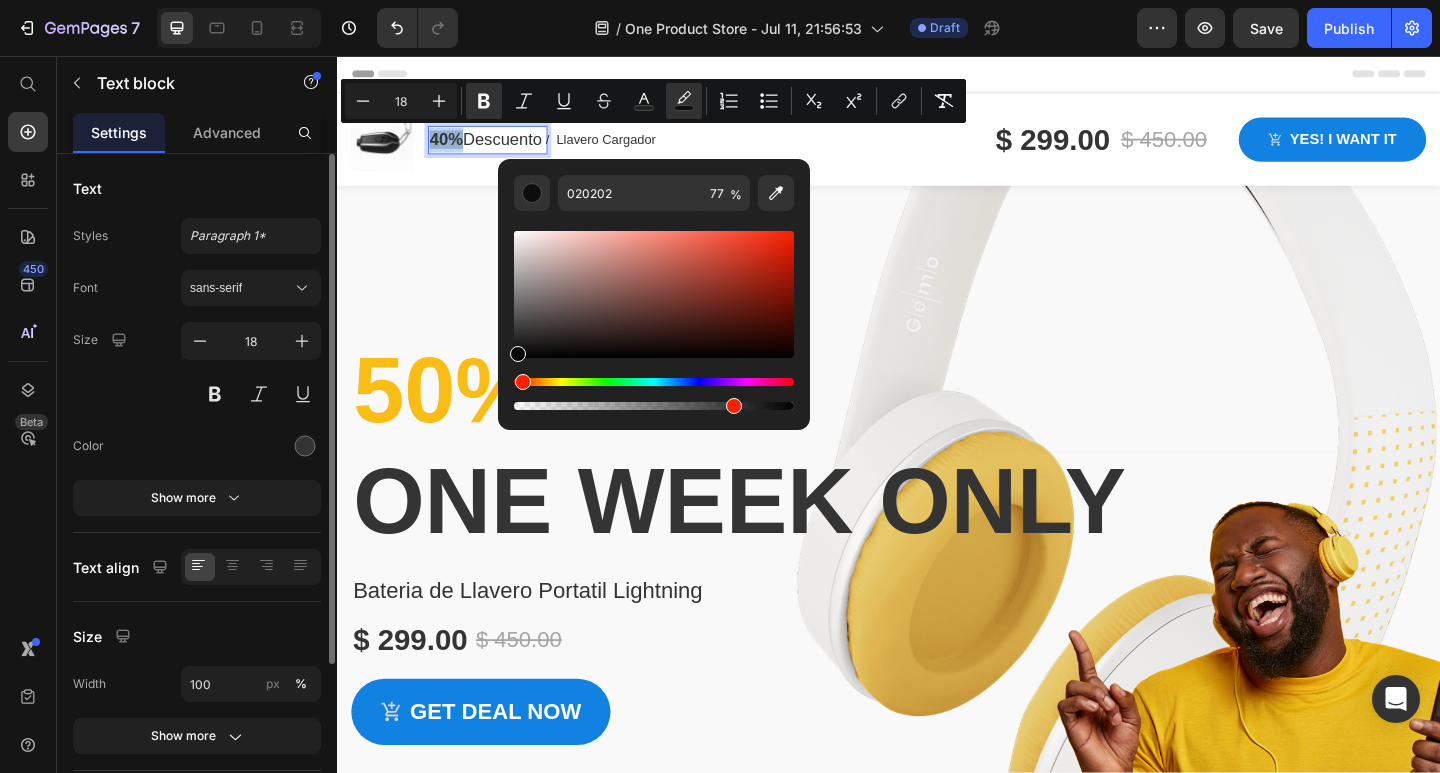 click at bounding box center (654, 394) 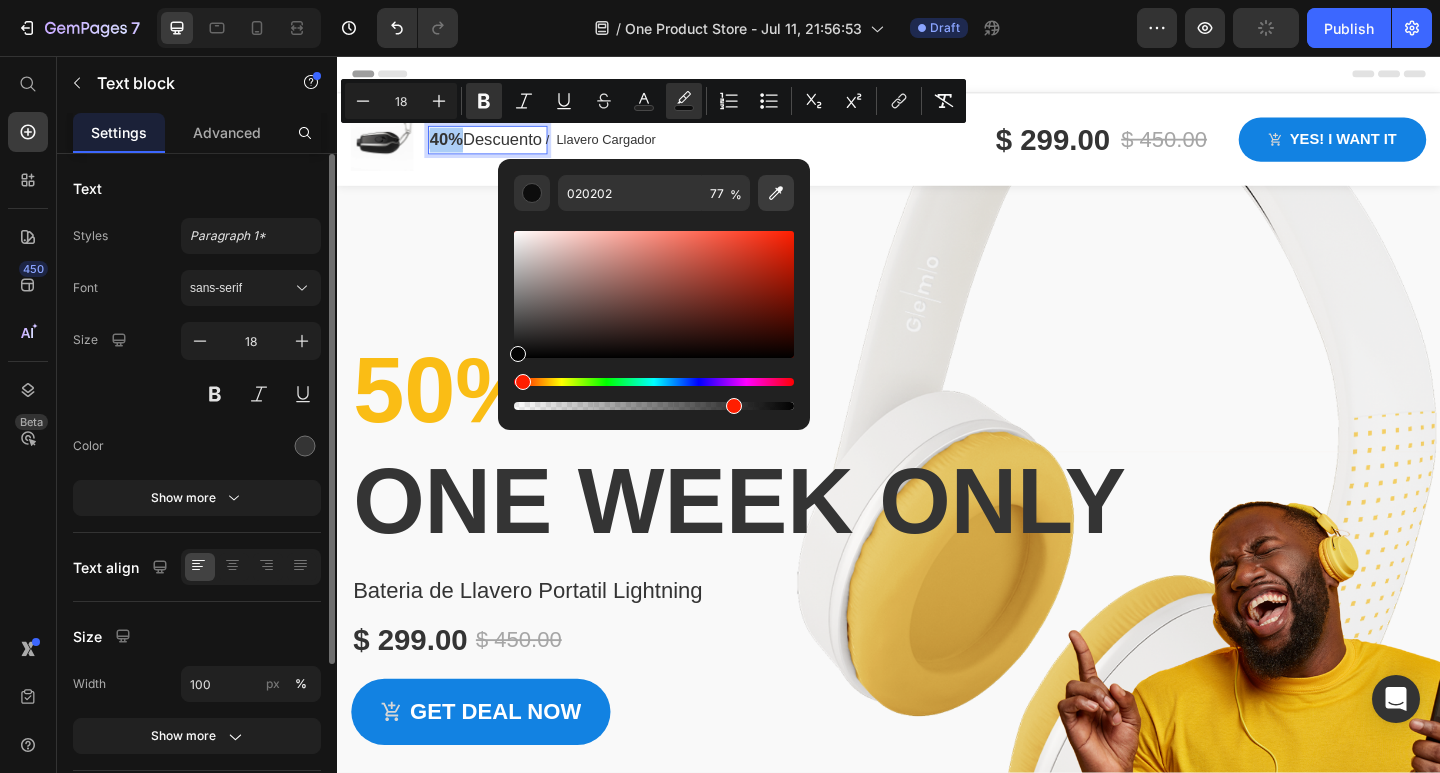 click 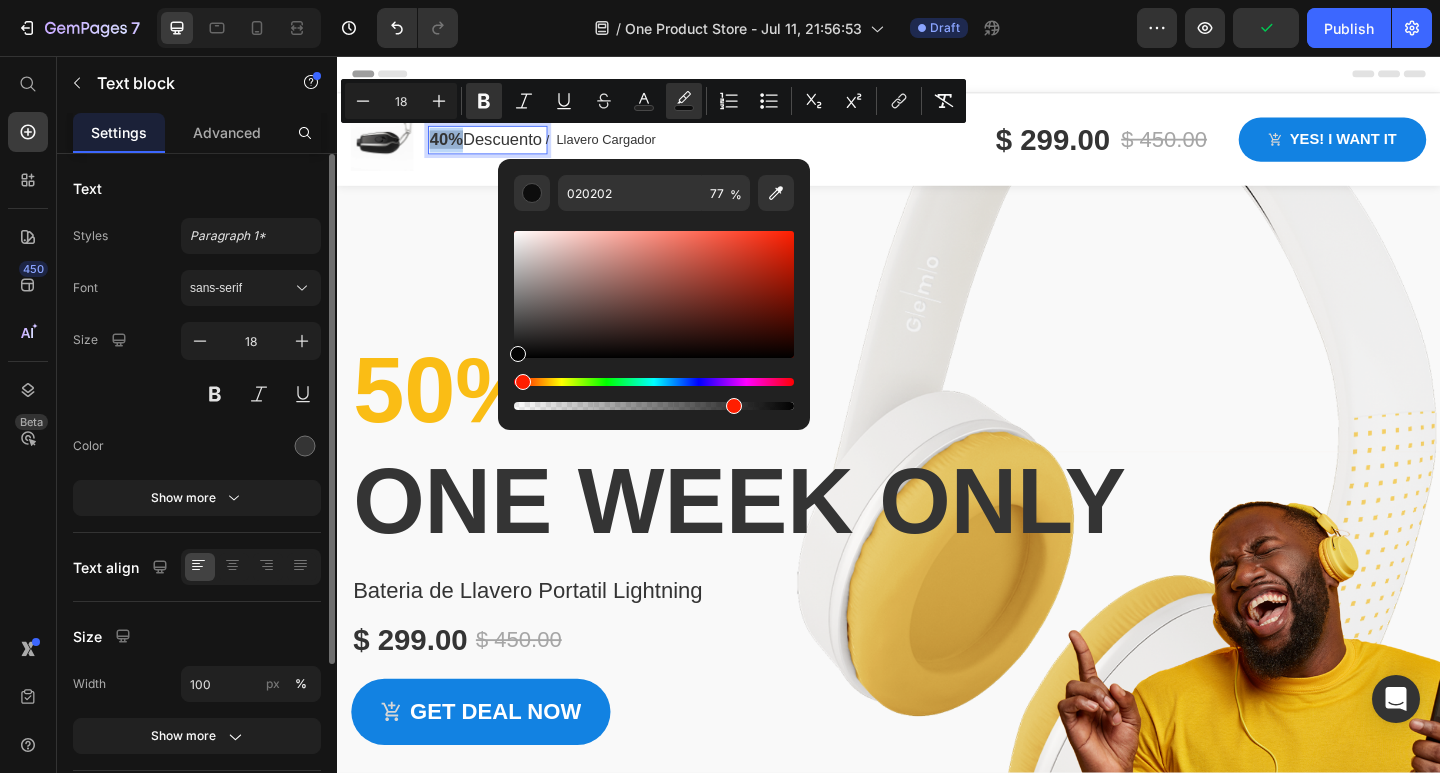 type on "[POSTAL_CODE]" 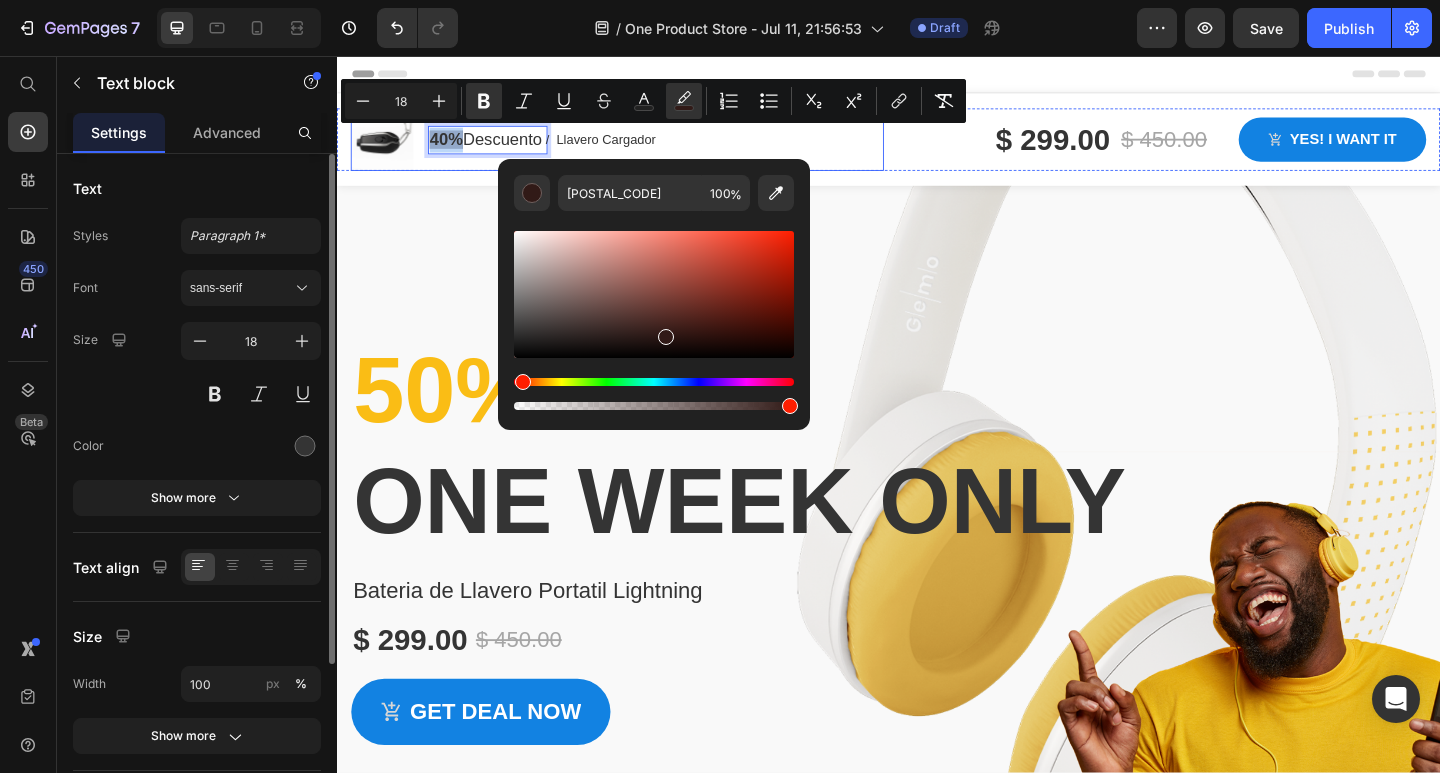 click on "Image 40%   Descuento Text block   0 /  Llavero Cargador Text block Row Row" at bounding box center [642, 147] 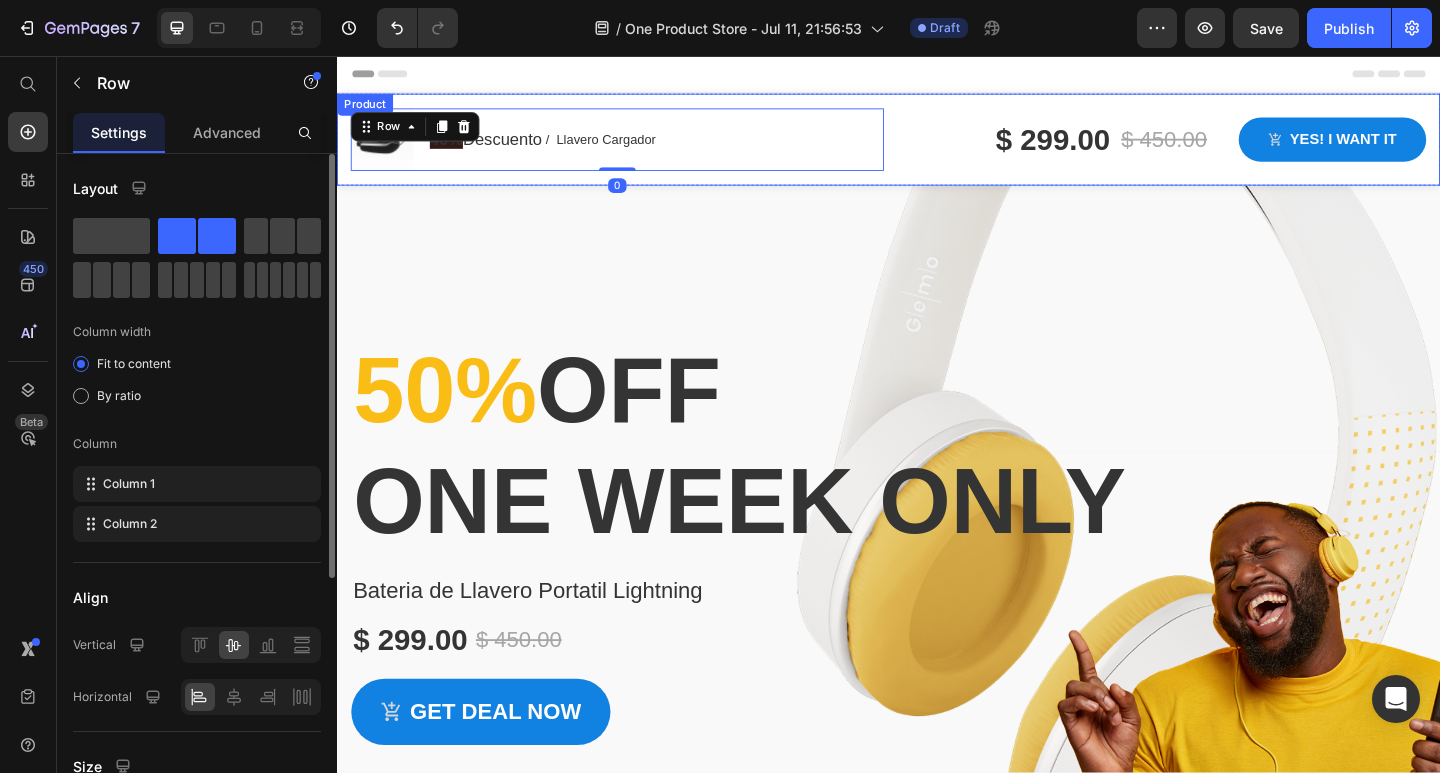 click on "Image 40%   Descuento Text block /  Llavero Cargador Text block Row Row   0 $ 299.00 Product Price $ 450.00 Product Price Row Yes! i want it Product Cart Button Row Row Gemo Wireless Headphones Text block Only Text block $ 299.00 Product Price left Text block Row Yes! i want it Product Cart Button Row" at bounding box center [937, 155] 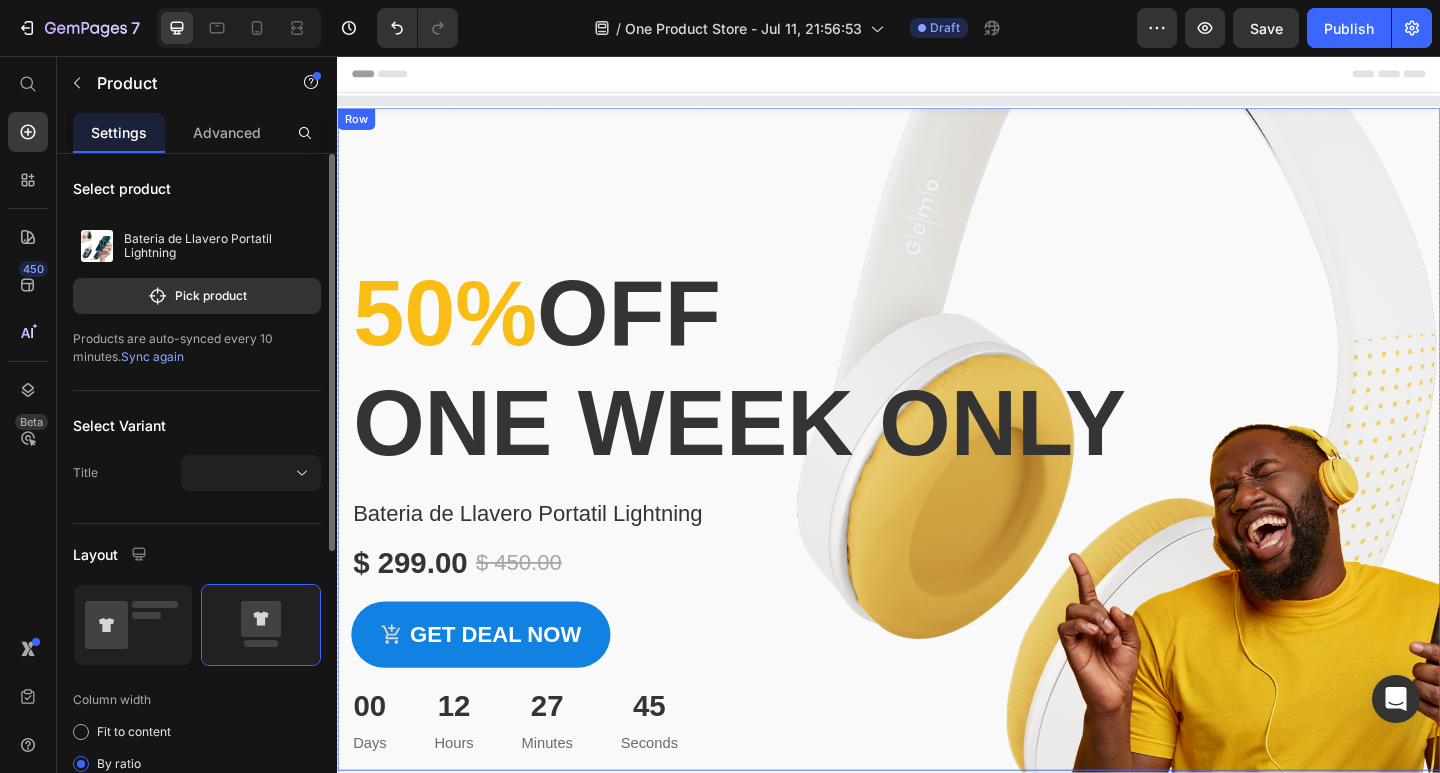click on "50%  off one week only Heading Bateria de Llavero Portatil Lightning Product Title $ 299.00 Product Price $ 450.00 Product Price Row Get deal now Product Cart Button 00 Days 12 Hours 27 Minutes 45 Seconds Countdown Timer Product Row" at bounding box center [937, 473] 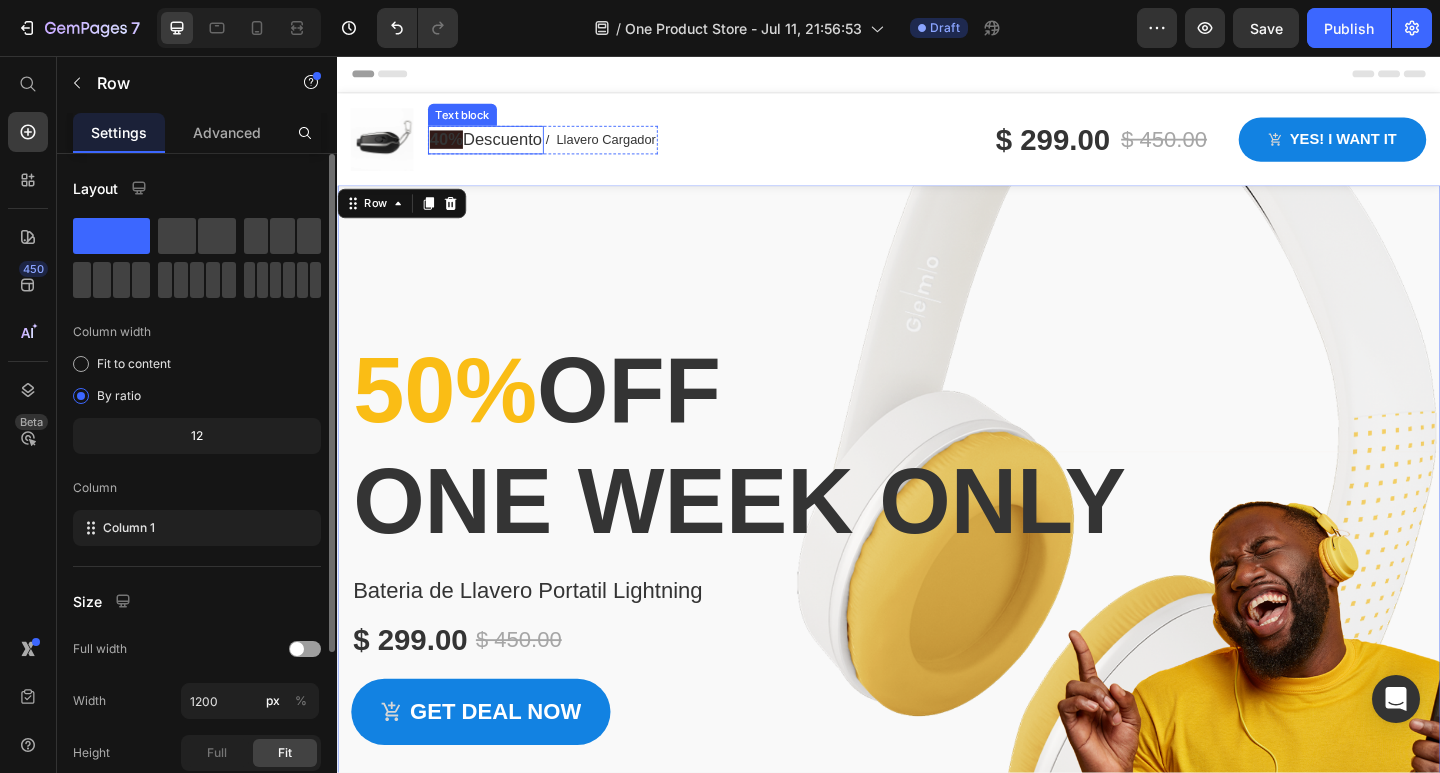 click on "40%" at bounding box center [456, 147] 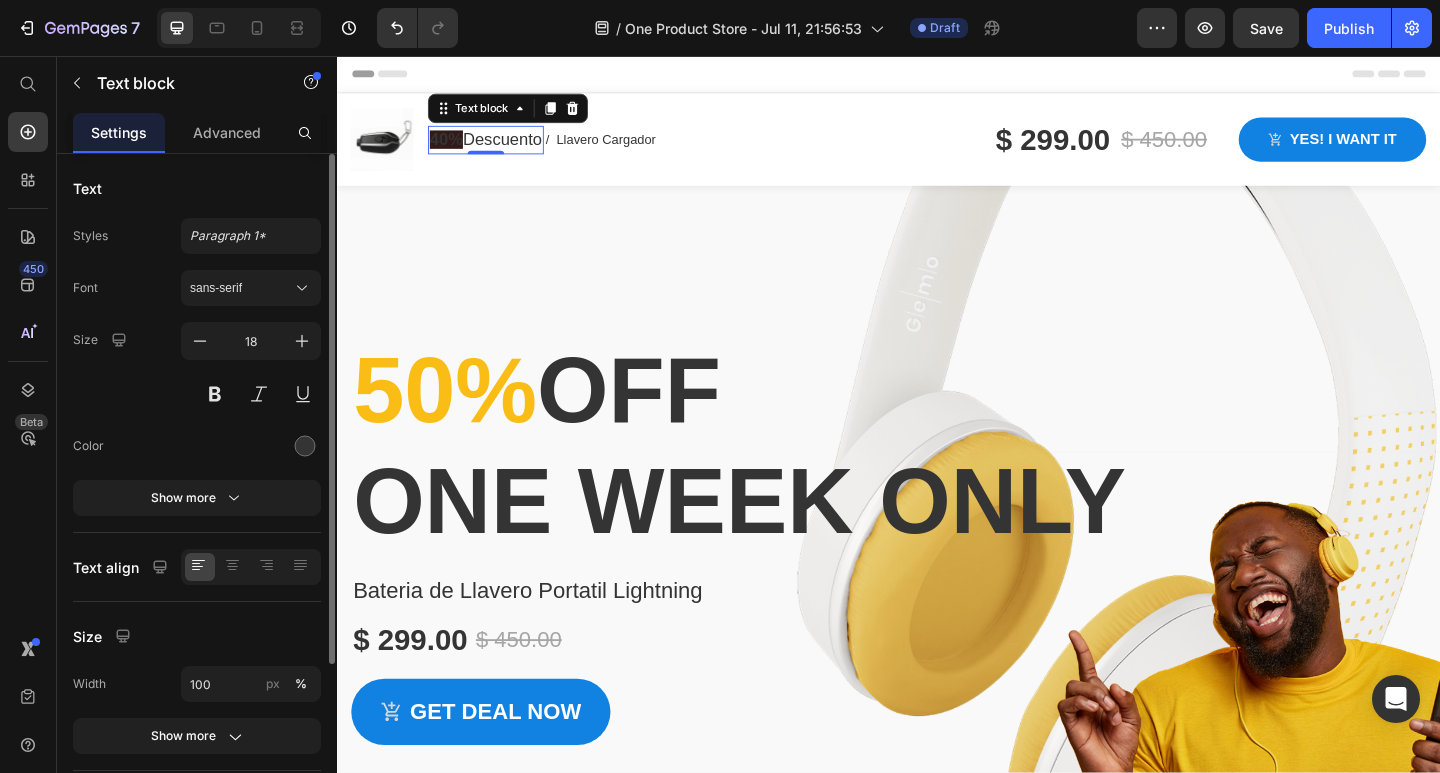 click on "40%" at bounding box center (456, 147) 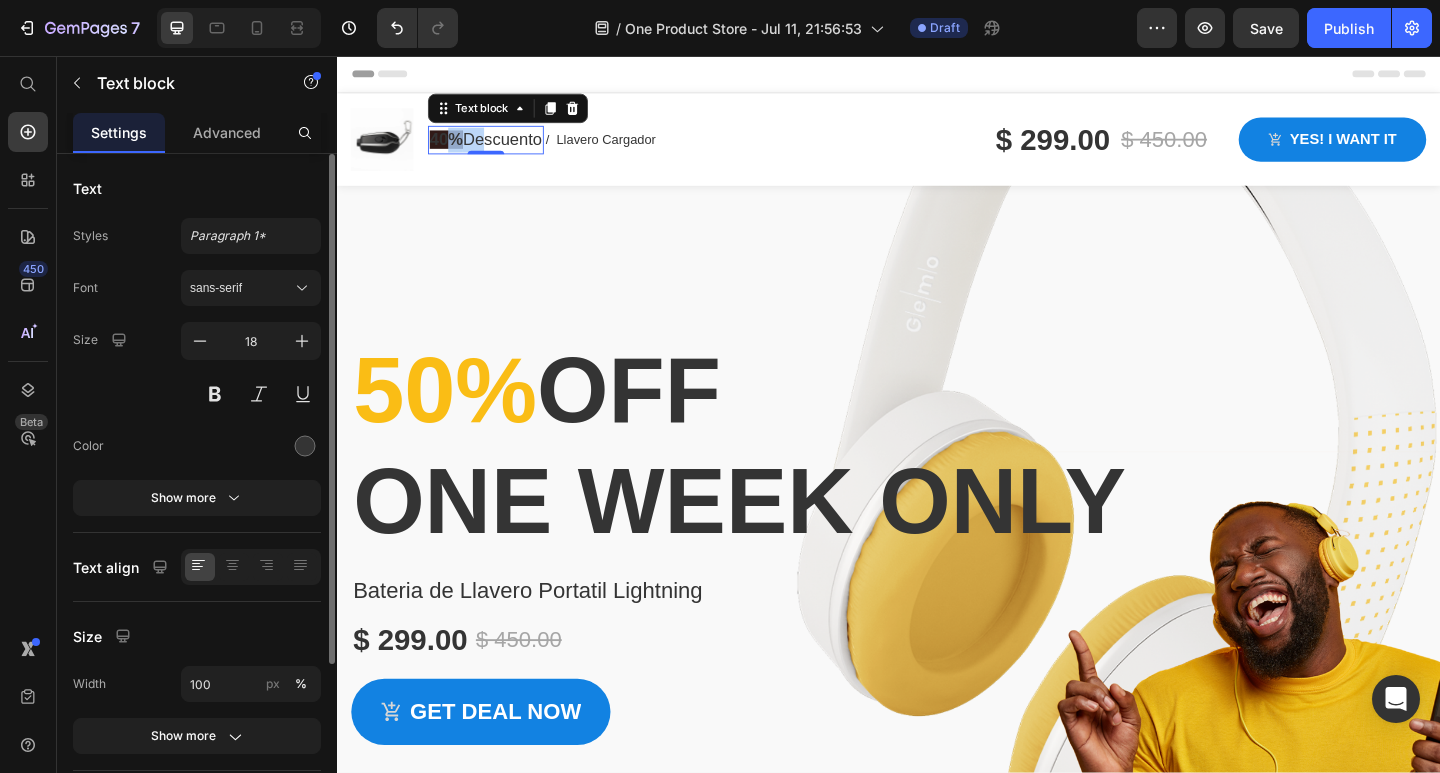 click on "40%" at bounding box center (456, 147) 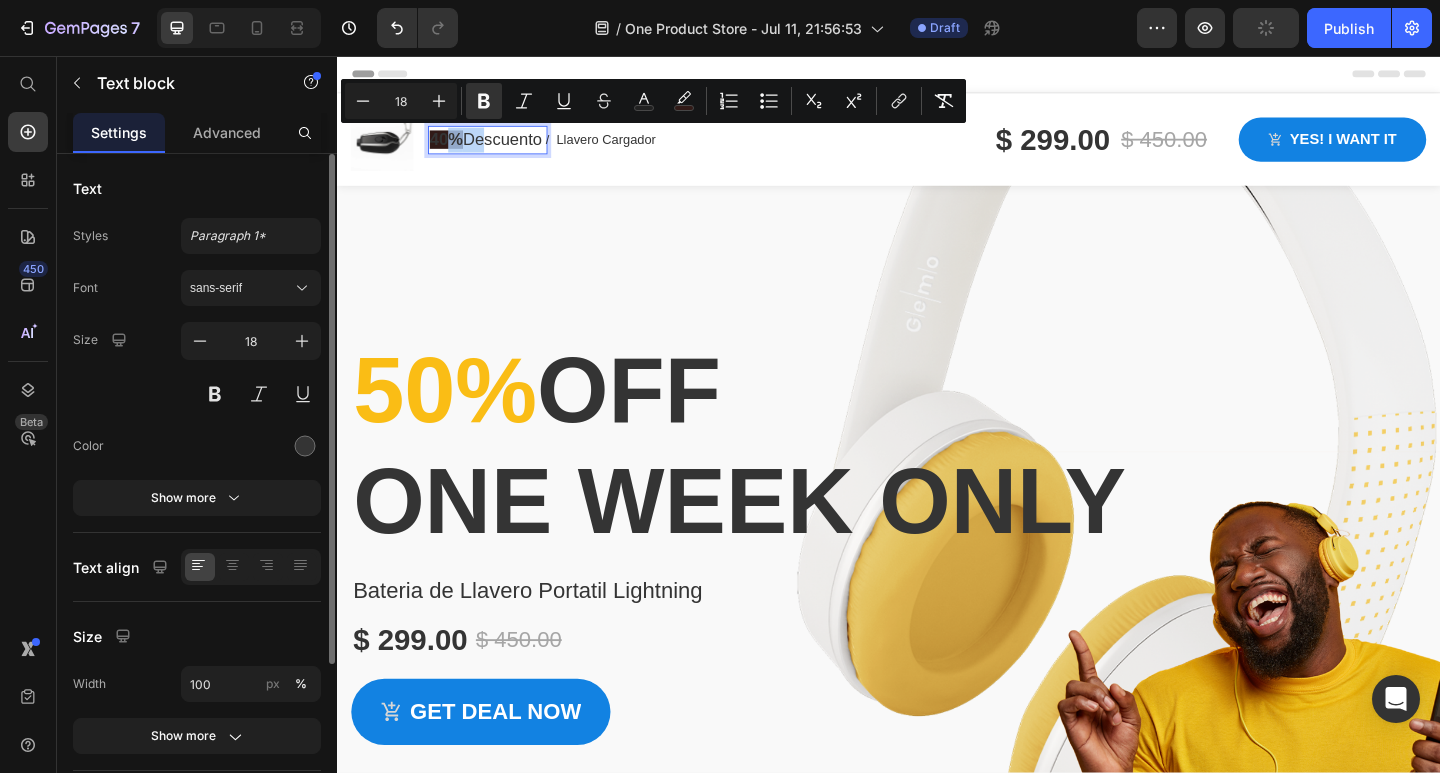 click on "40%" at bounding box center (456, 147) 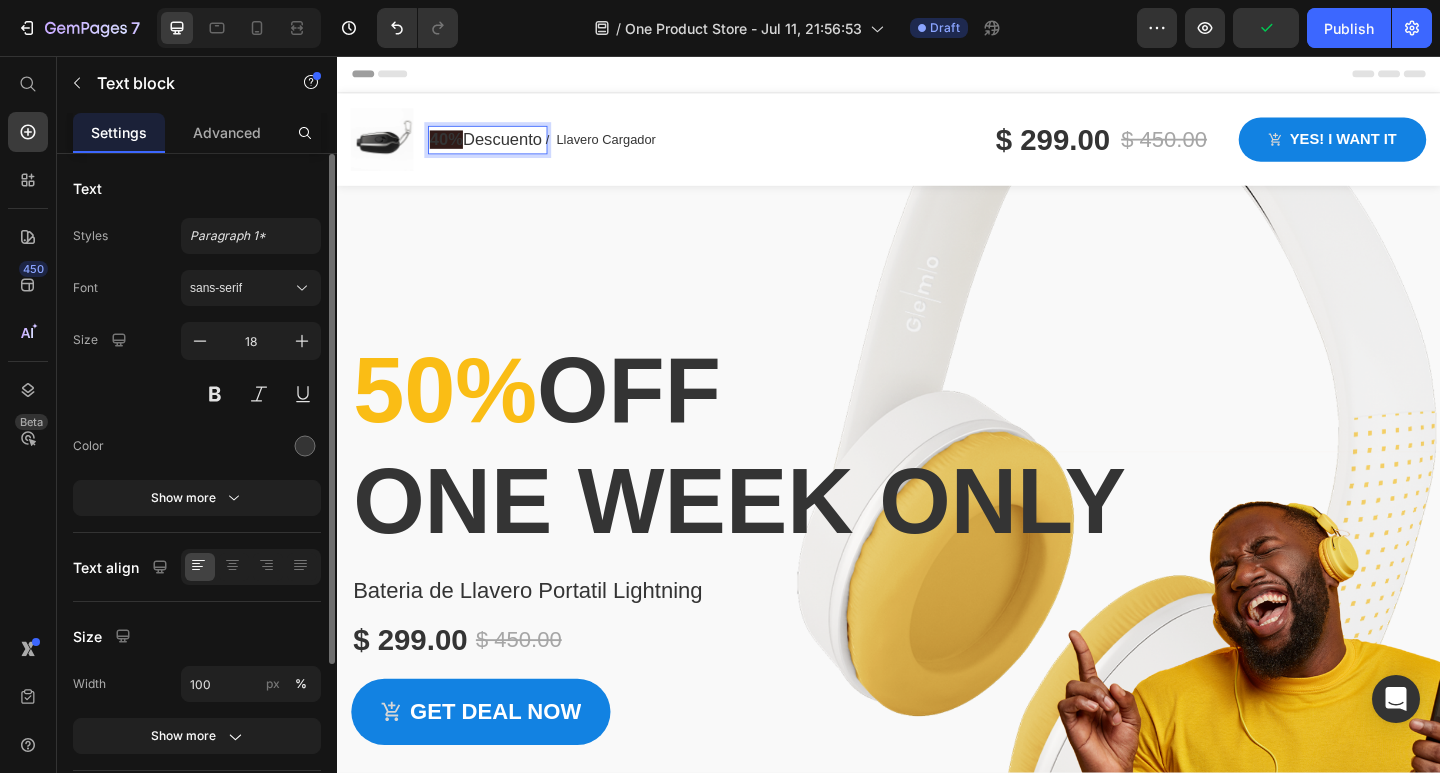 click on "40%" at bounding box center (456, 147) 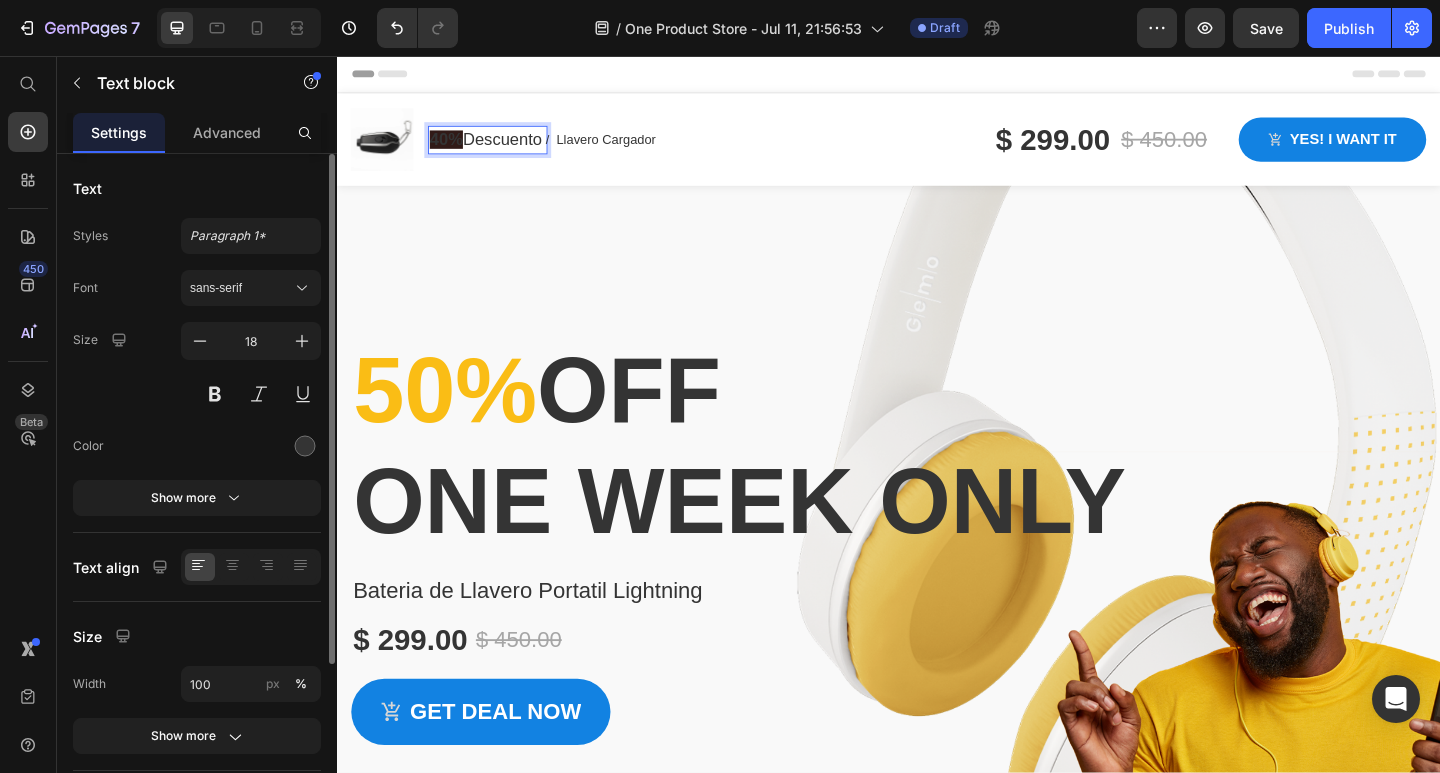 click on "40%" at bounding box center (456, 147) 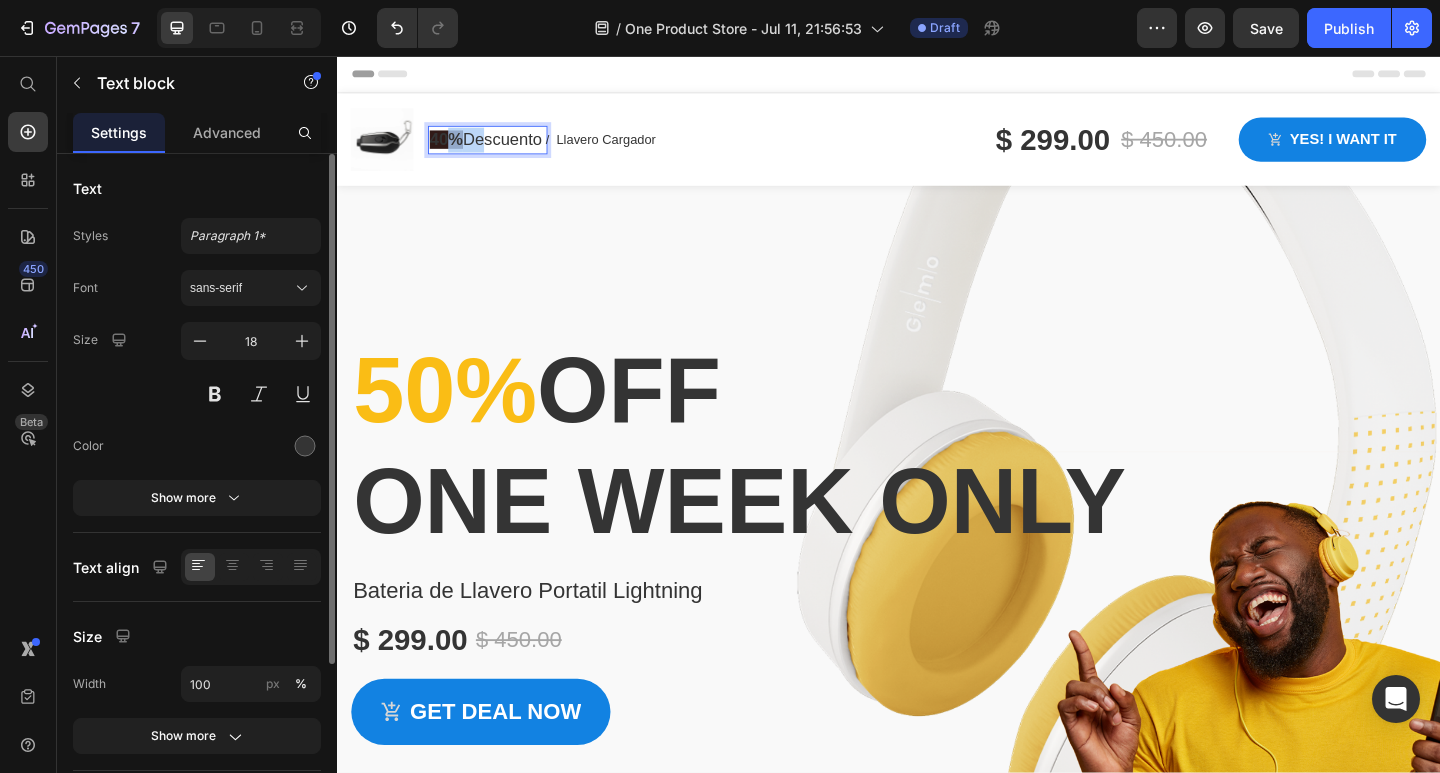 click on "40%" at bounding box center [456, 147] 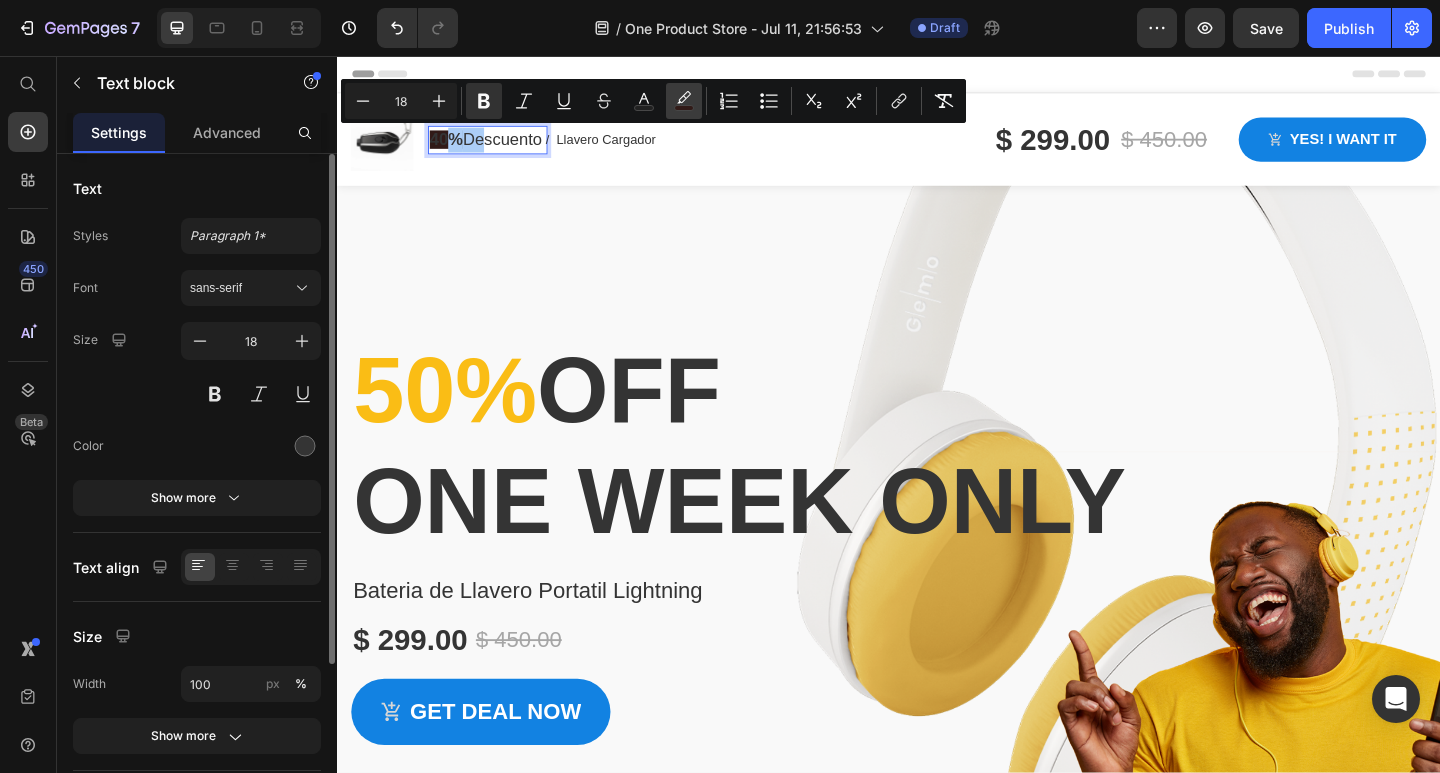 click 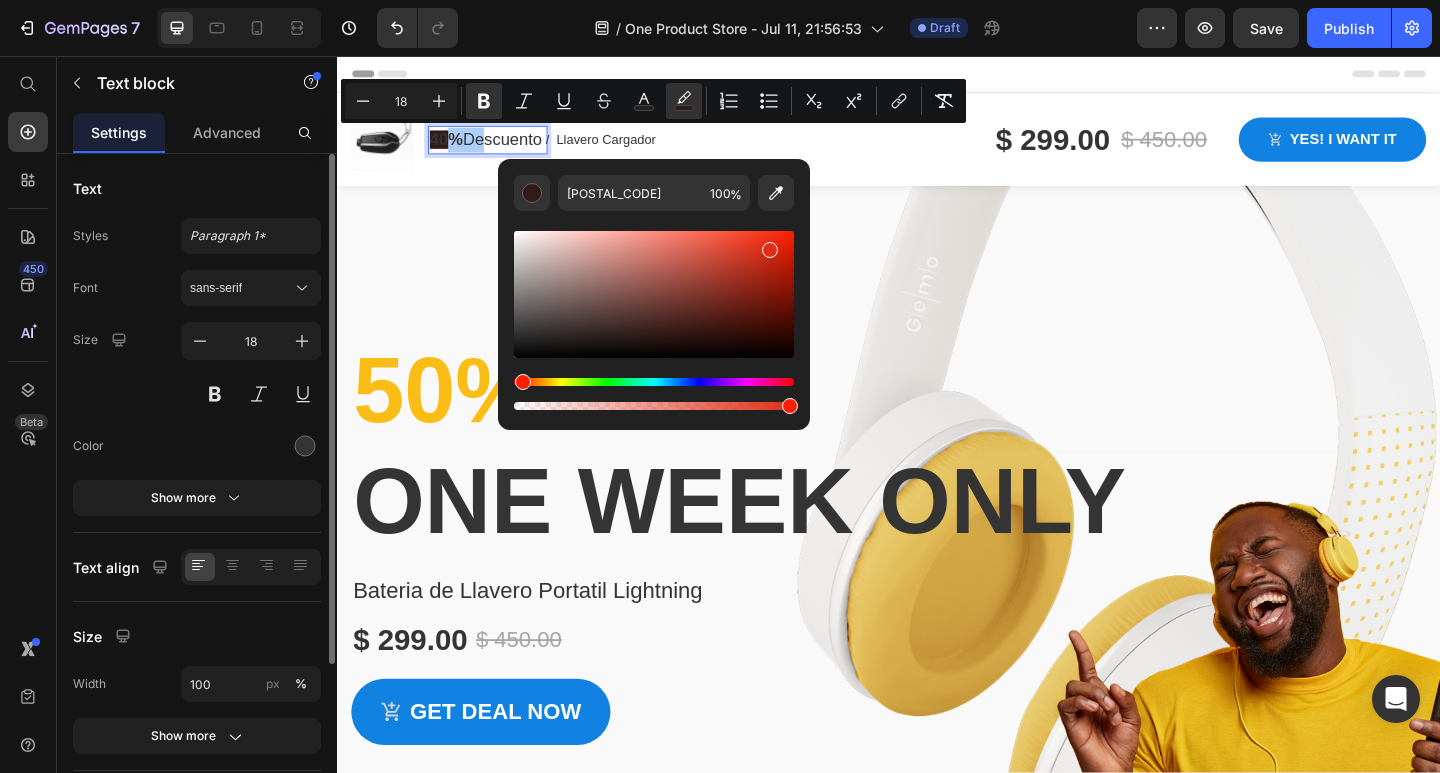 drag, startPoint x: 671, startPoint y: 342, endPoint x: 768, endPoint y: 246, distance: 136.47343 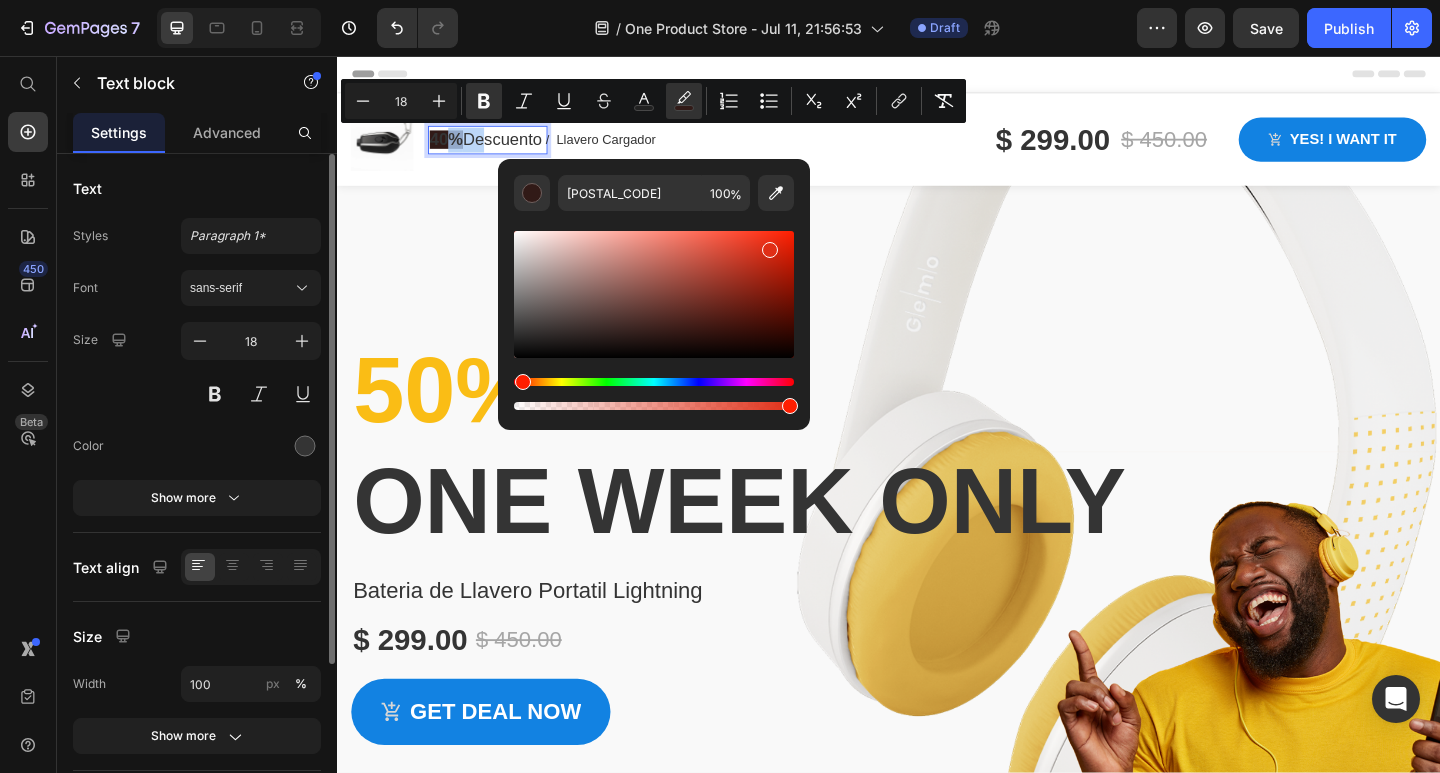 type on "[POSTAL_CODE]" 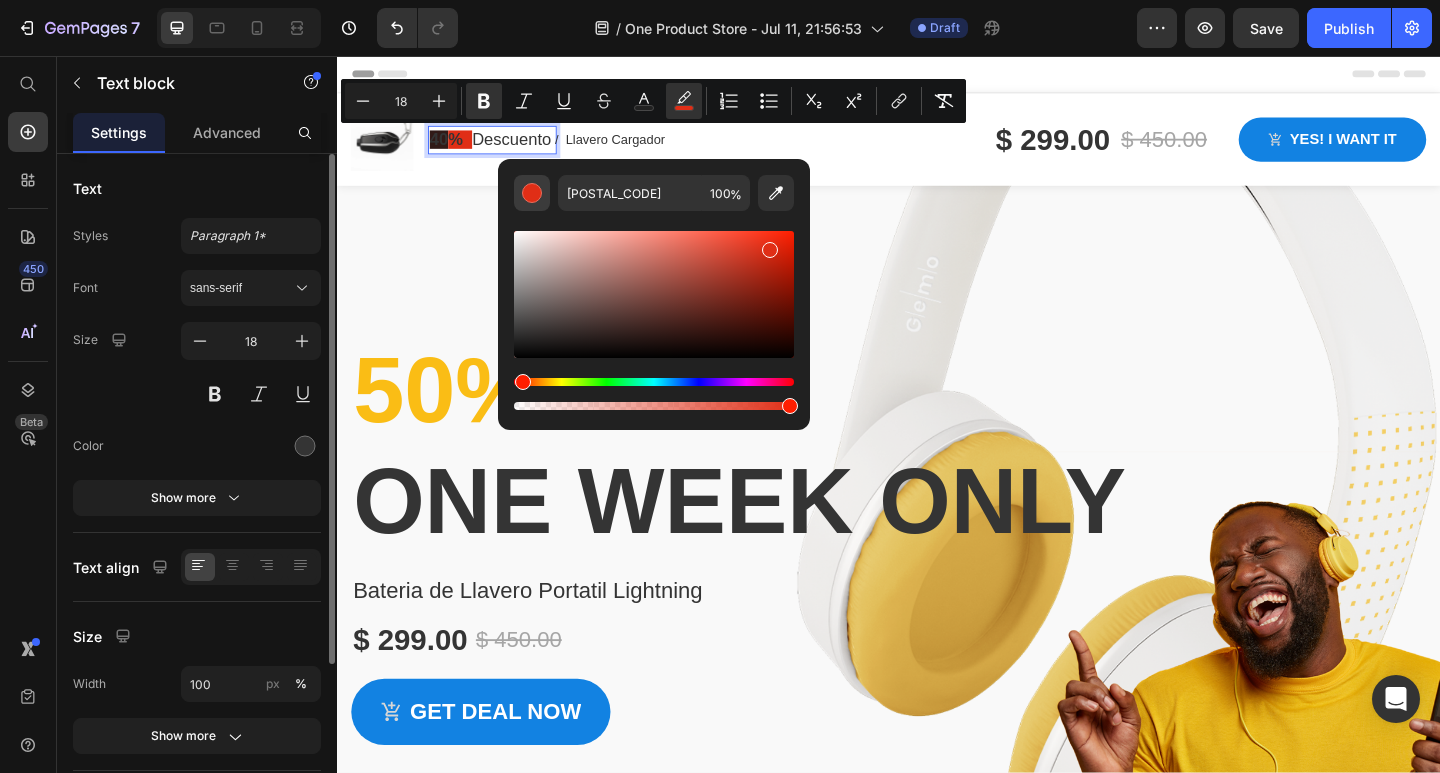 click at bounding box center [532, 193] 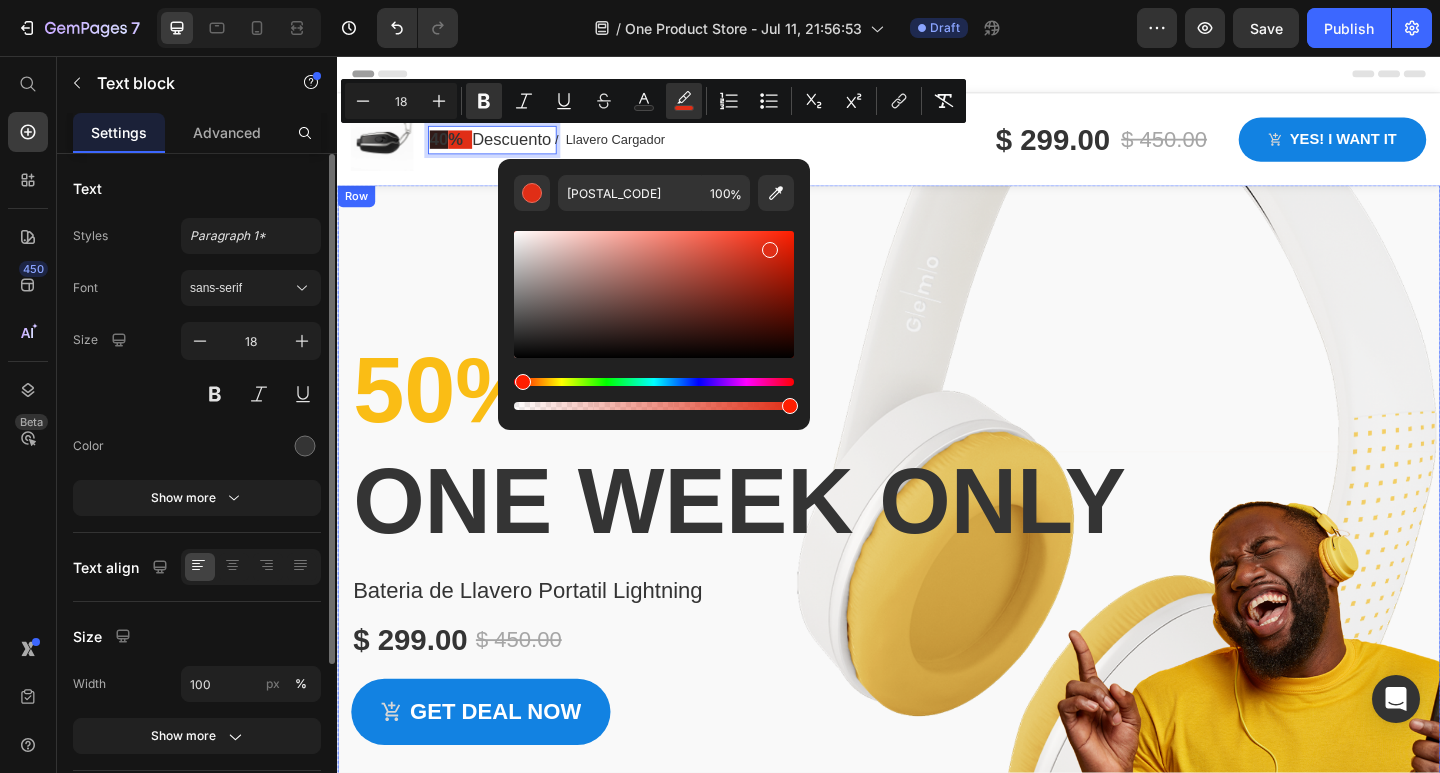 click on "50%  off one week only Heading Bateria de Llavero Portatil Lightning Product Title $ 299.00 Product Price $ 450.00 Product Price Row Get deal now Product Cart Button 00 Days 12 Hours 27 Minutes 24 Seconds Countdown Timer Product Row" at bounding box center (937, 557) 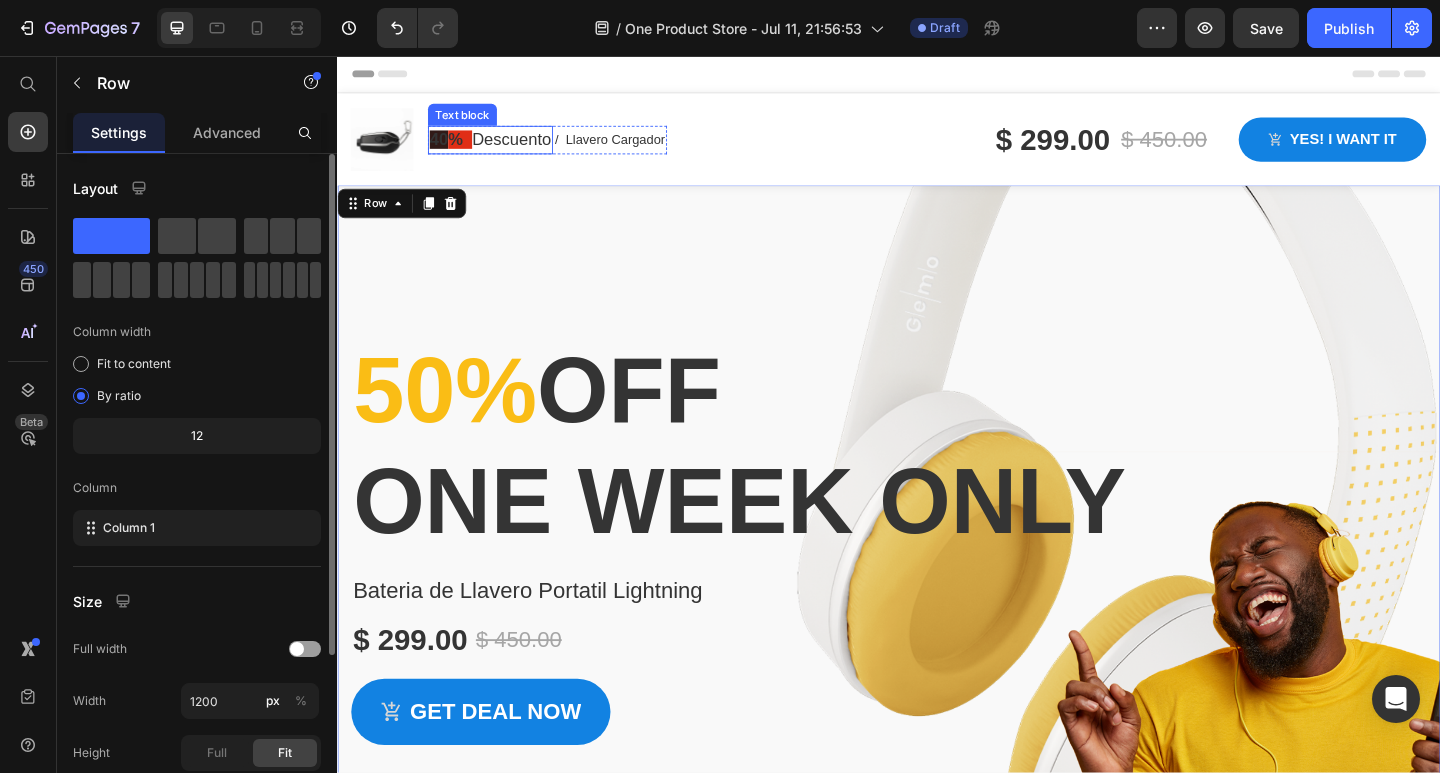 click on "40" at bounding box center (448, 147) 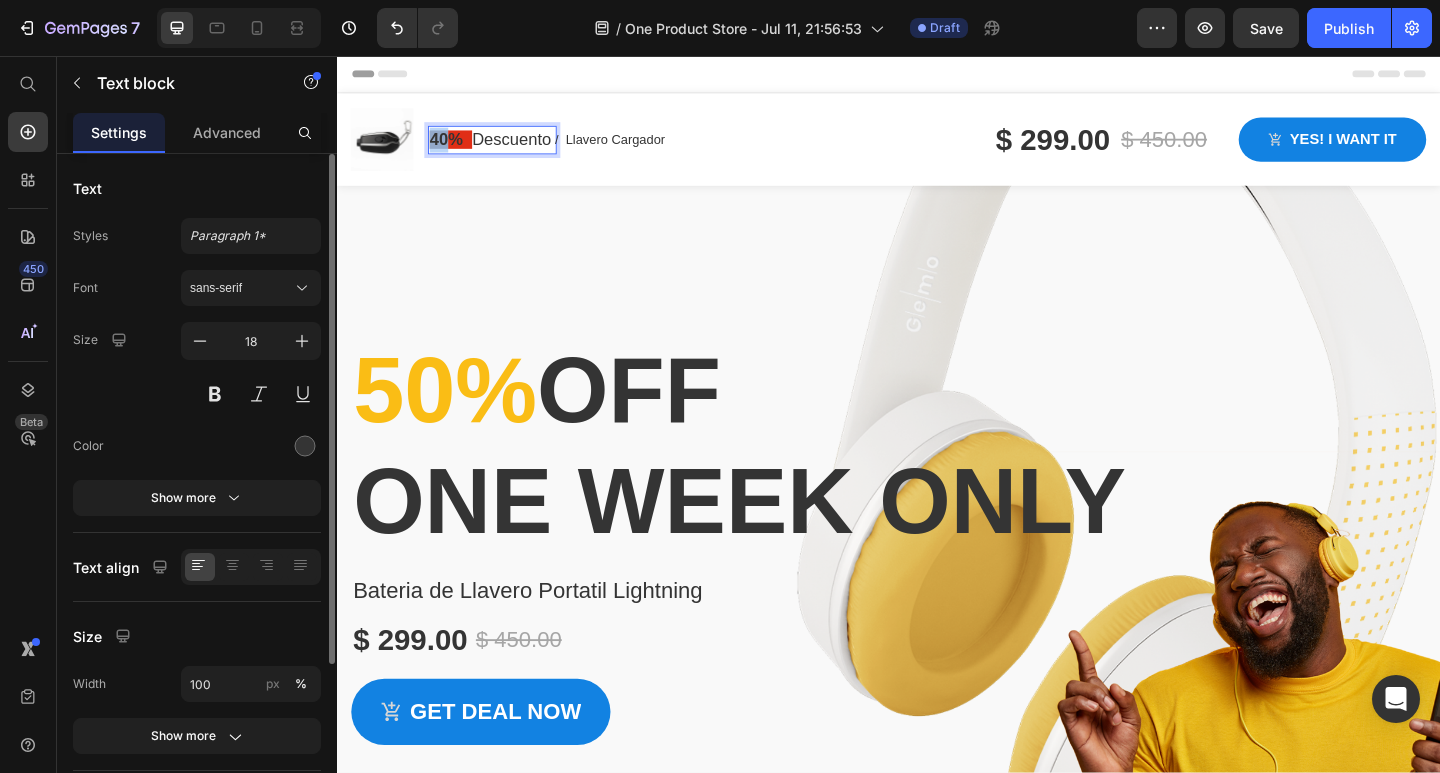 drag, startPoint x: 461, startPoint y: 146, endPoint x: 436, endPoint y: 146, distance: 25 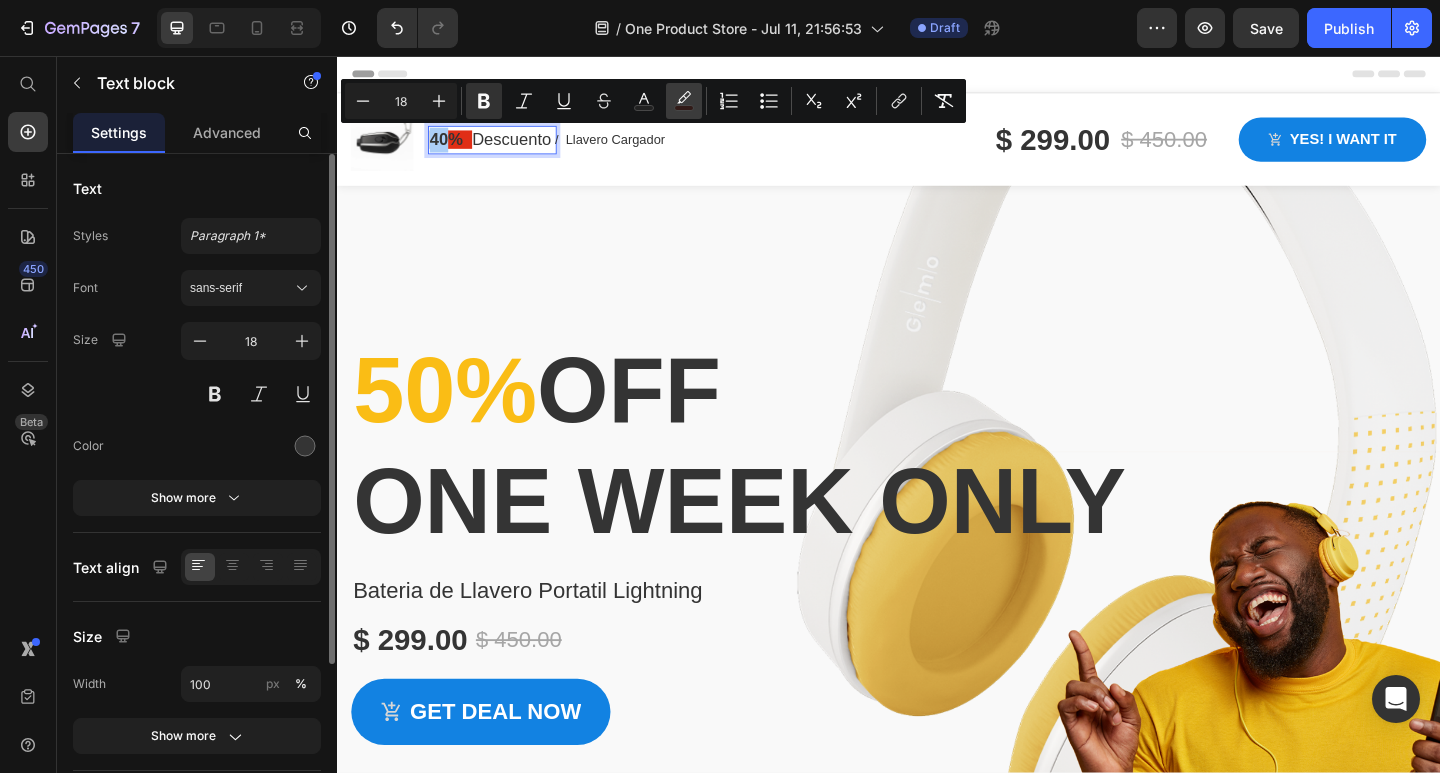click 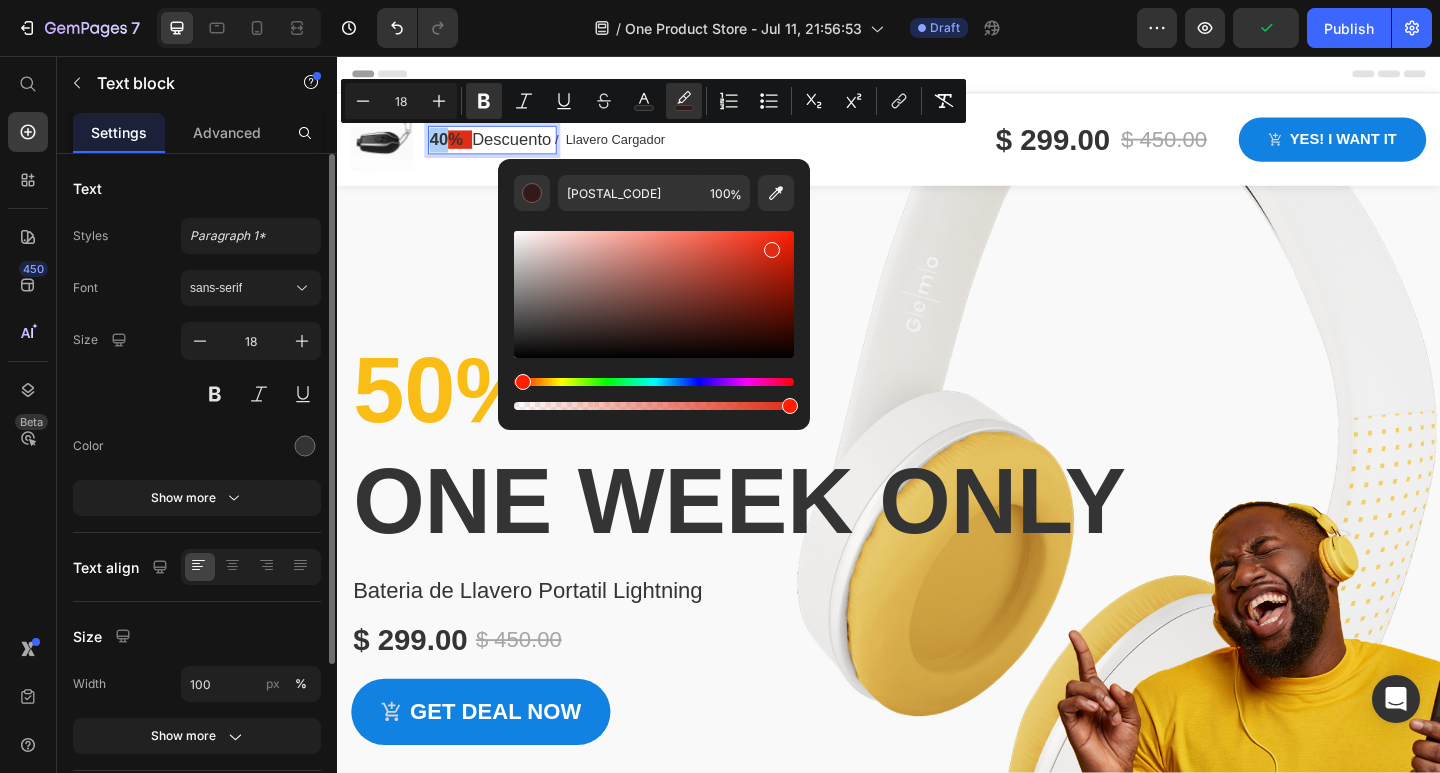 drag, startPoint x: 669, startPoint y: 337, endPoint x: 771, endPoint y: 245, distance: 137.36084 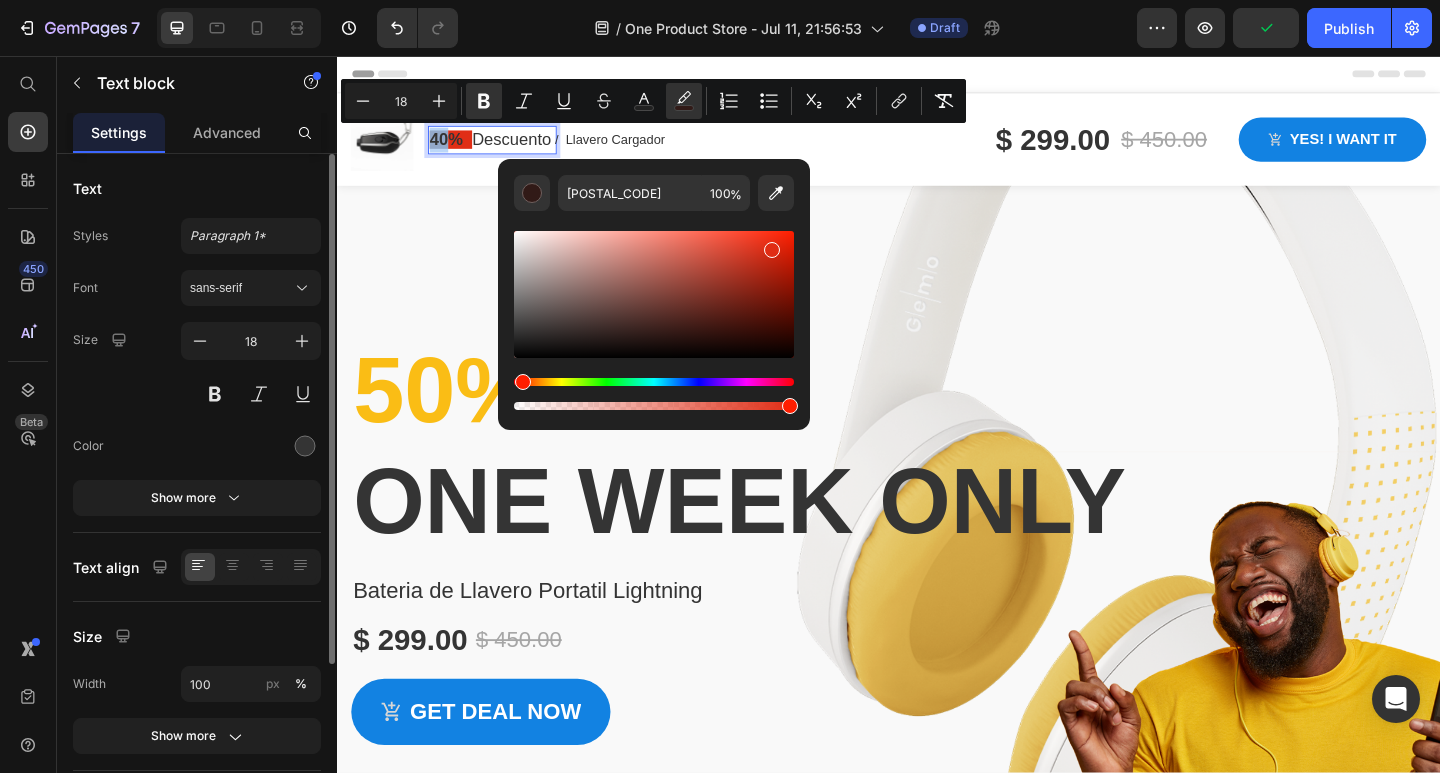 type on "[POSTAL_CODE]" 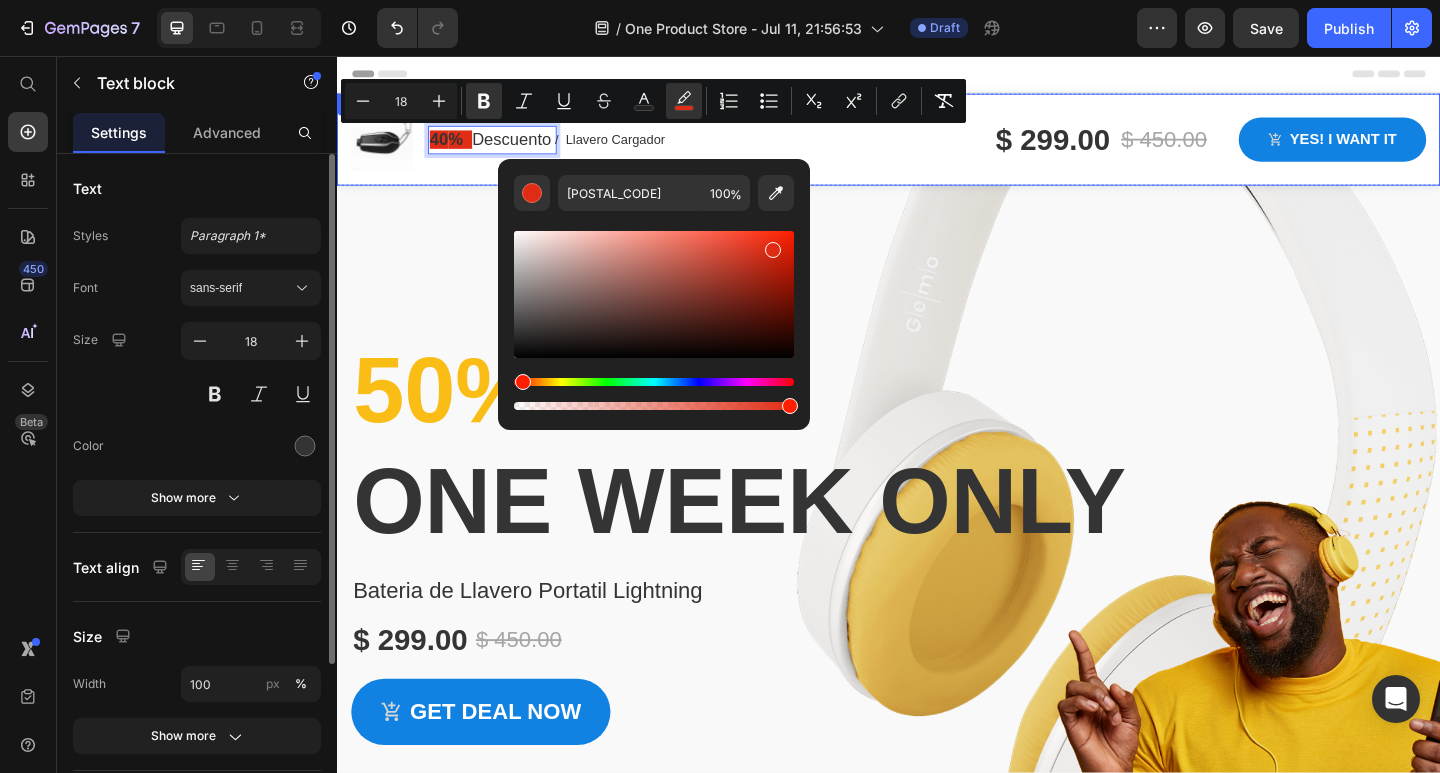 click on "Image 40 %    Descuento Text block   0 /  Llavero Cargador Text block Row Row $ 299.00 Product Price $ 450.00 Product Price Row Yes! i want it Product Cart Button Row Row Gemo Wireless Headphones Text block Only Text block $ 299.00 Product Price left Text block Row Yes! i want it Product Cart Button Row" at bounding box center [937, 155] 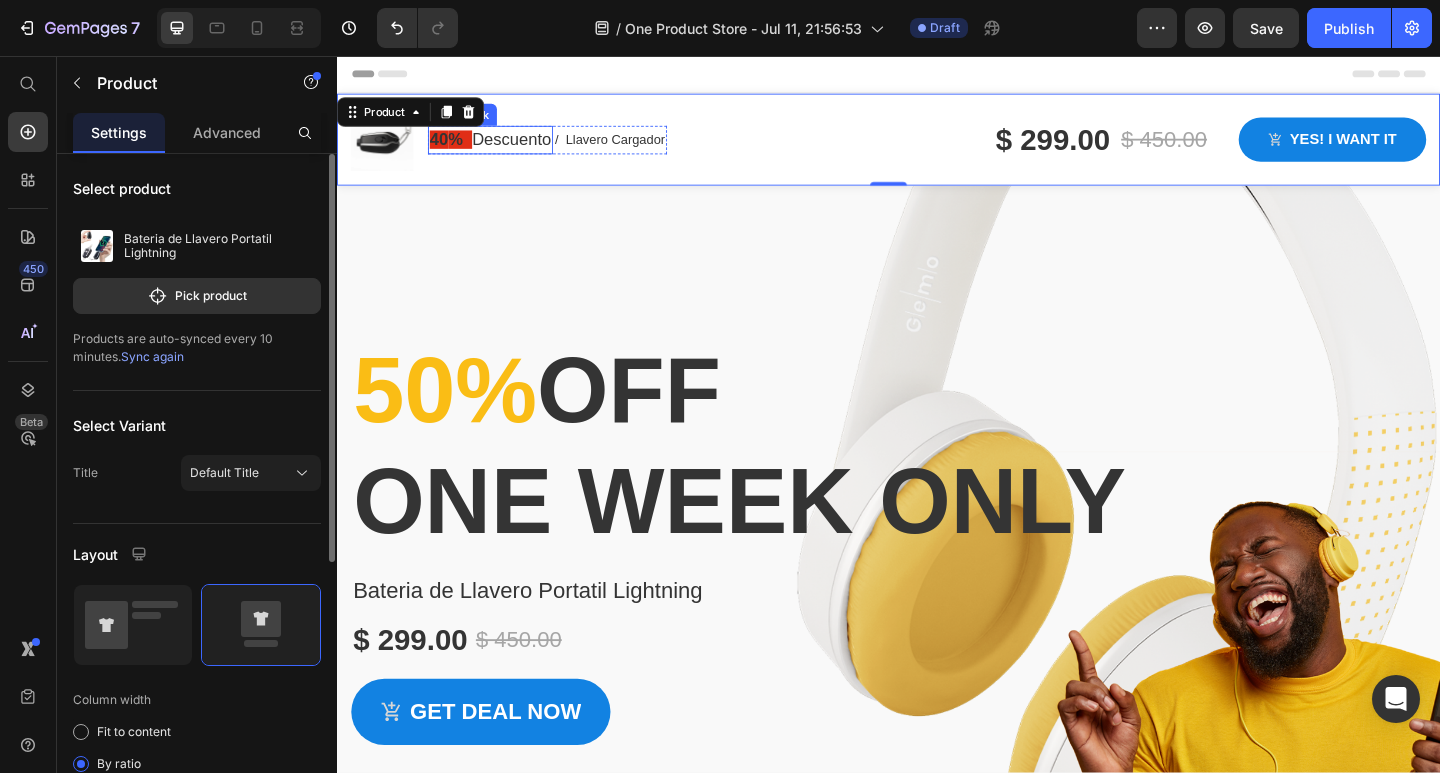 click on "%" at bounding box center (466, 147) 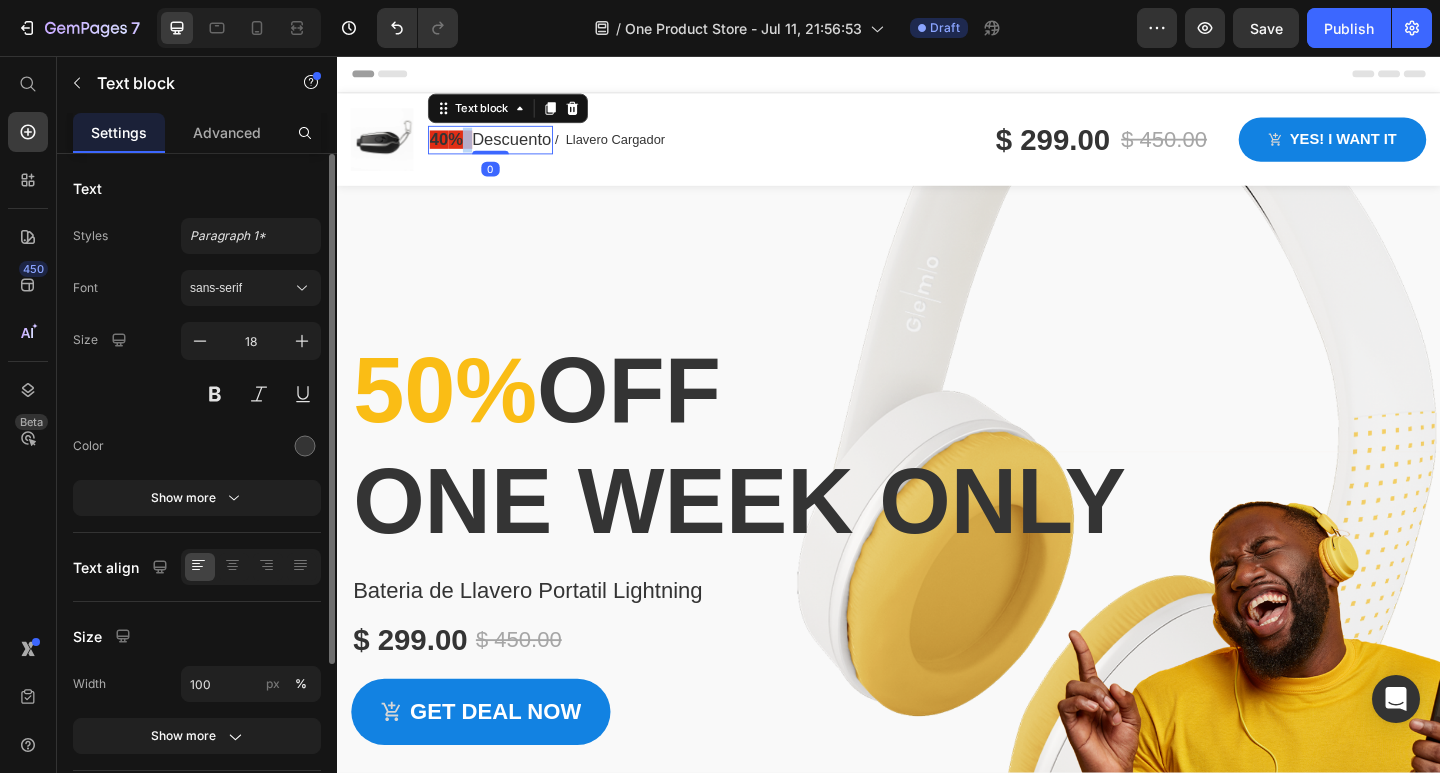 click on "%" at bounding box center [466, 147] 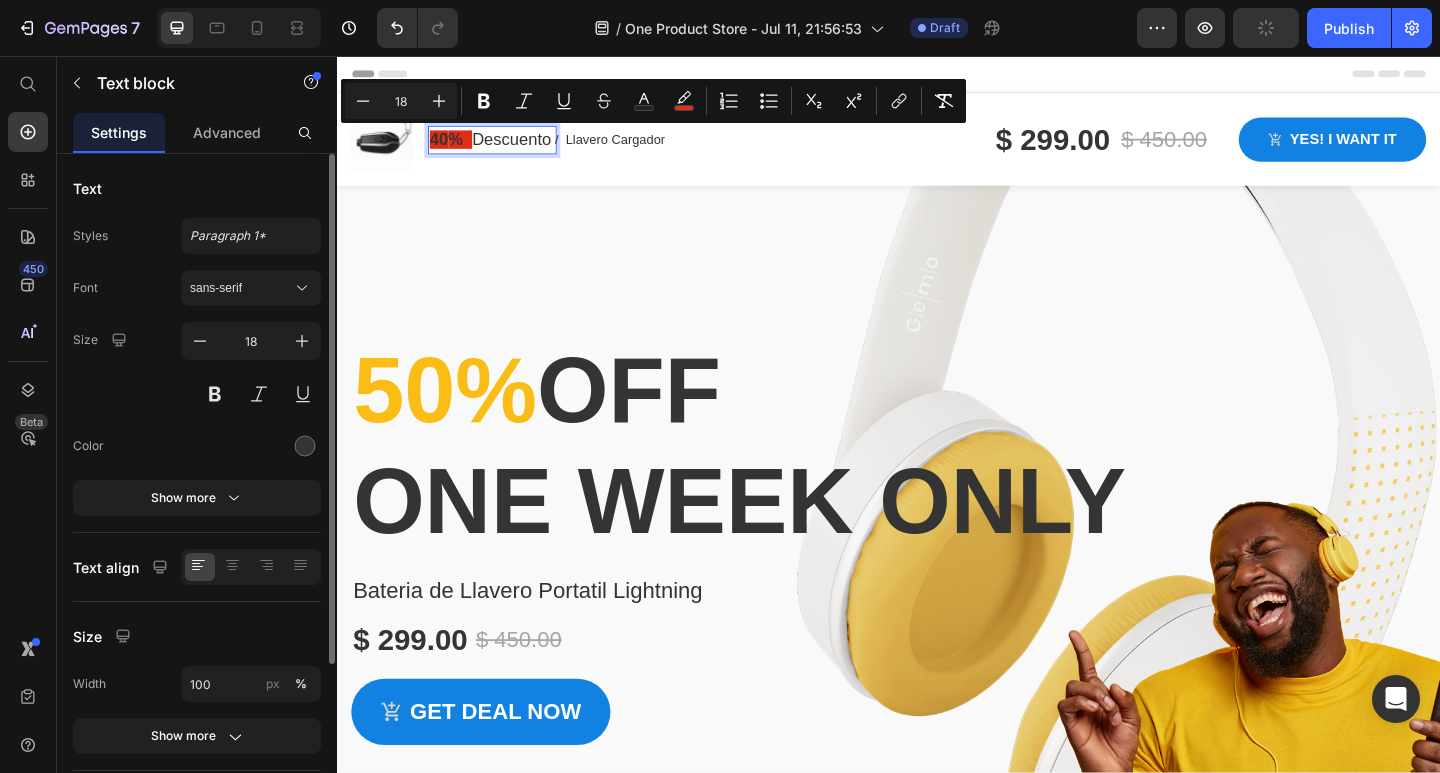 click on "40 %    Descuento" at bounding box center [504, 147] 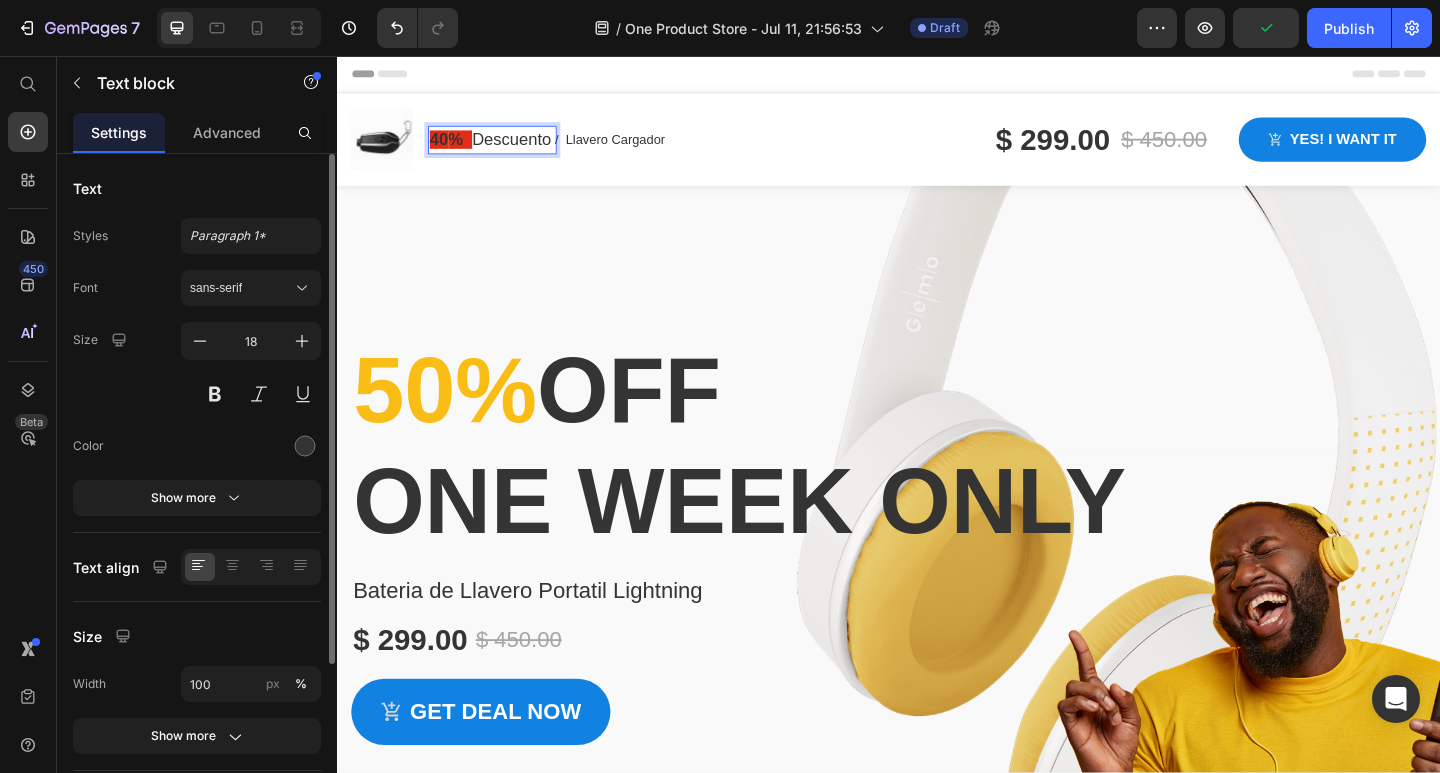 click on "40 %    Descuento" at bounding box center (504, 147) 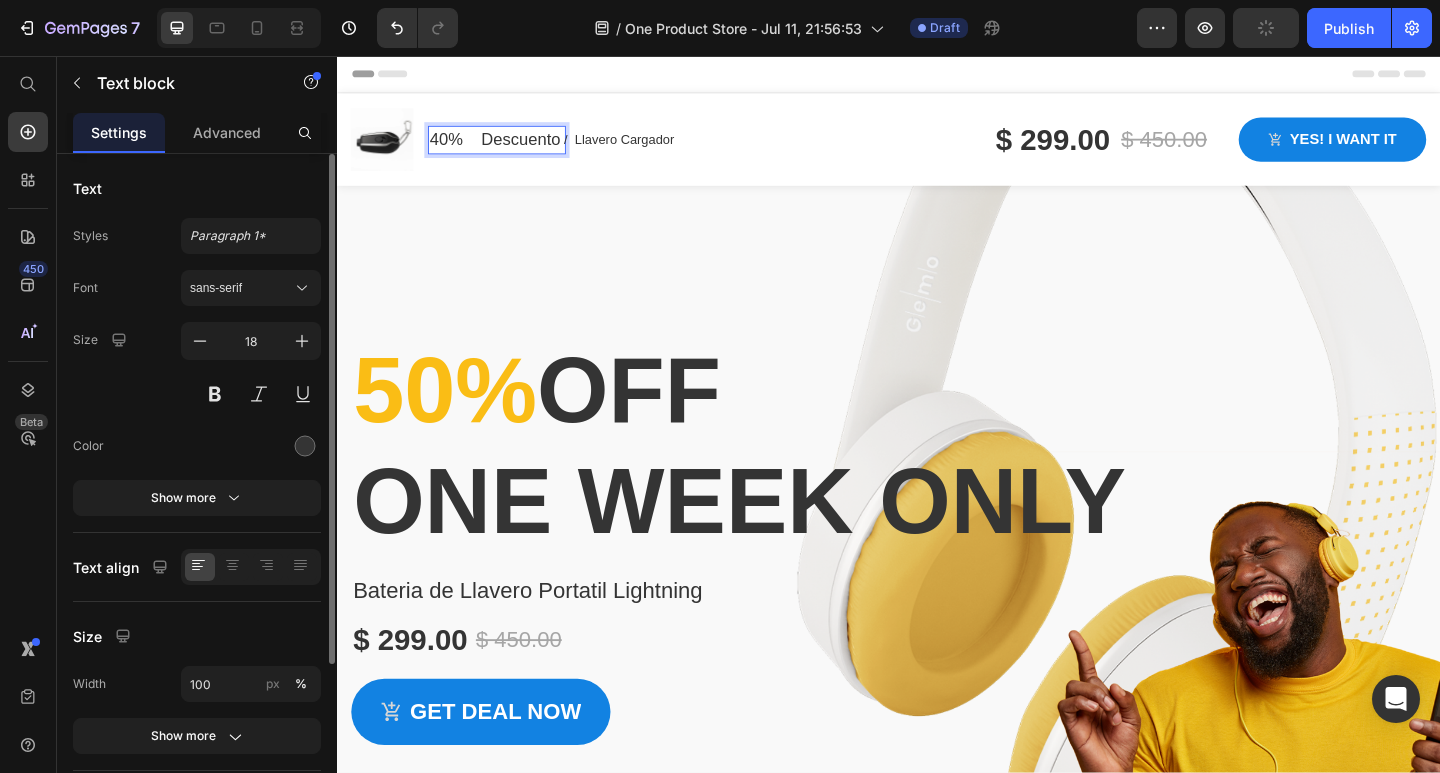 click on "40%    Descuento" at bounding box center (509, 147) 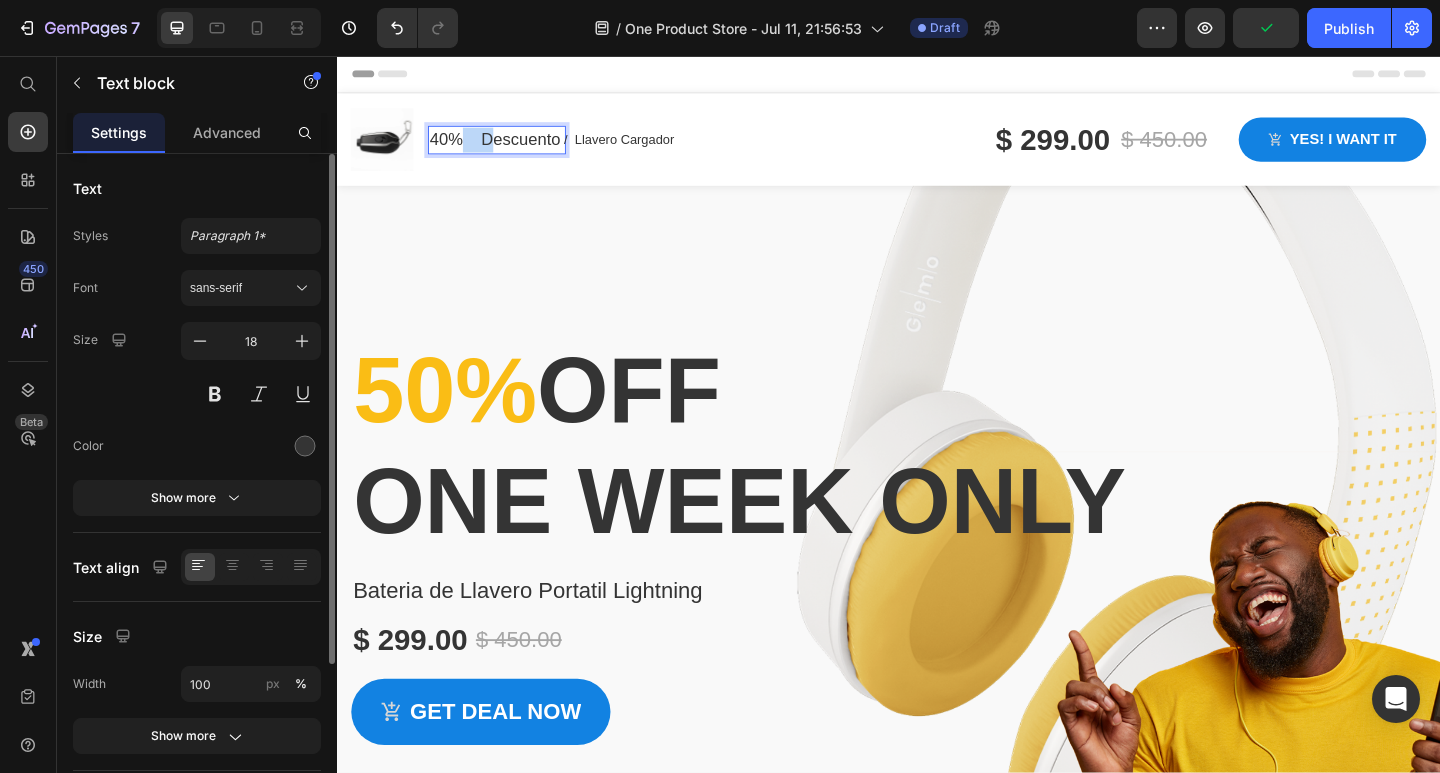 click on "40%    Descuento" at bounding box center [509, 147] 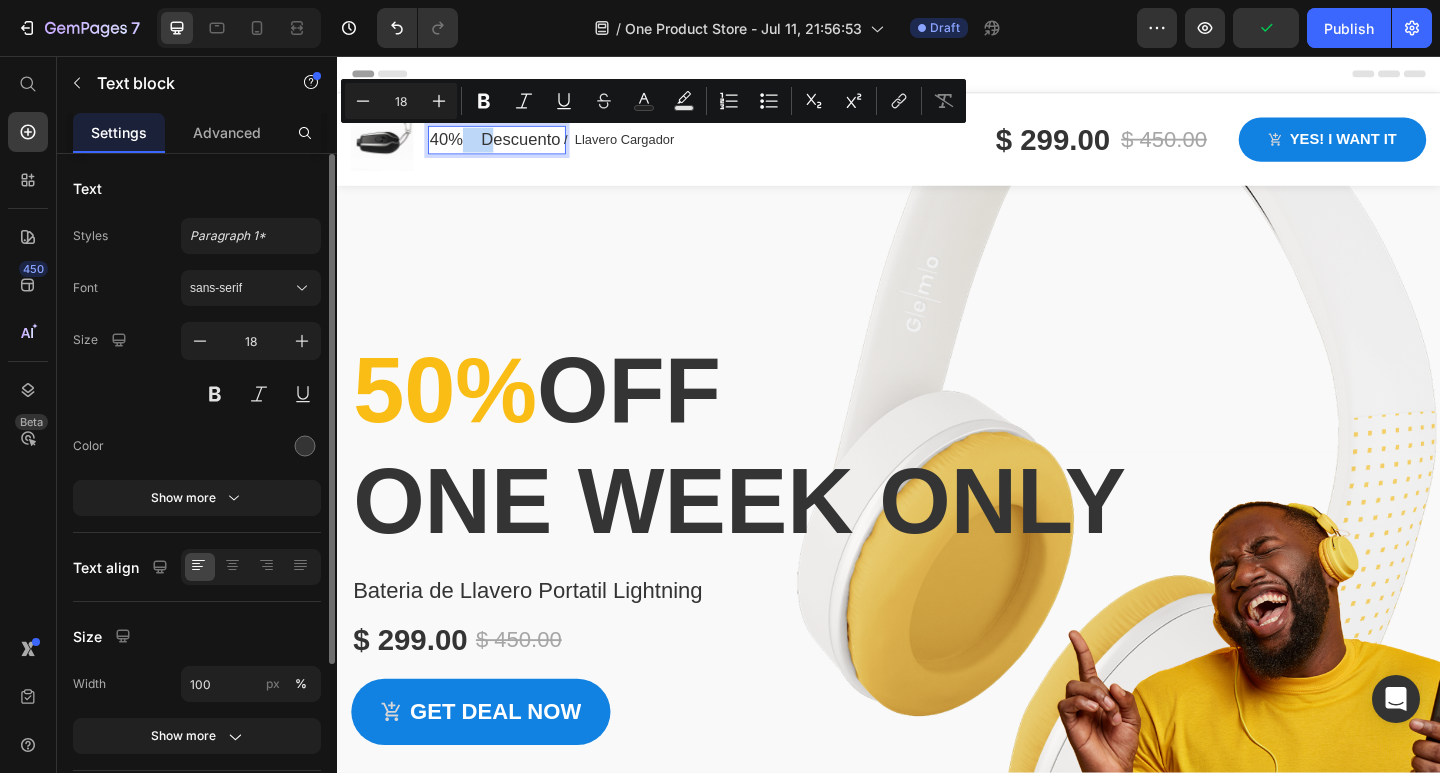click on "40%    Descuento" at bounding box center (509, 147) 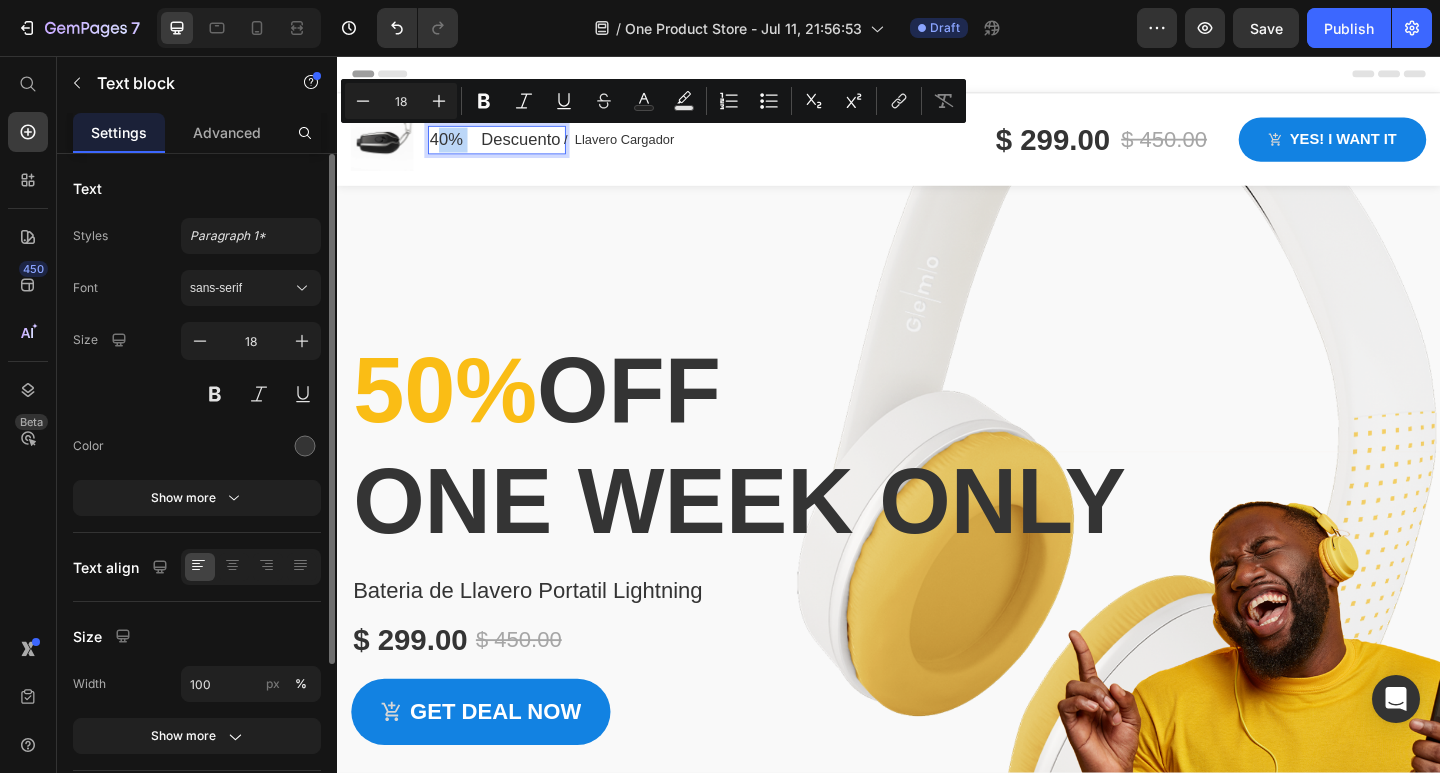 drag, startPoint x: 447, startPoint y: 143, endPoint x: 475, endPoint y: 143, distance: 28 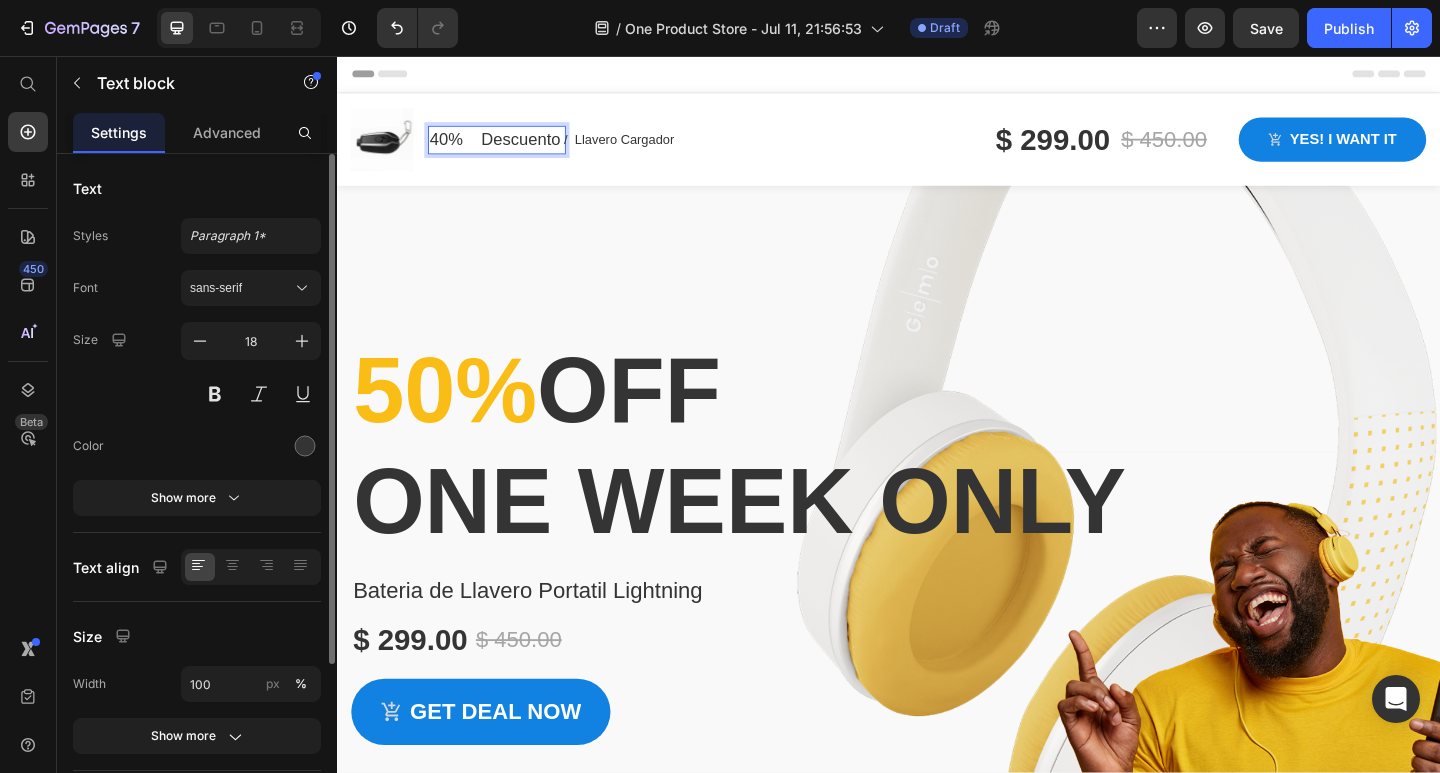 click on "40%    Descuento" at bounding box center (509, 147) 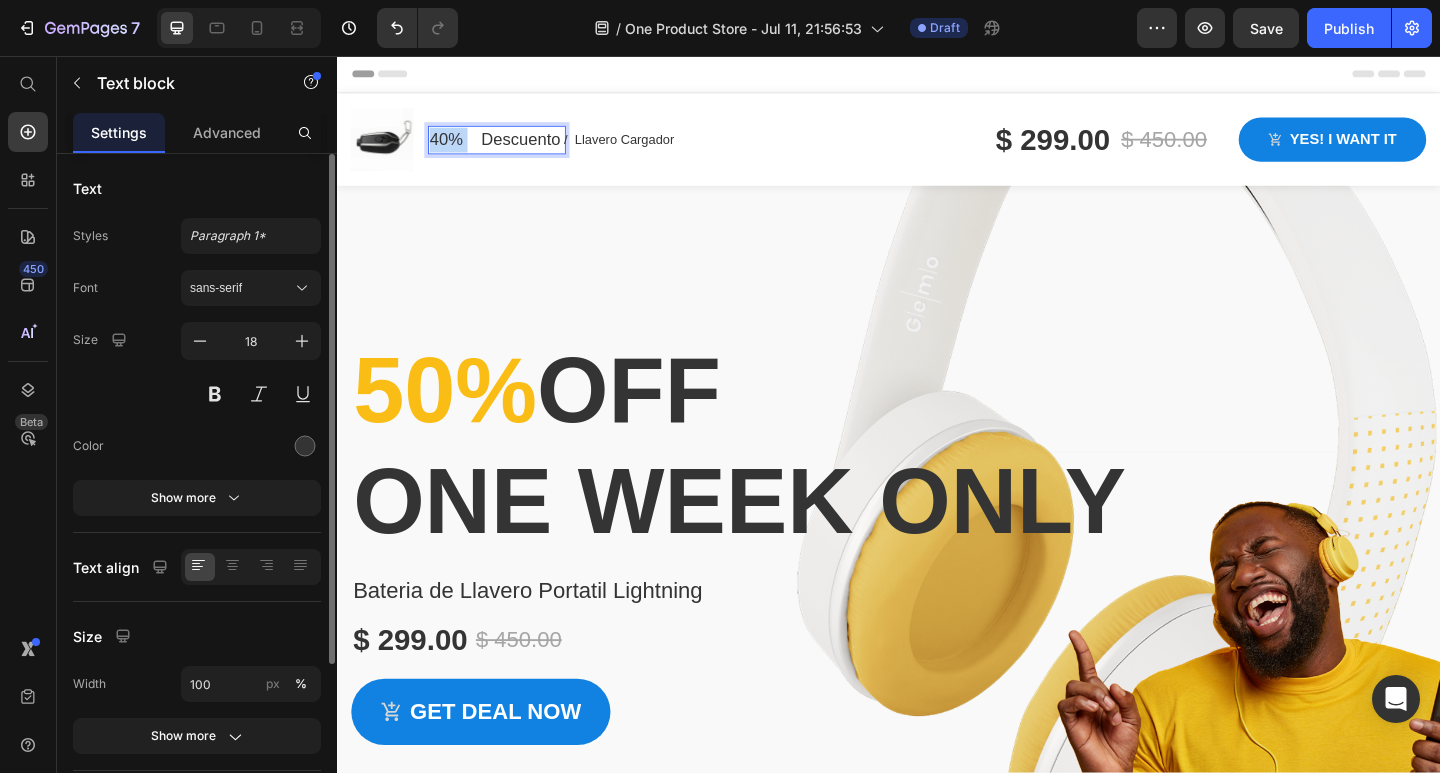 drag, startPoint x: 439, startPoint y: 143, endPoint x: 475, endPoint y: 143, distance: 36 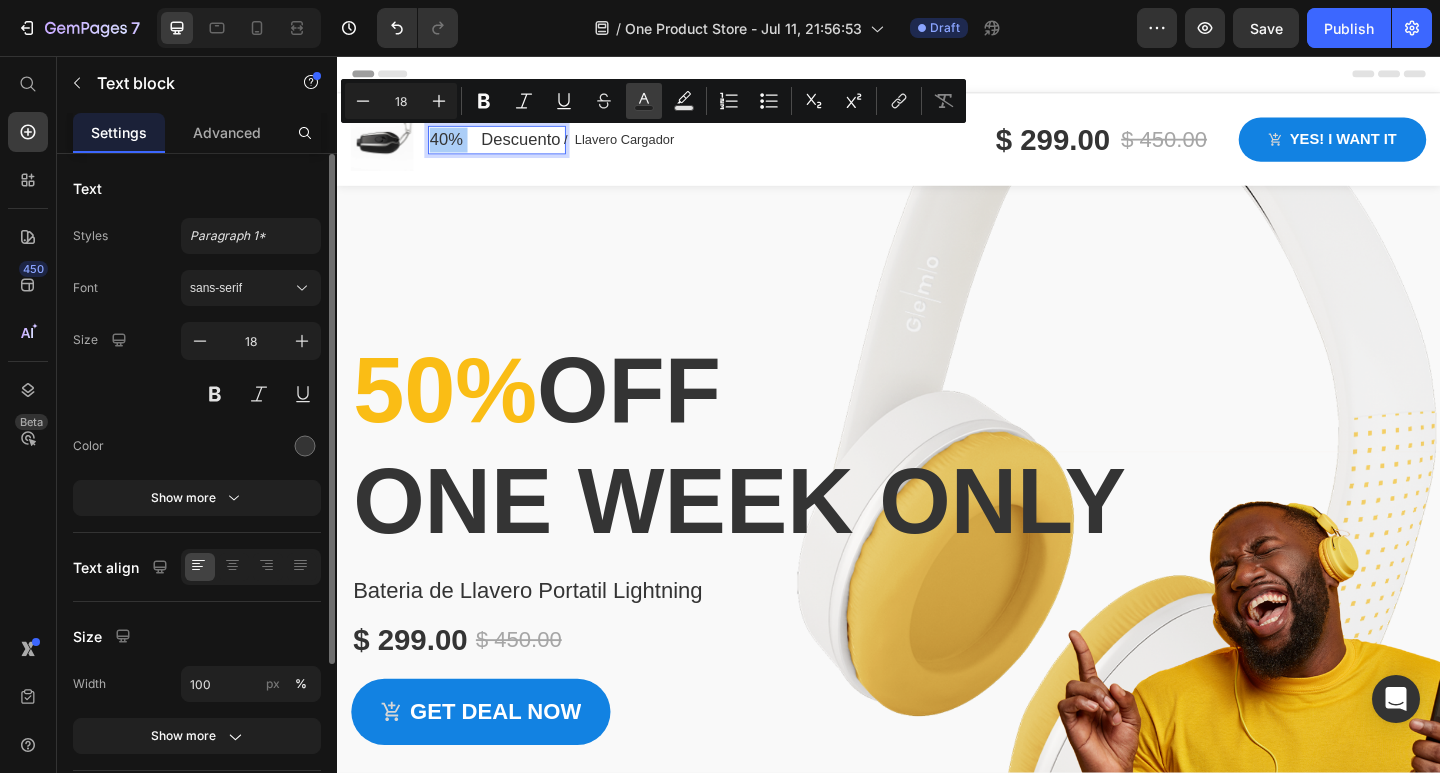 click 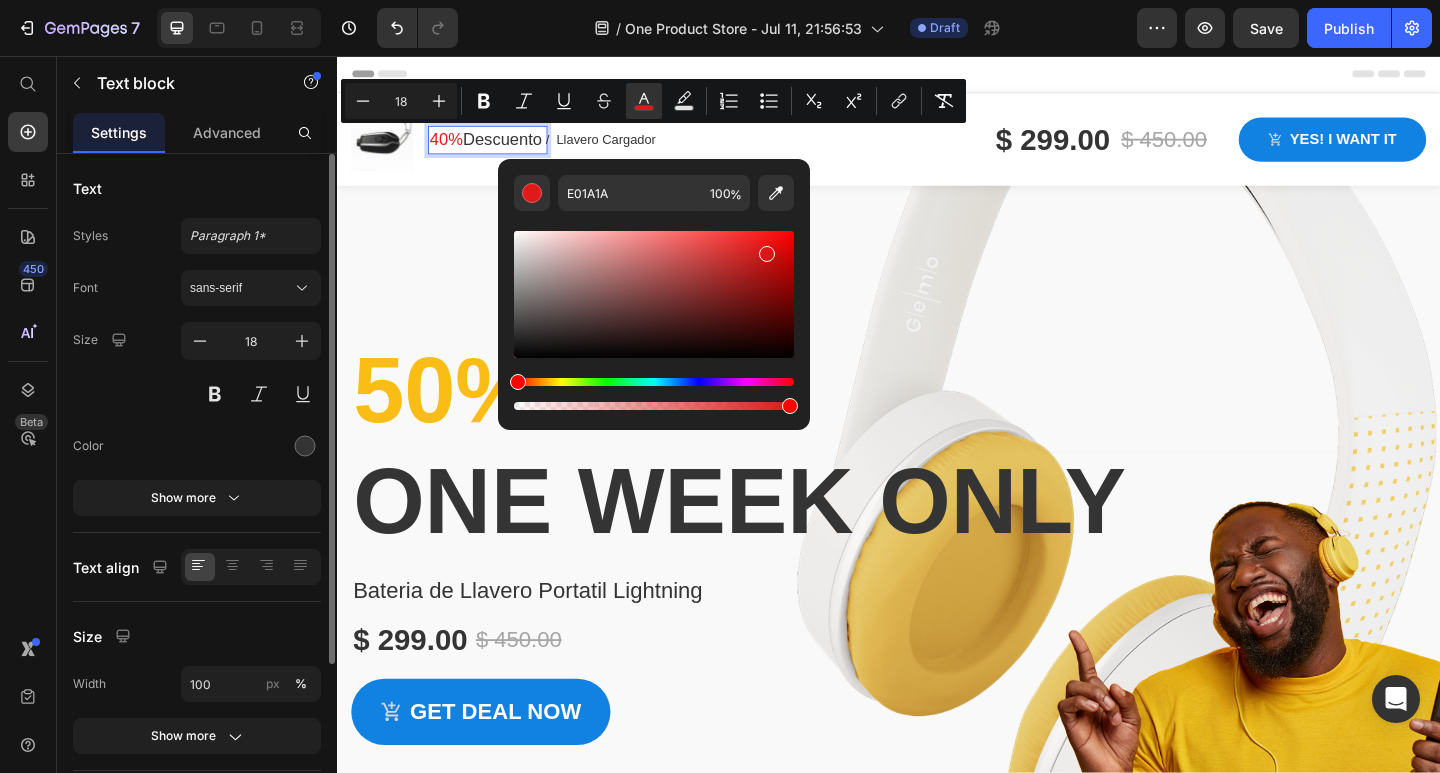 type on "D81717" 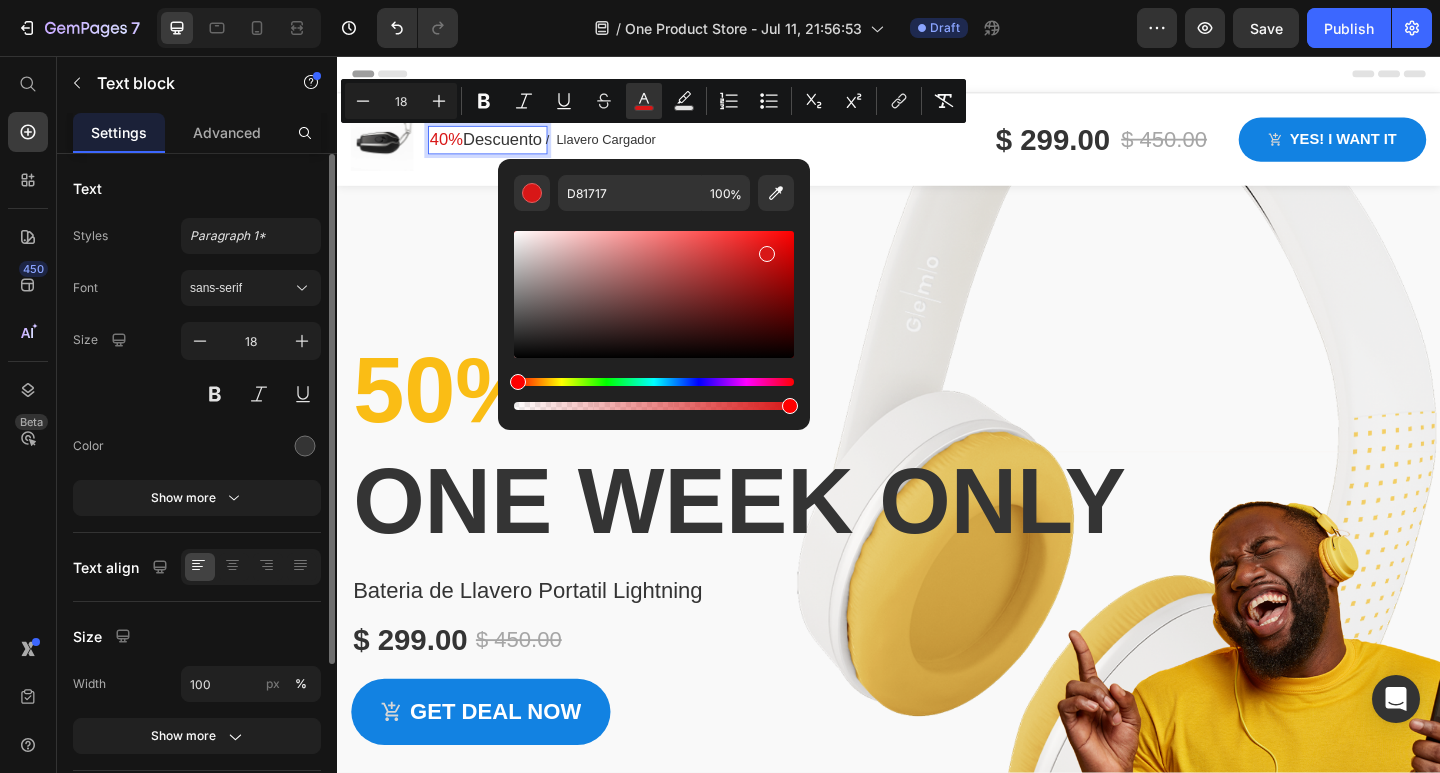 drag, startPoint x: 523, startPoint y: 334, endPoint x: 764, endPoint y: 249, distance: 255.55038 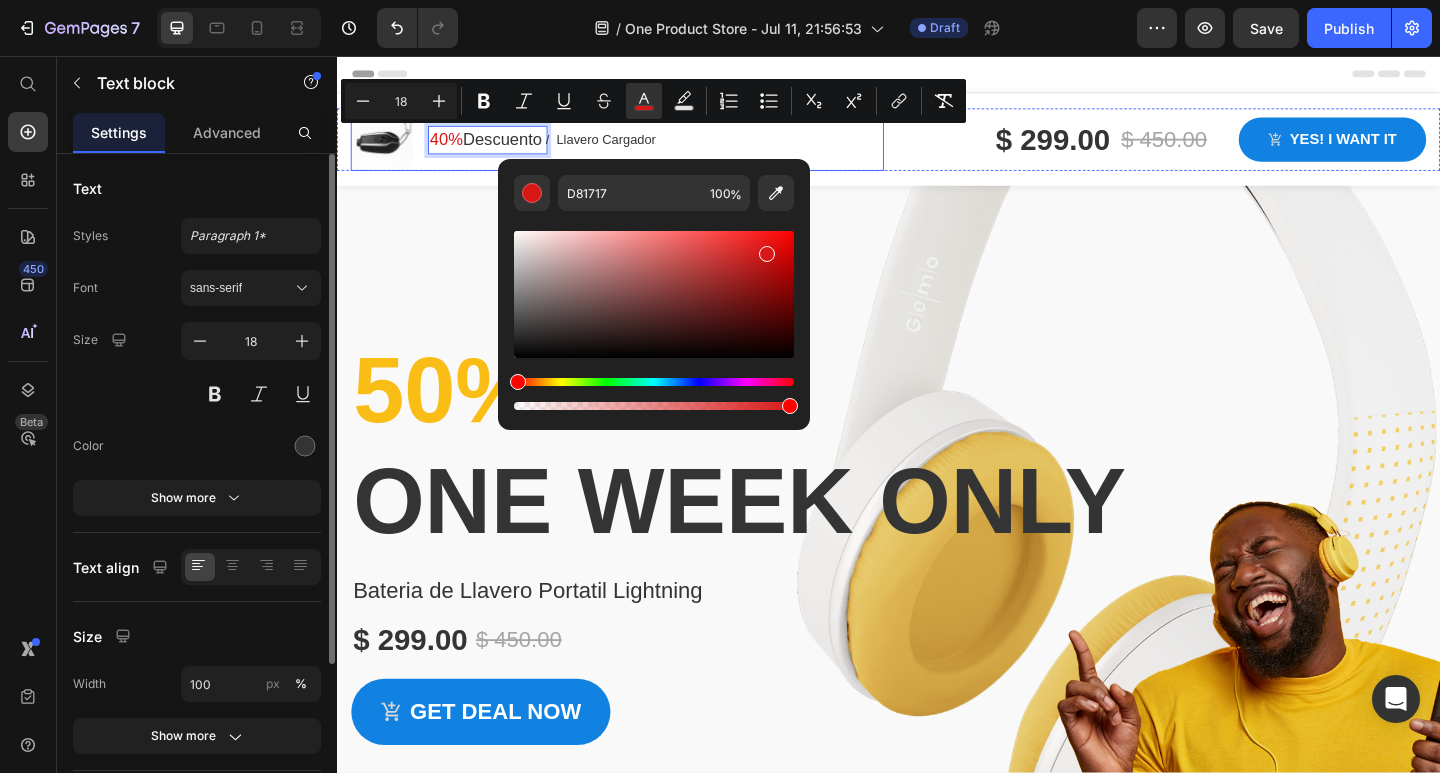 click on "Image  40%     Descuento Text block   0 /  Llavero Cargador Text block Row Row" at bounding box center (642, 147) 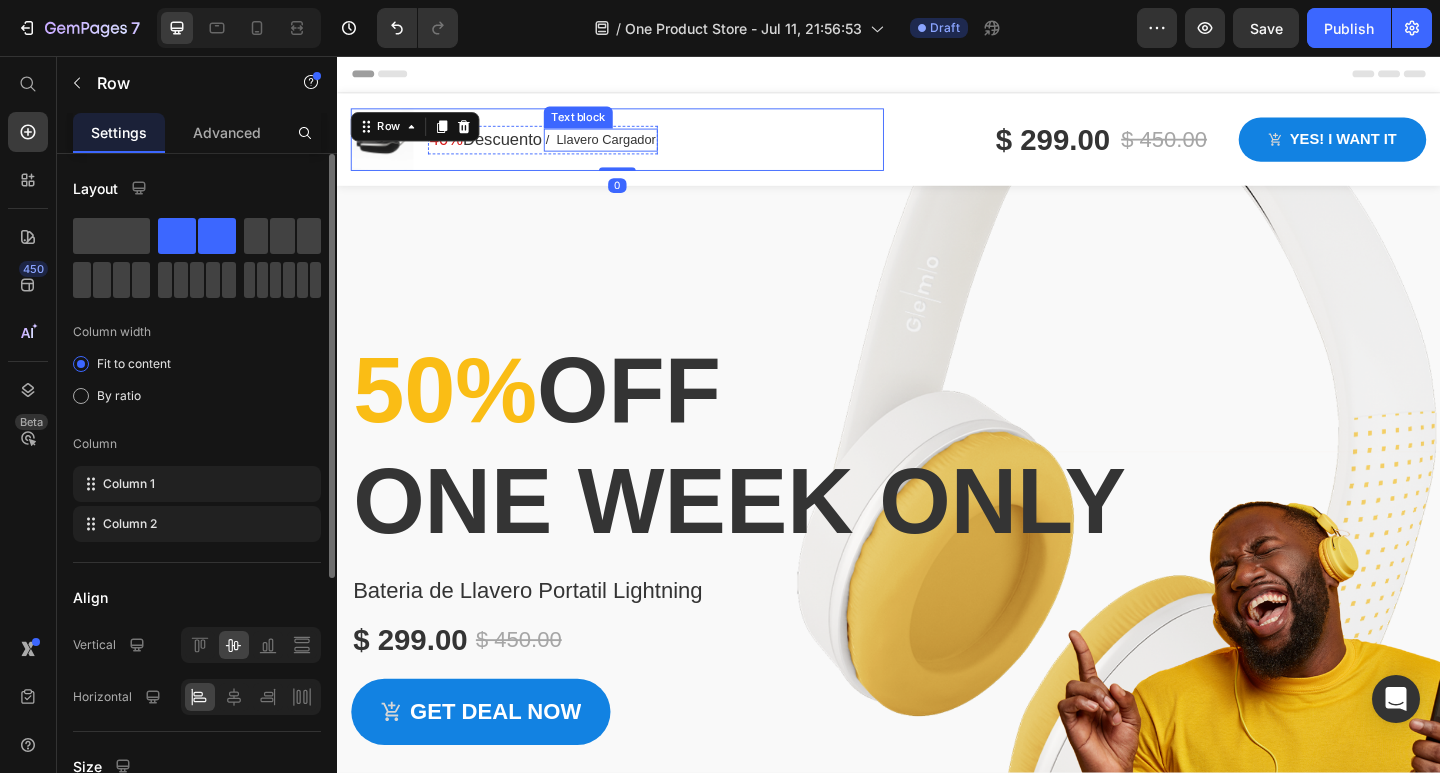 click on "/  Llavero Cargador" at bounding box center [624, 147] 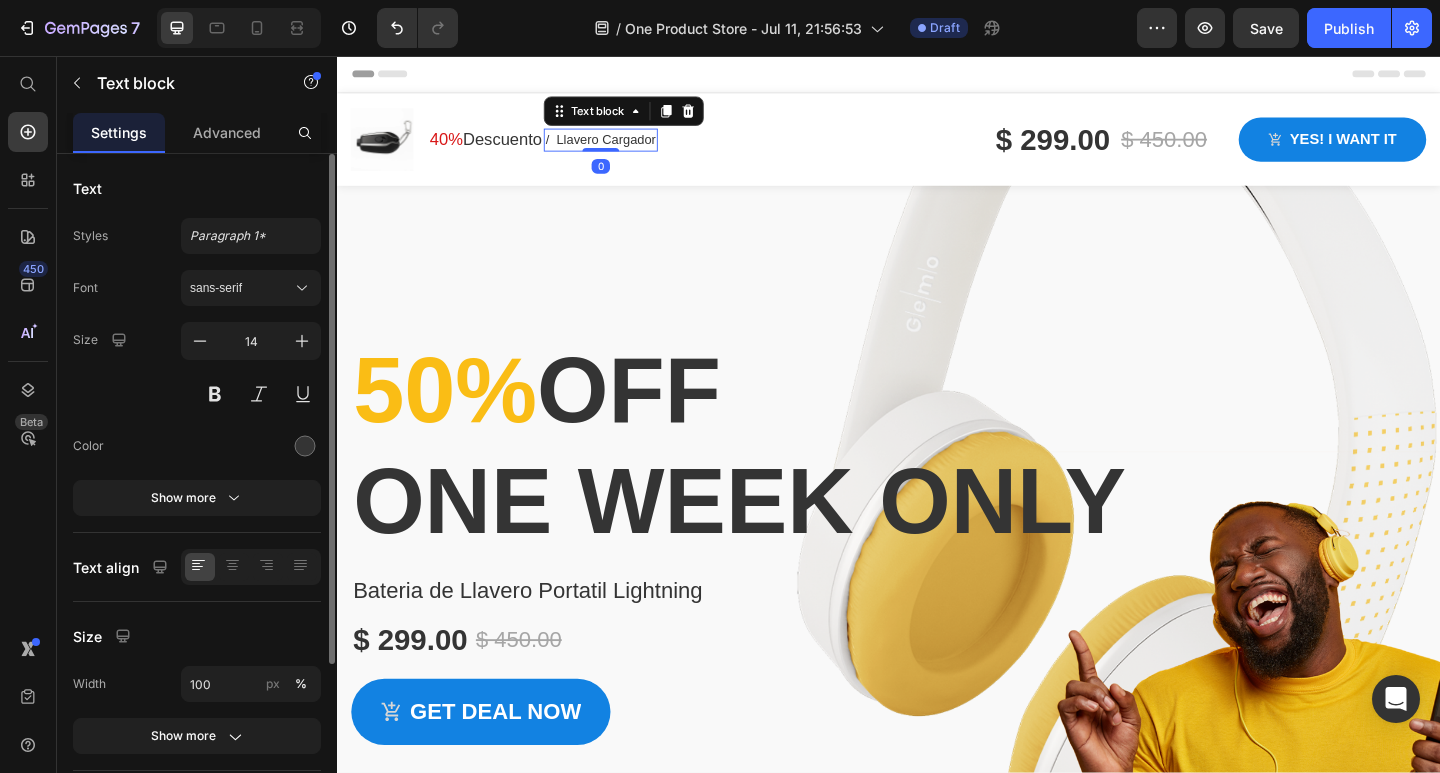 click on "/  Llavero Cargador" at bounding box center [624, 147] 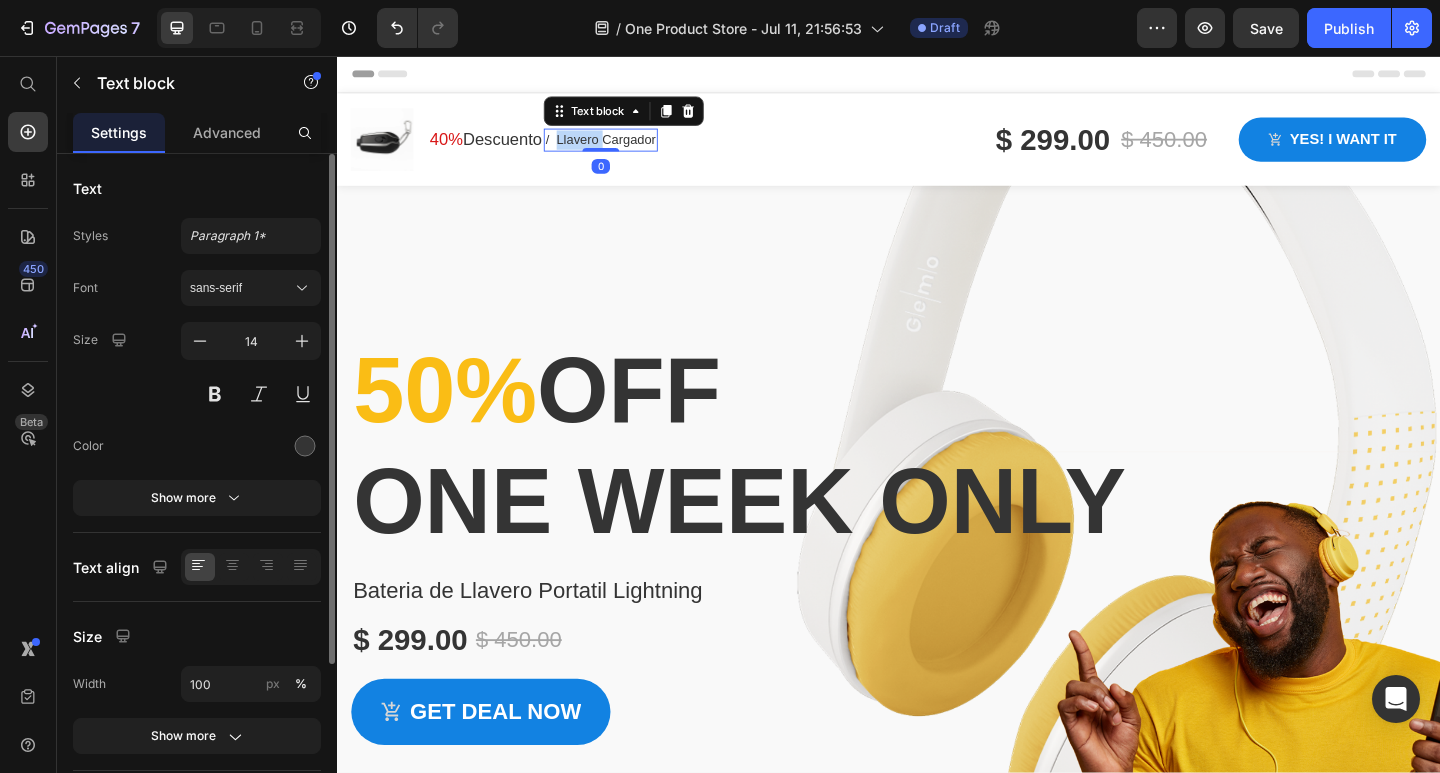 click on "/  Llavero Cargador" at bounding box center [624, 147] 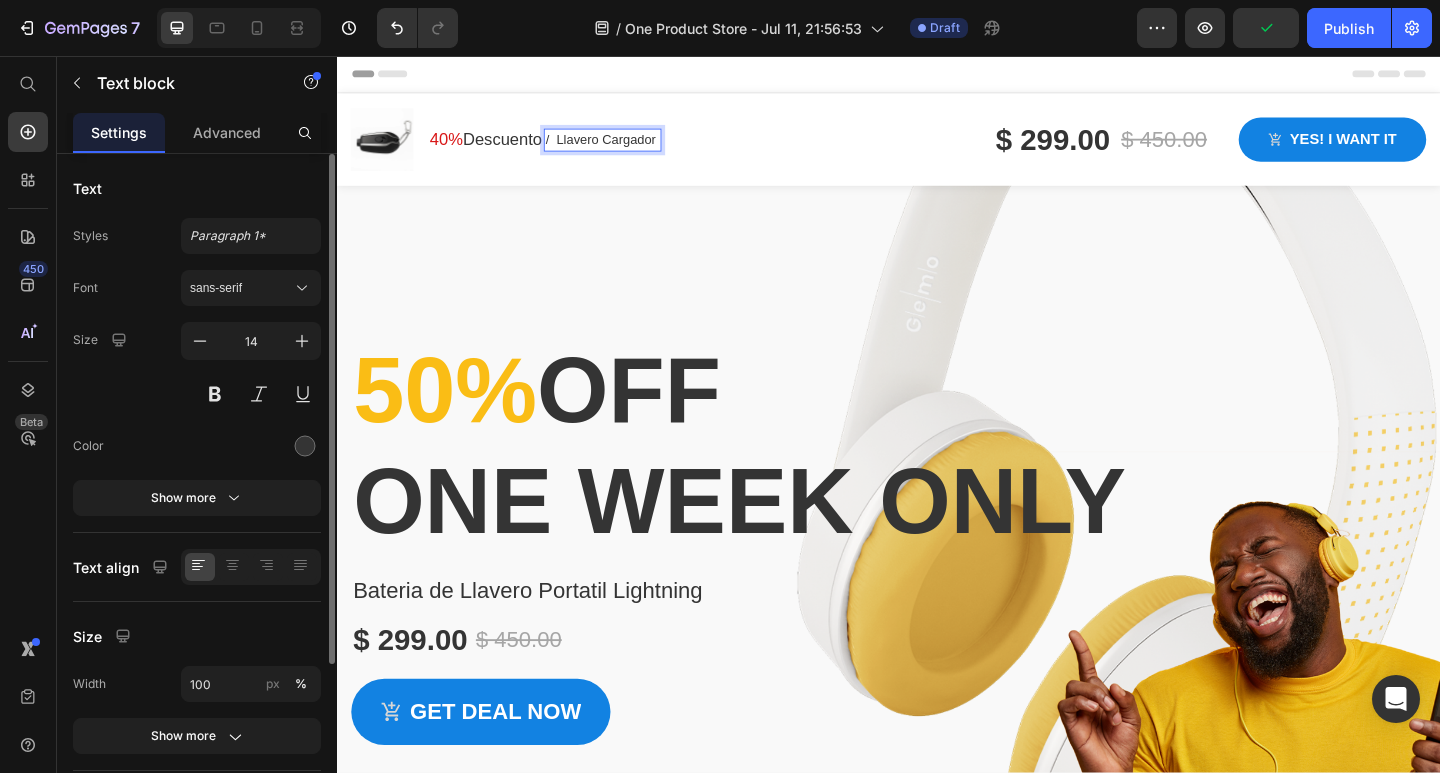 drag, startPoint x: 615, startPoint y: 144, endPoint x: 649, endPoint y: 150, distance: 34.525352 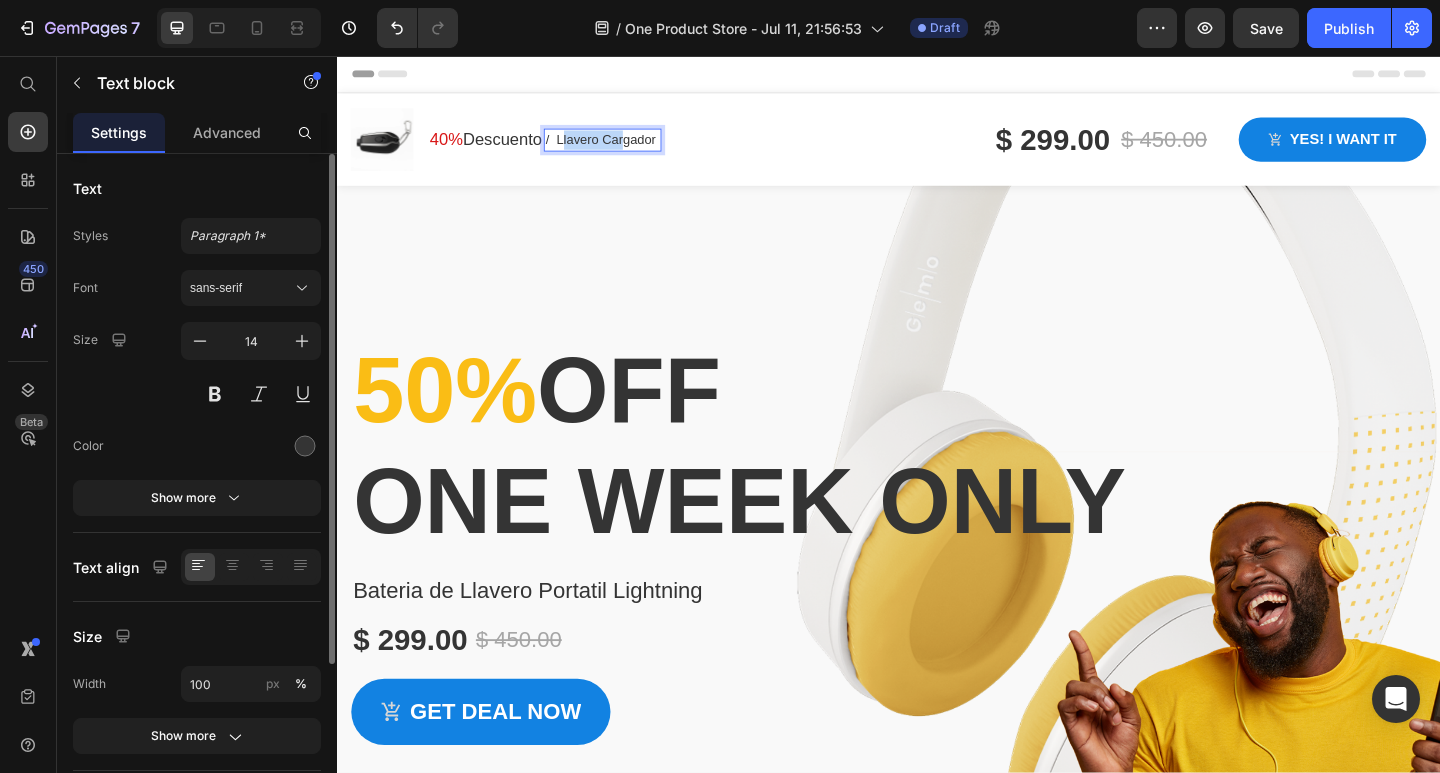 drag, startPoint x: 604, startPoint y: 147, endPoint x: 670, endPoint y: 147, distance: 66 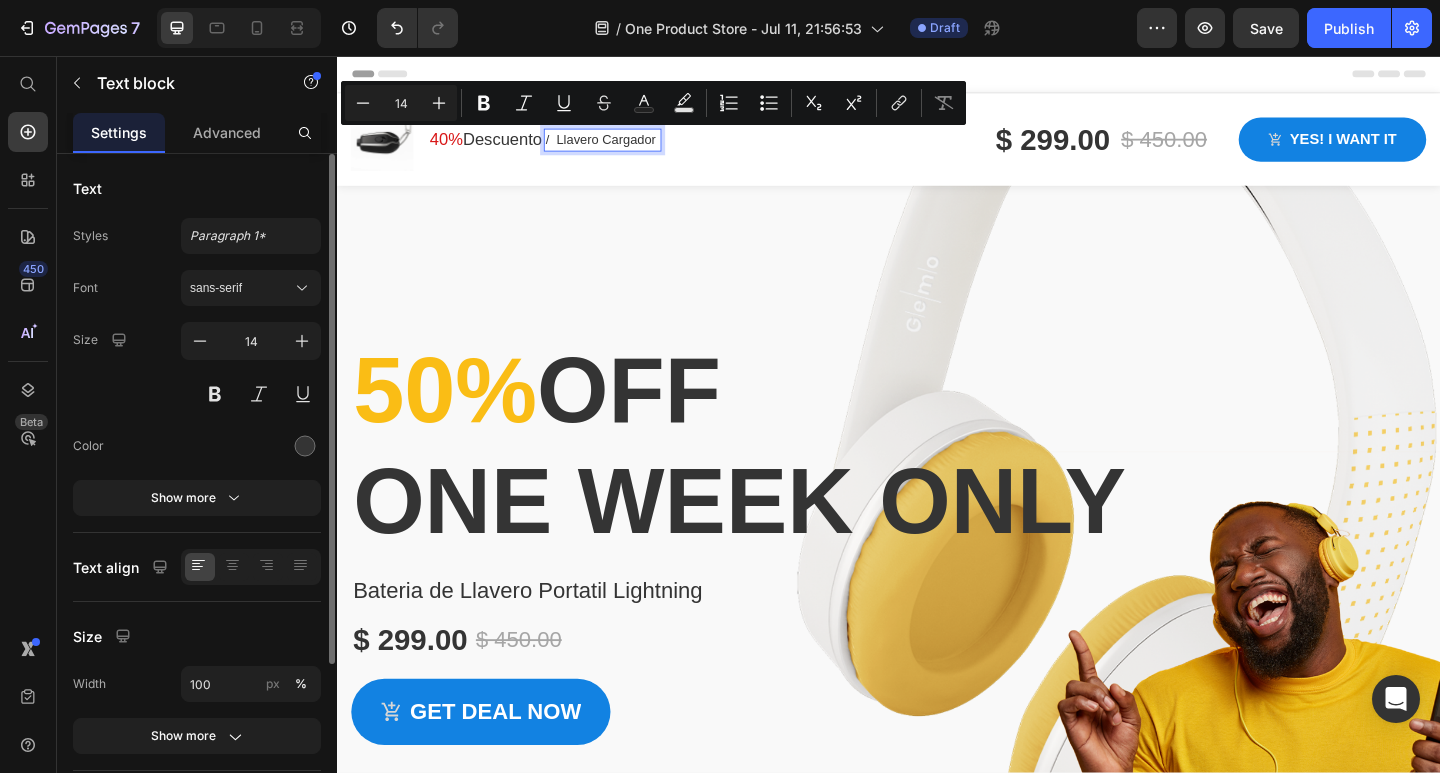 click on "/  Llavero Cargador" at bounding box center (624, 147) 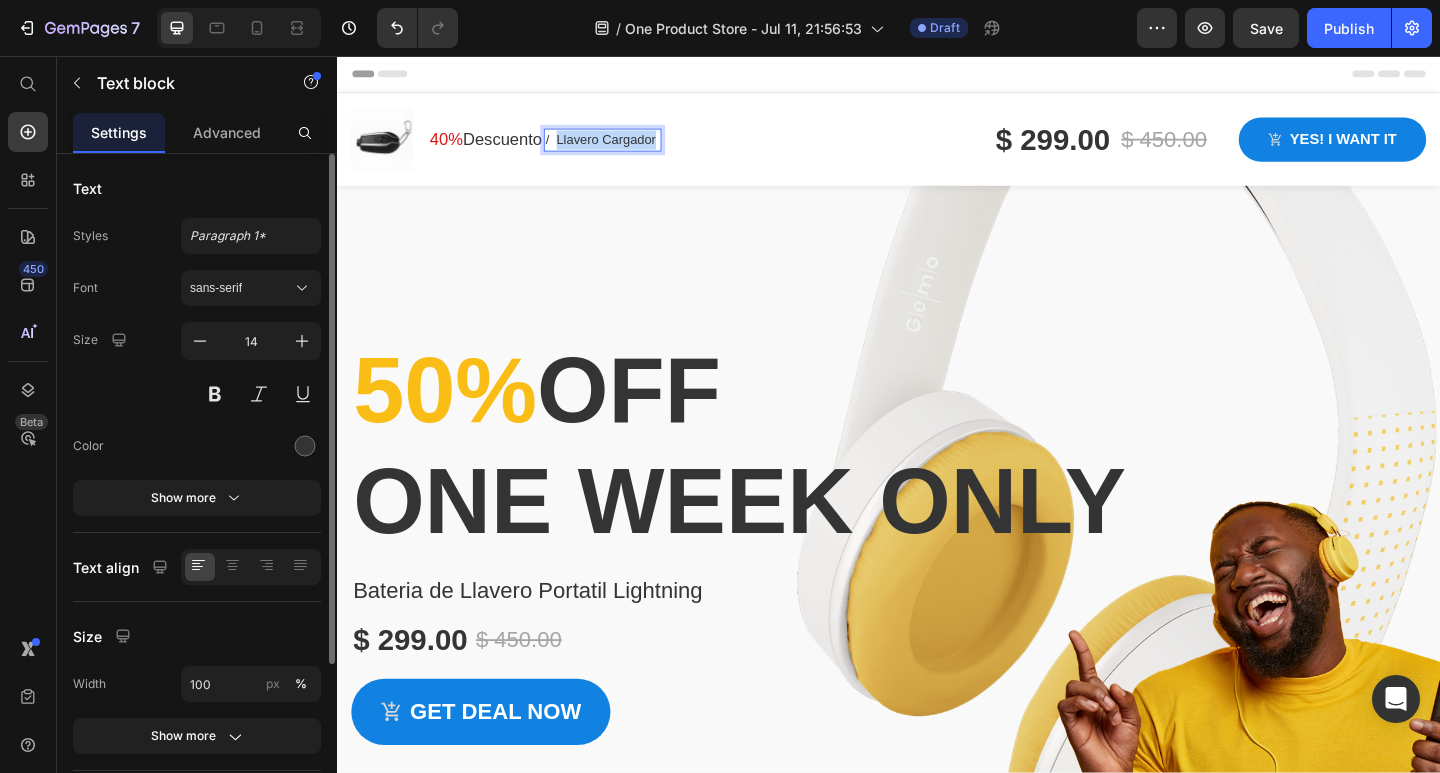 drag, startPoint x: 601, startPoint y: 145, endPoint x: 710, endPoint y: 147, distance: 109.01835 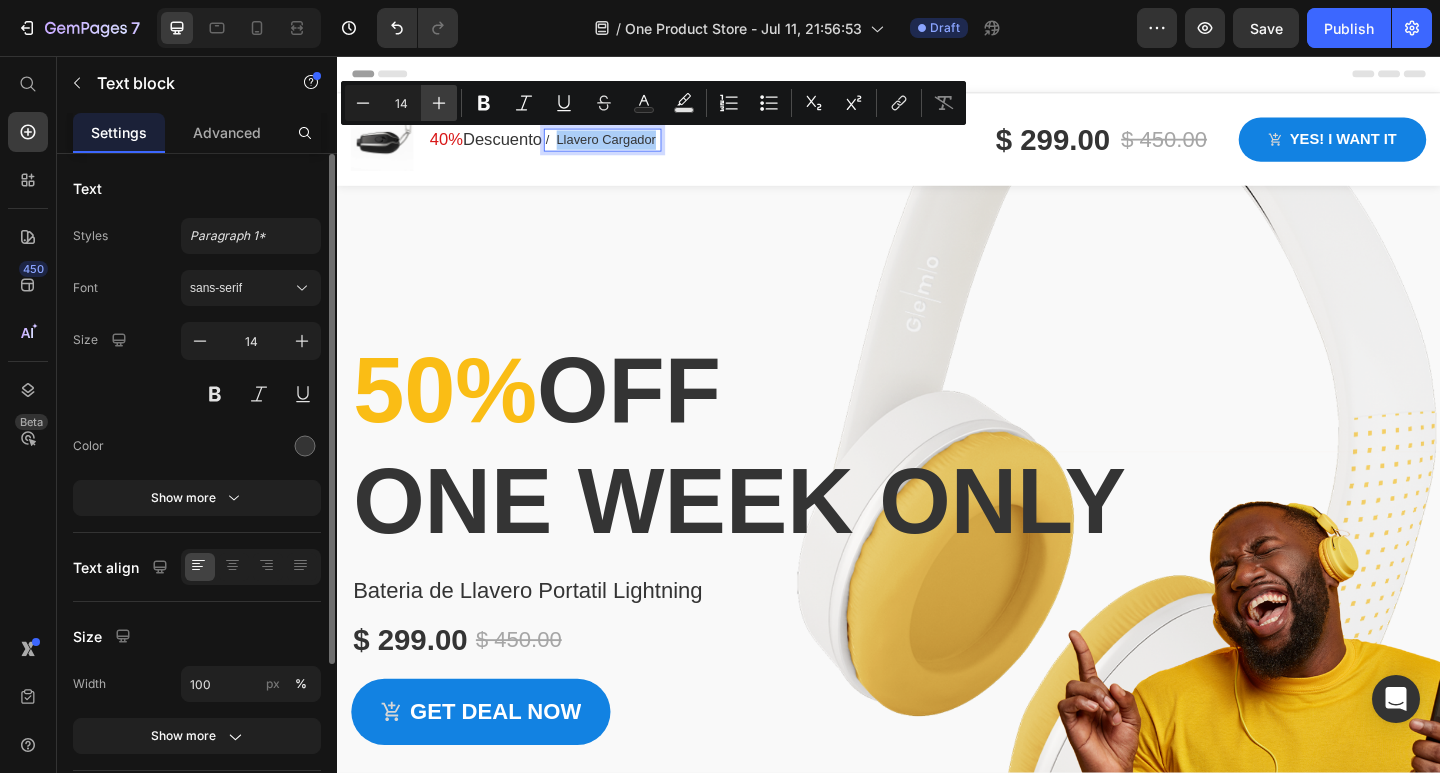 click 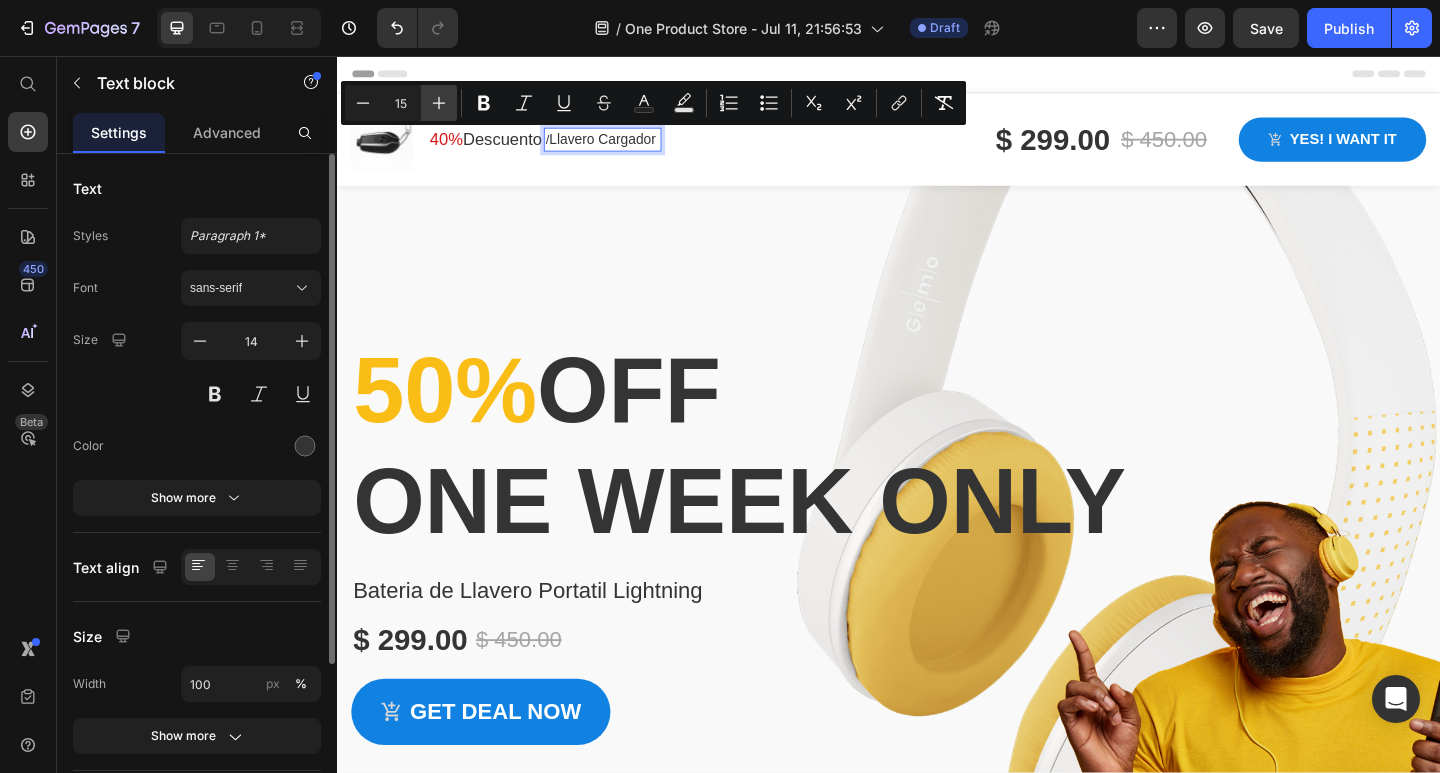 click 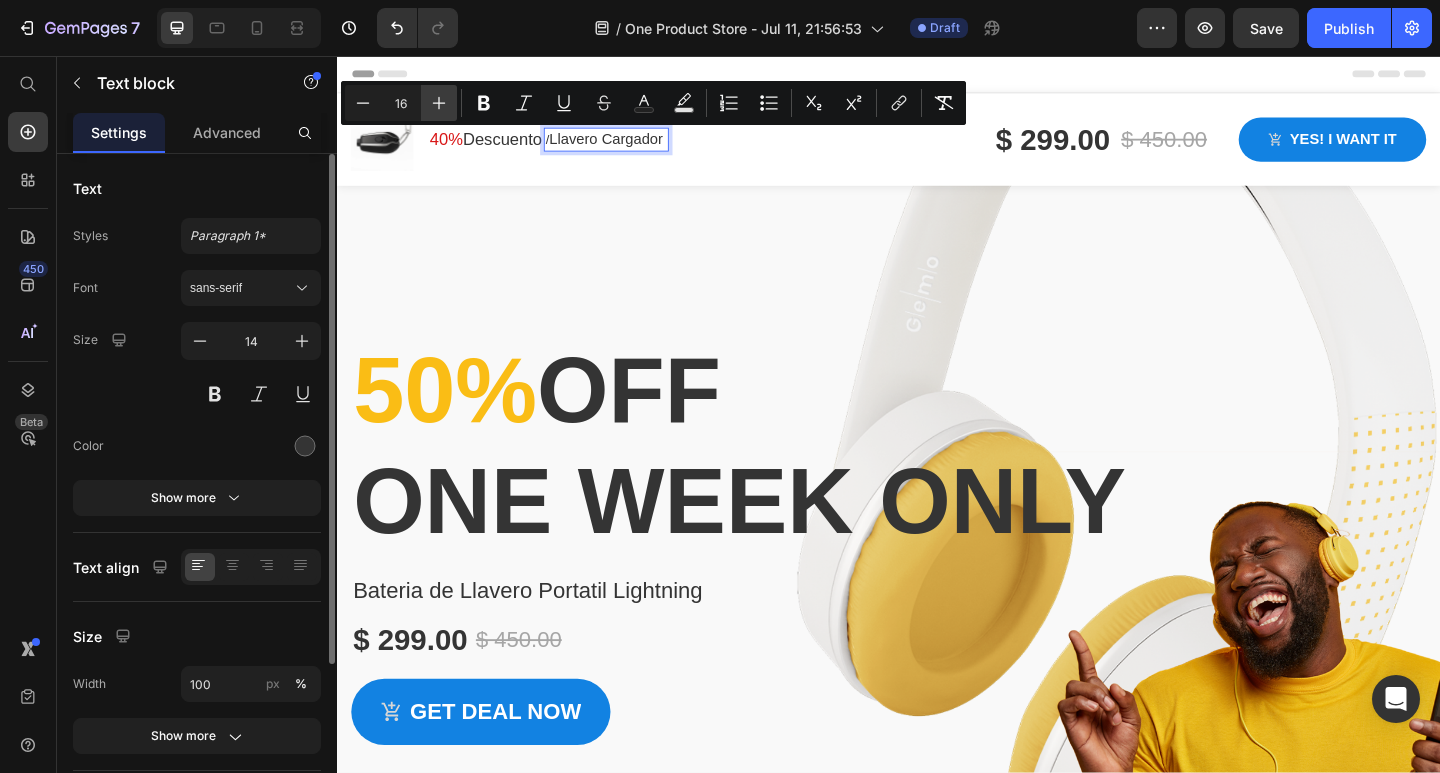 click 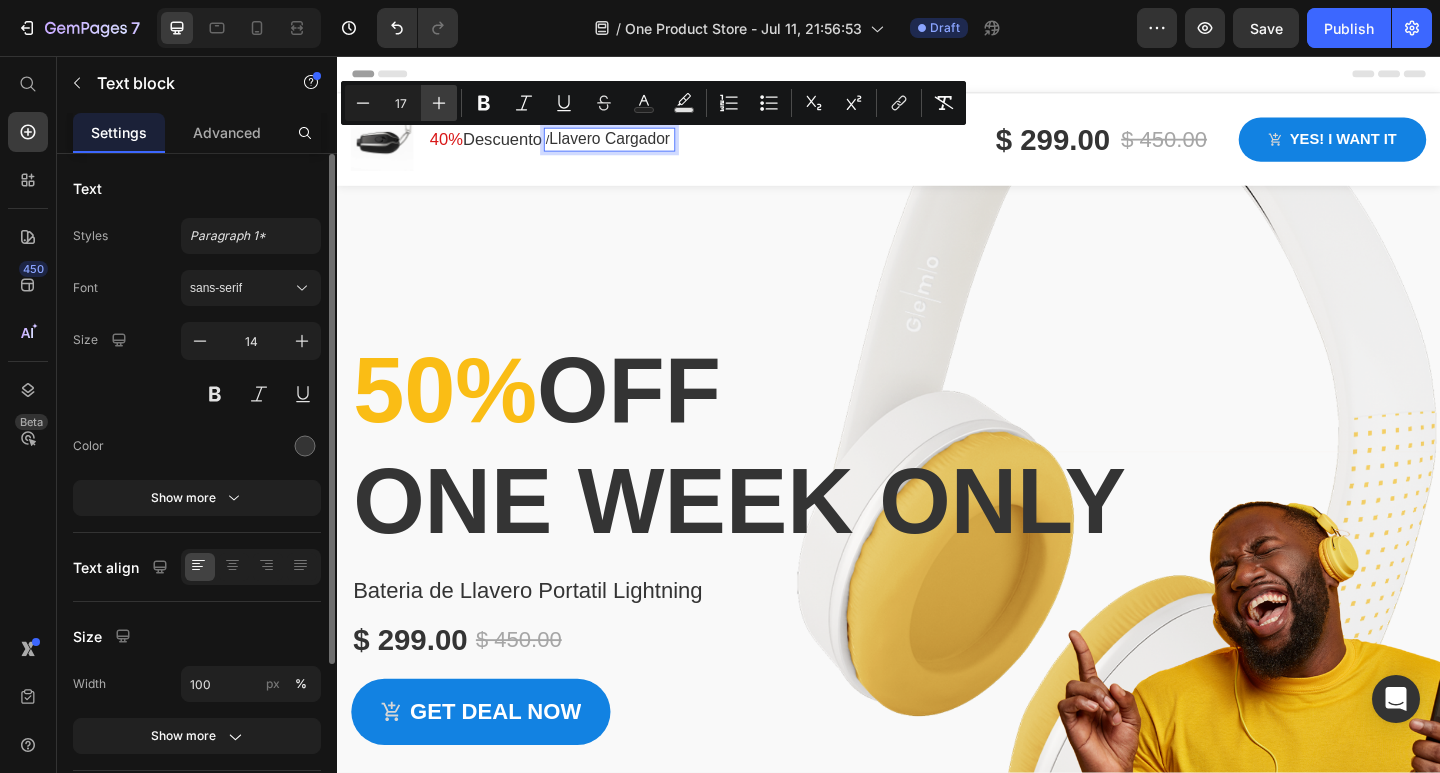 click 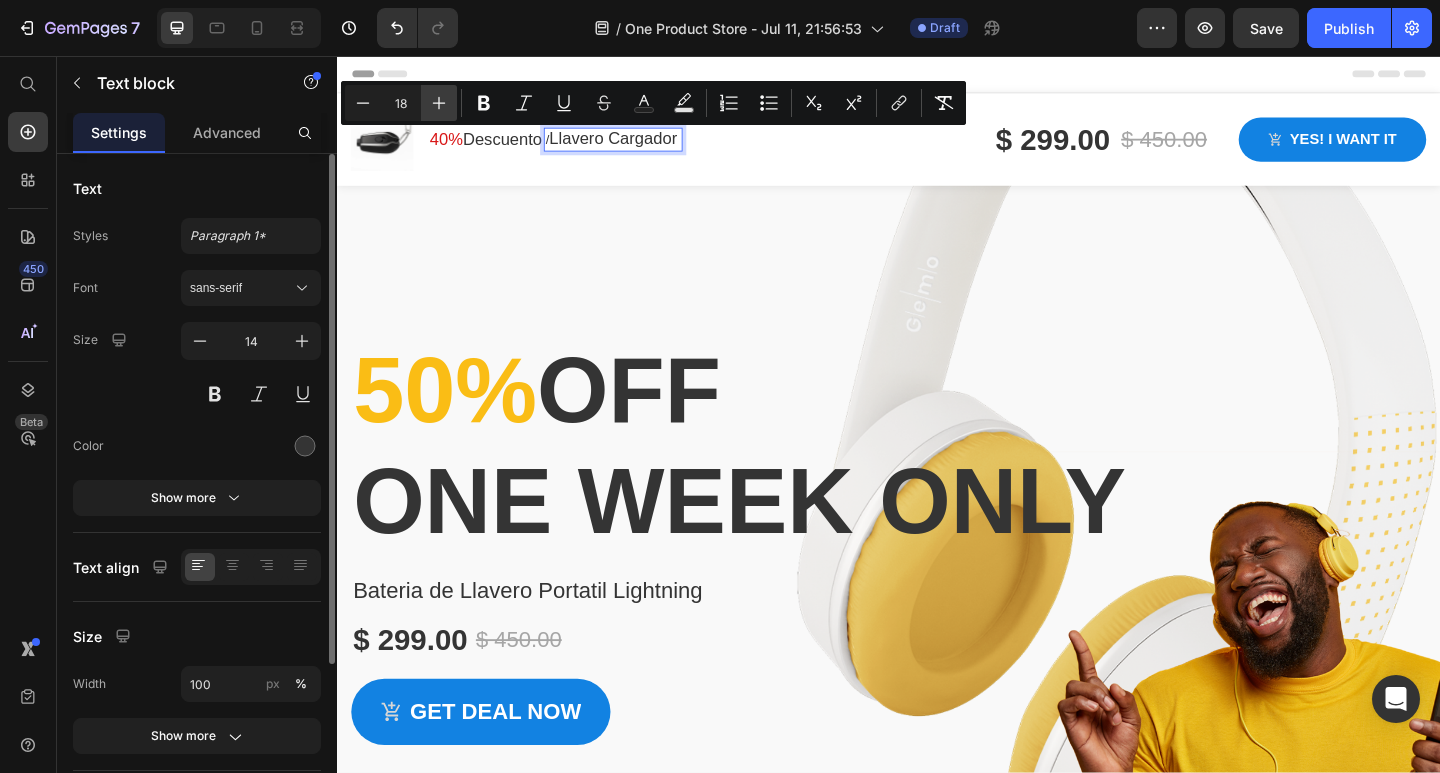 click 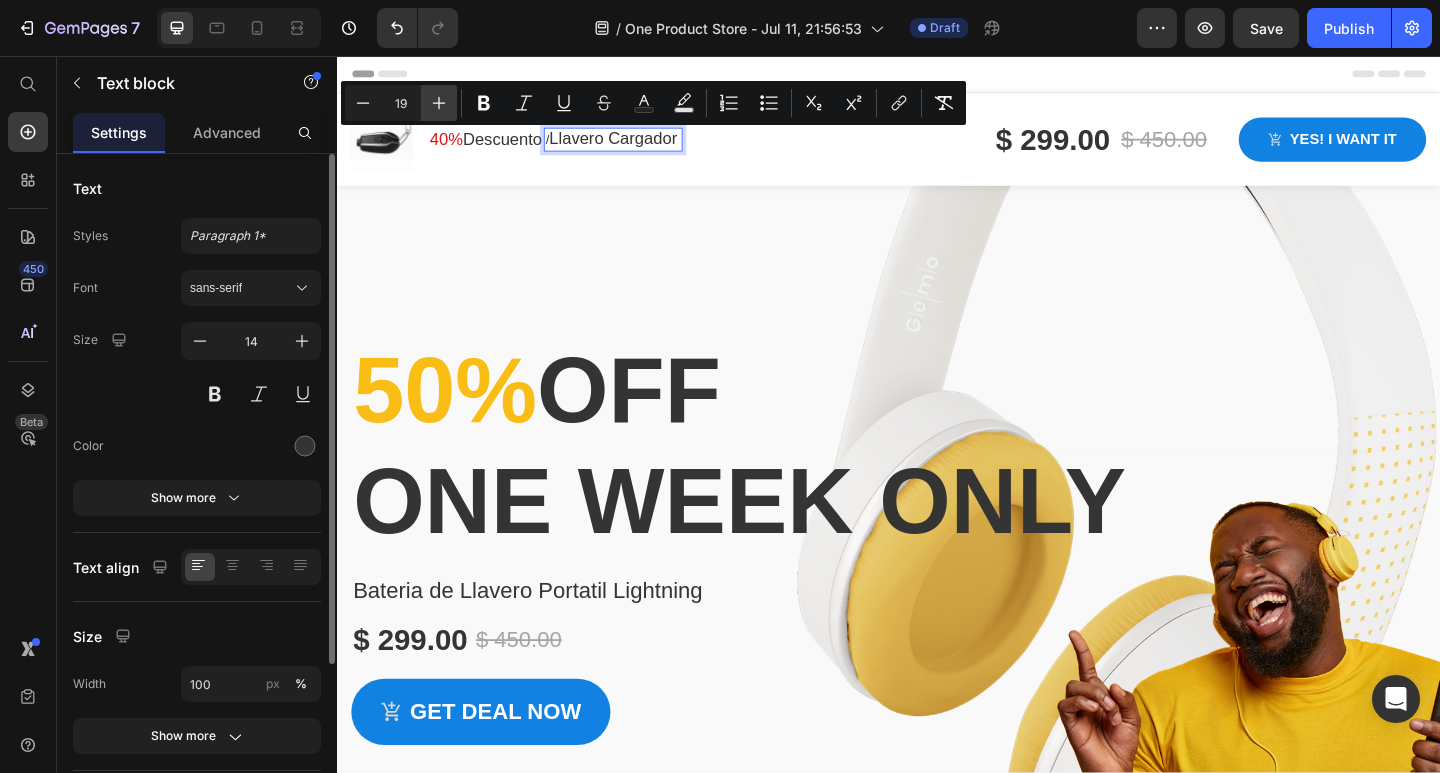 click 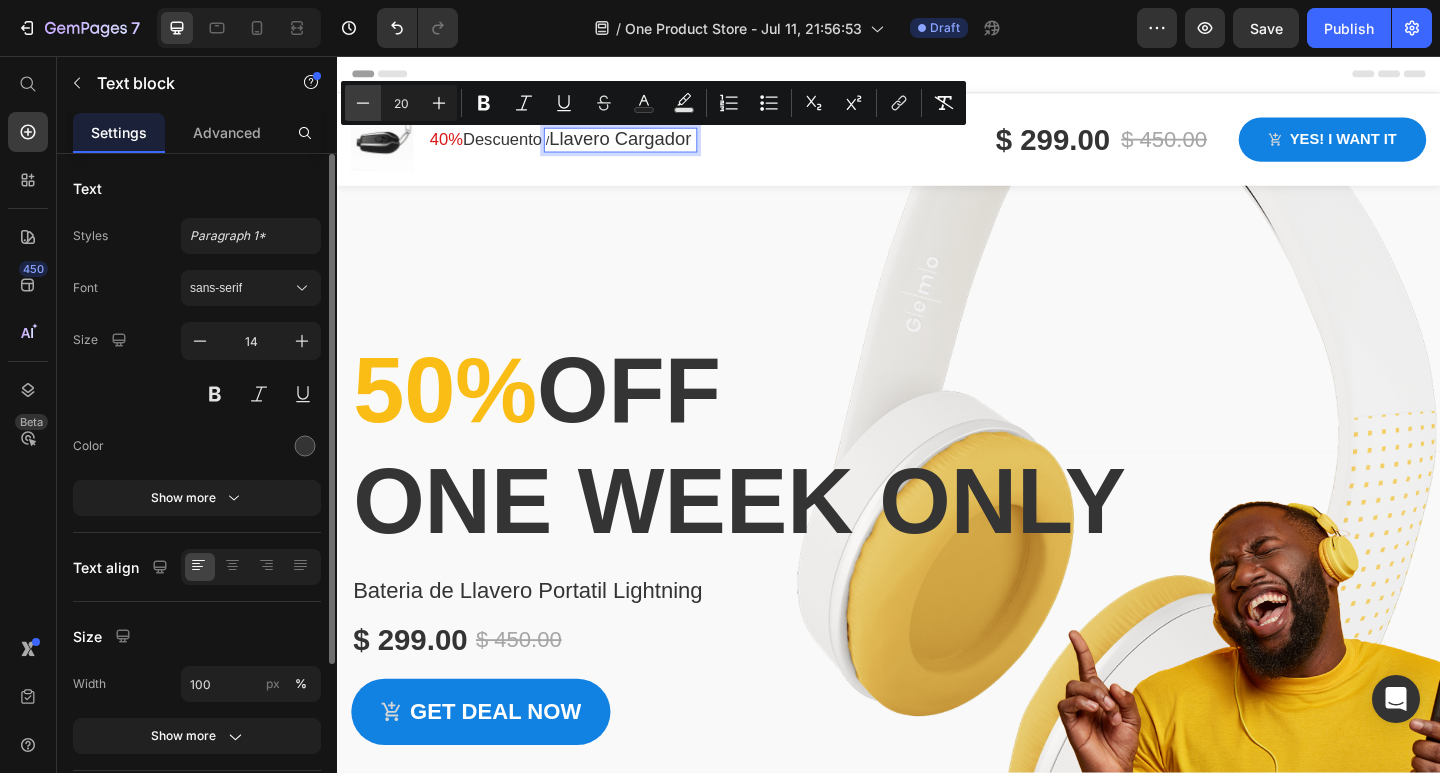 click 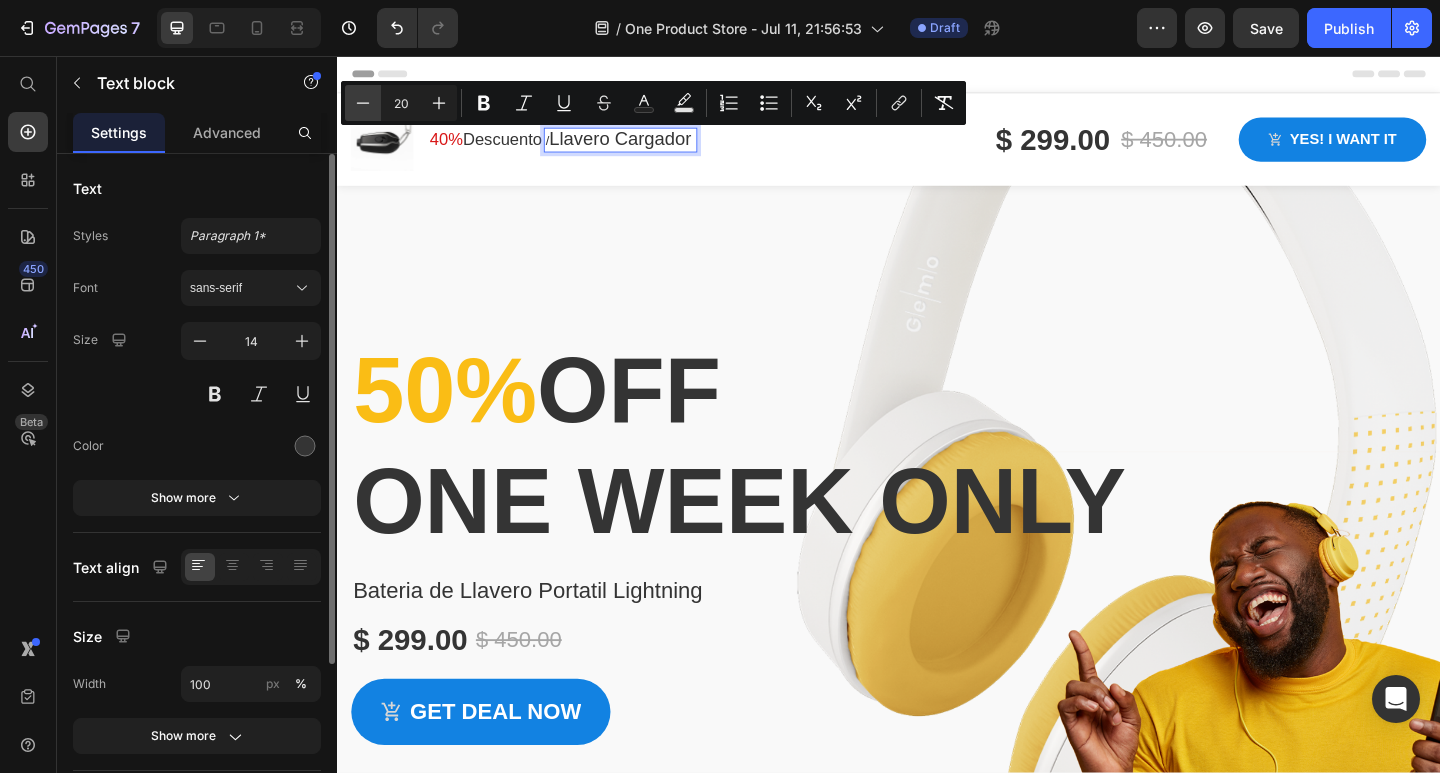 type on "19" 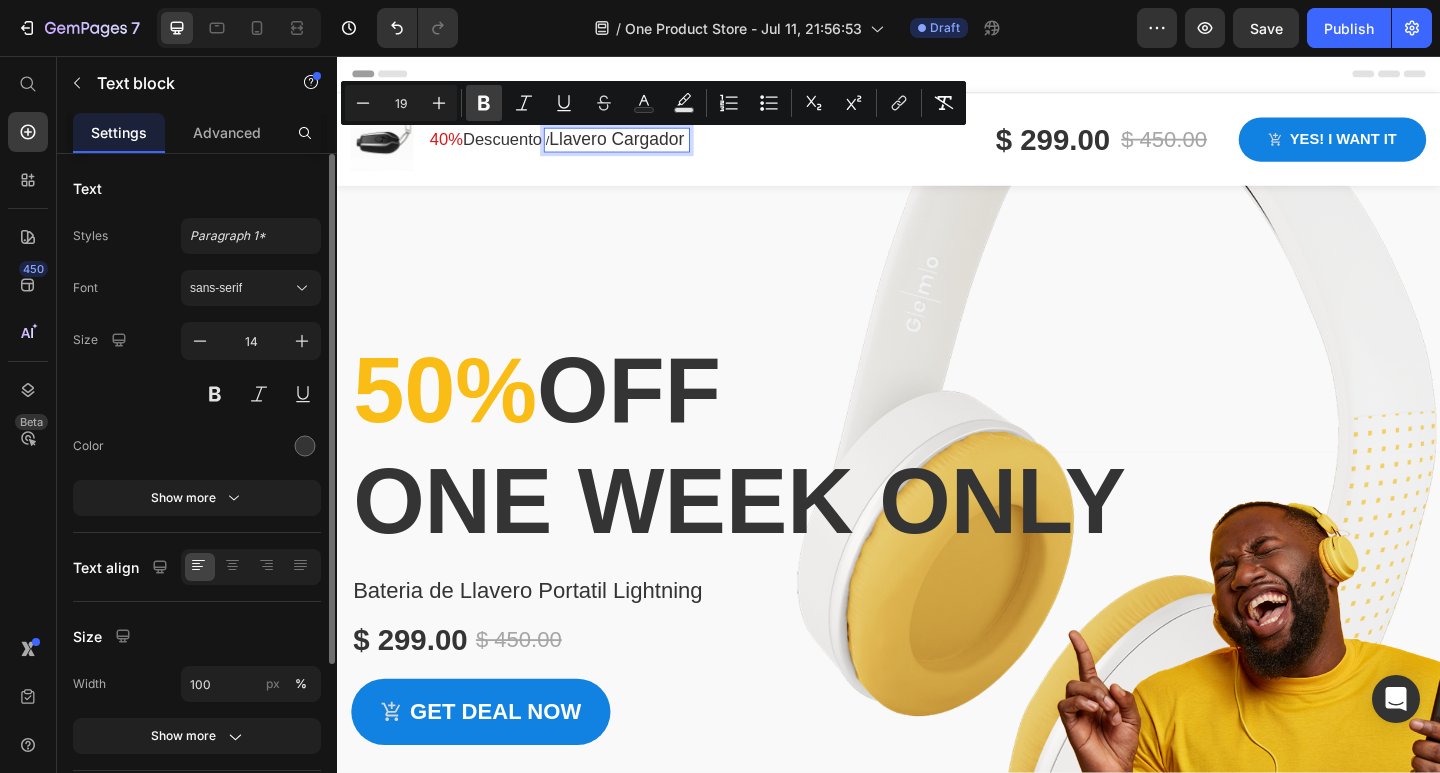 click 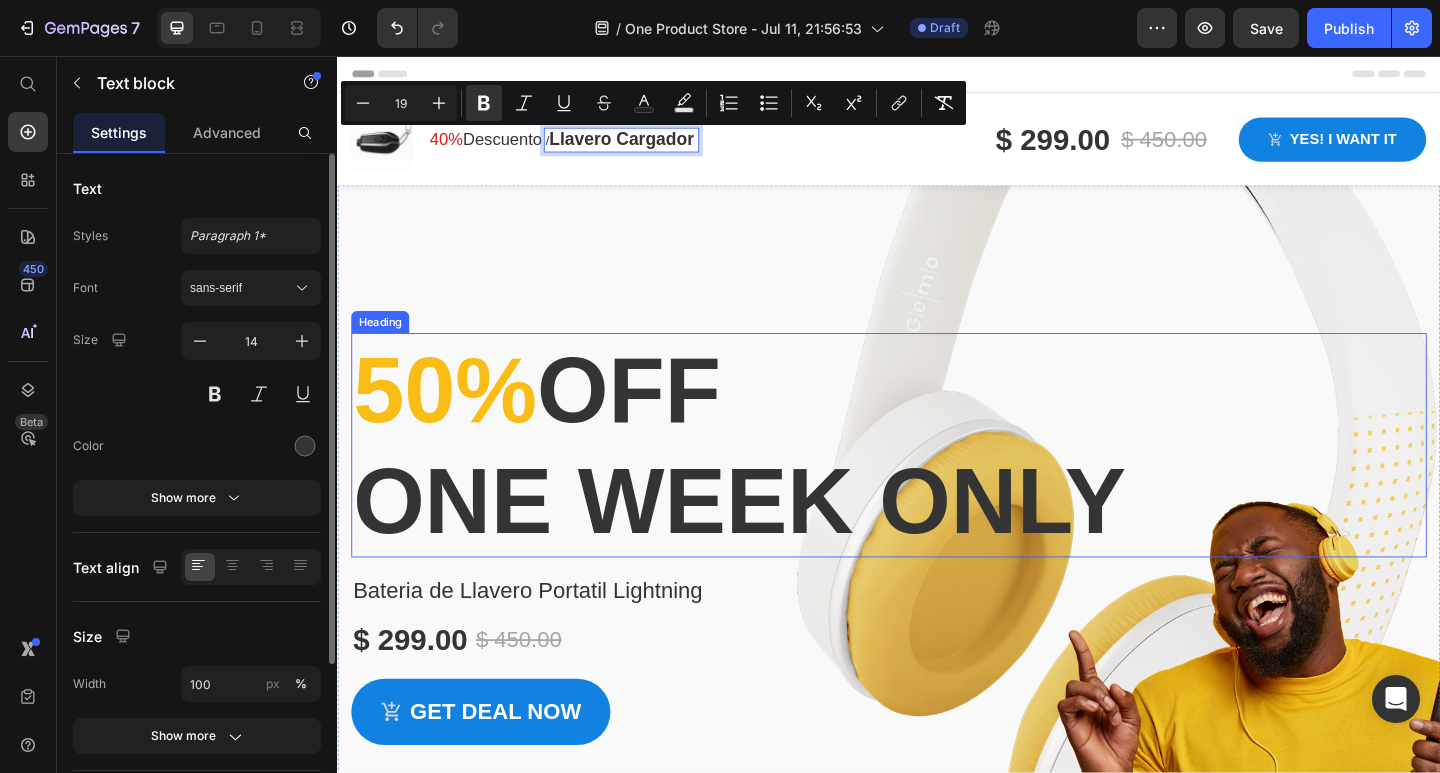 click on "50%  off one week only" at bounding box center [937, 480] 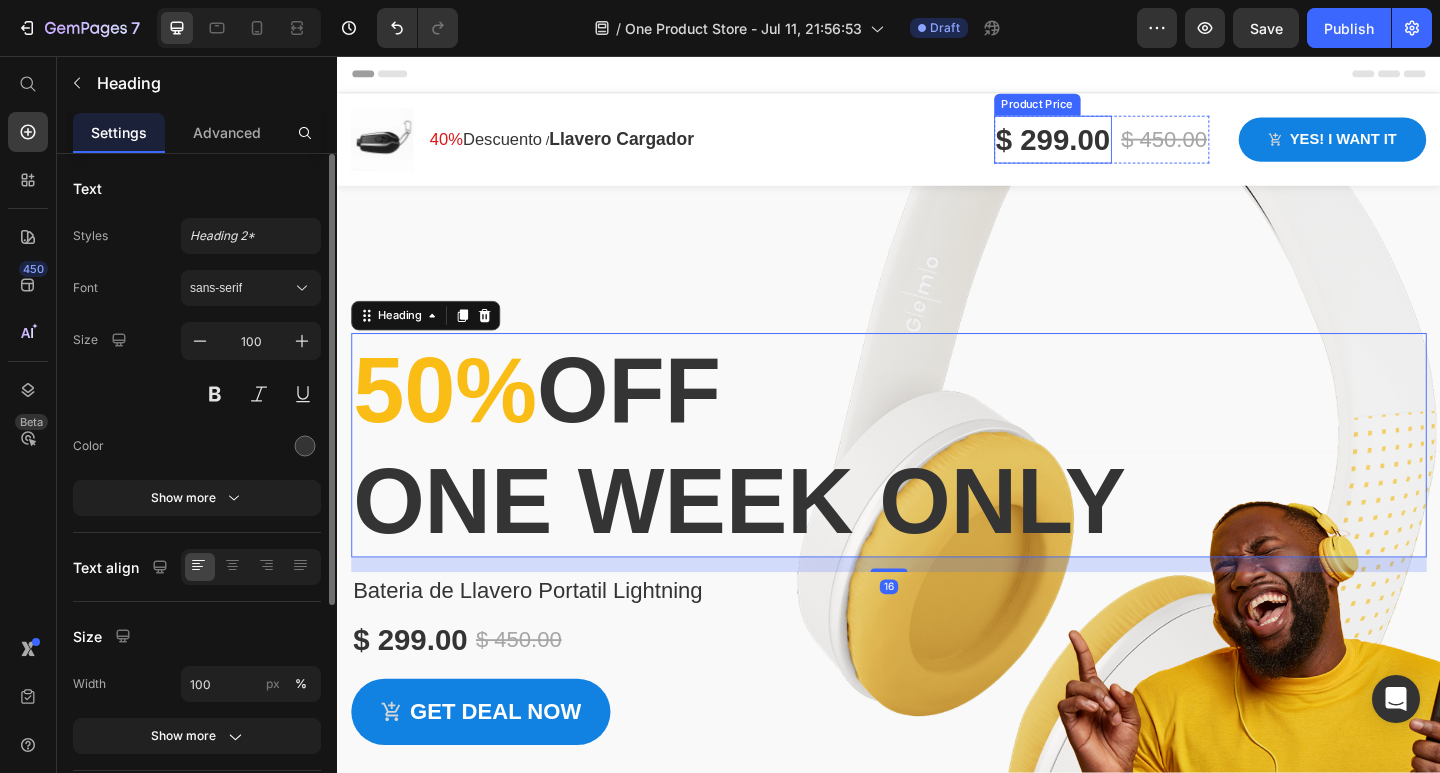 click on "$ 299.00" at bounding box center (1116, 147) 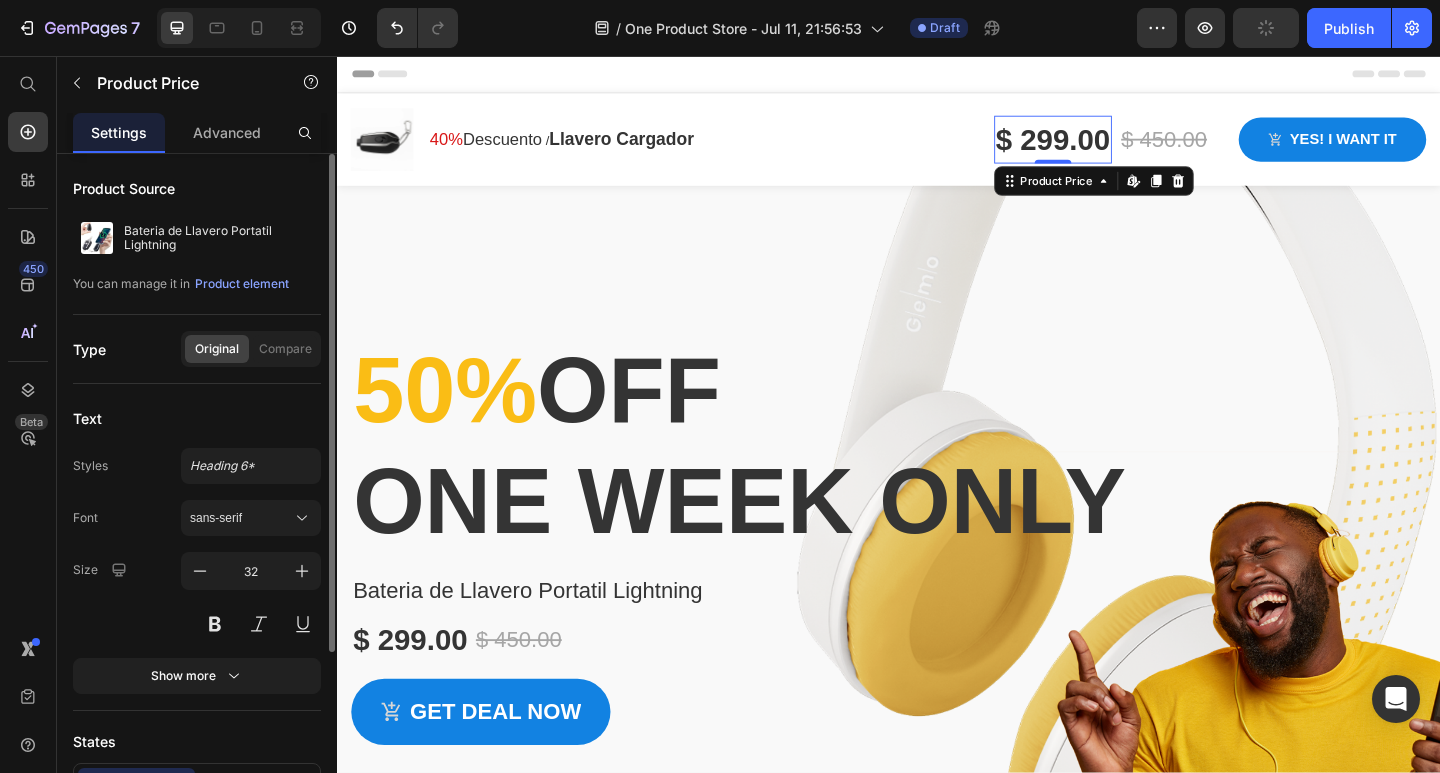 click on "$ 299.00" at bounding box center [1116, 147] 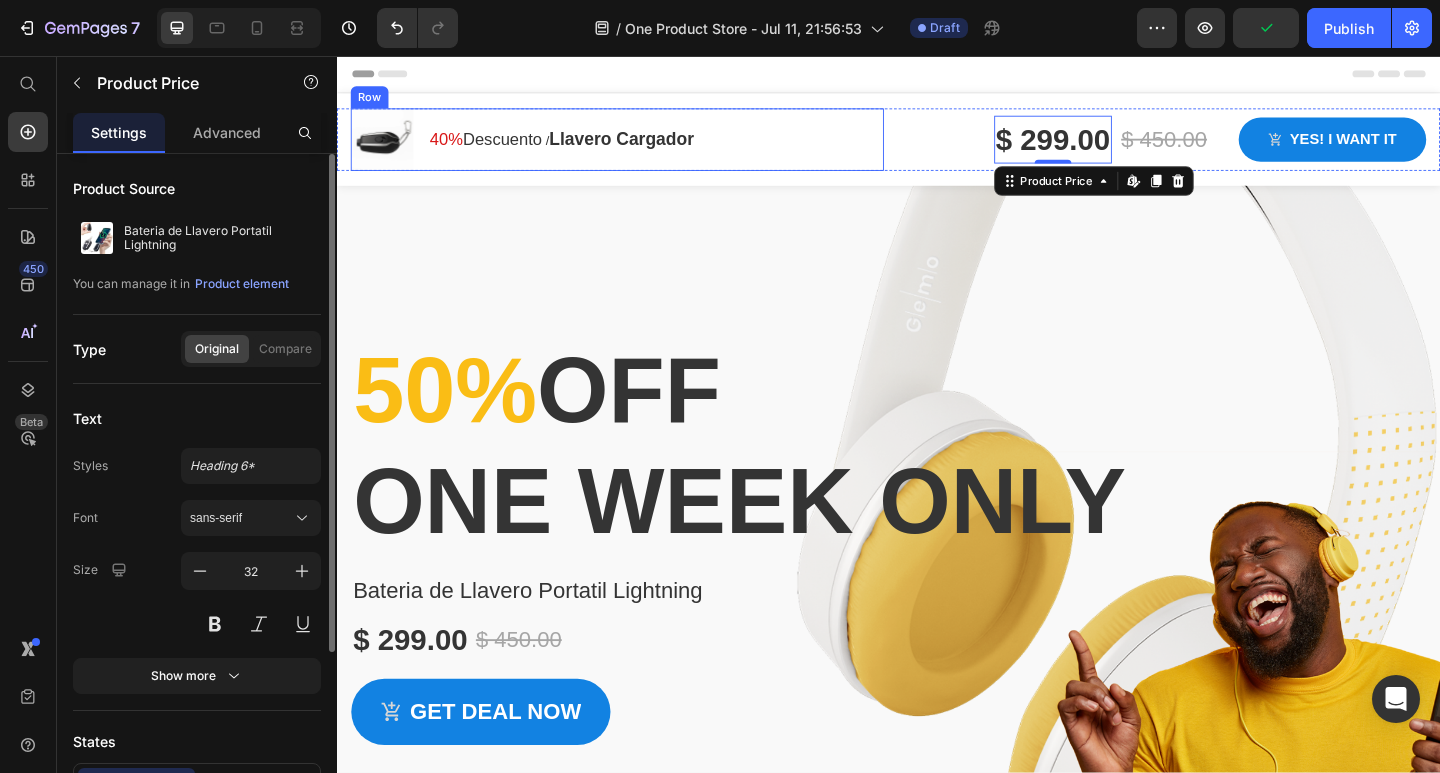 click on "Image  40%     Descuento Text block /   Llavero Cargador Text block Row Row" at bounding box center (642, 147) 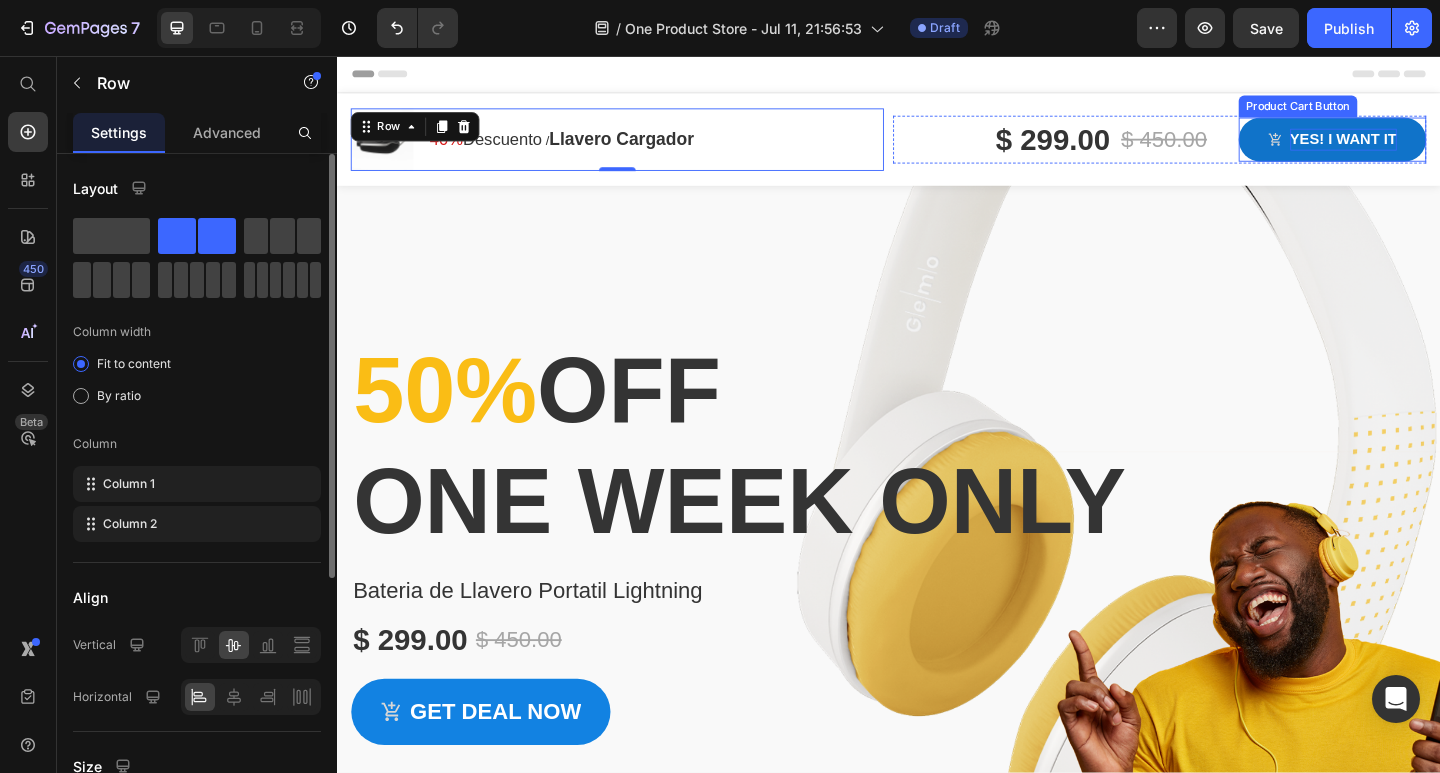 click on "Yes! i want it" at bounding box center (1432, 147) 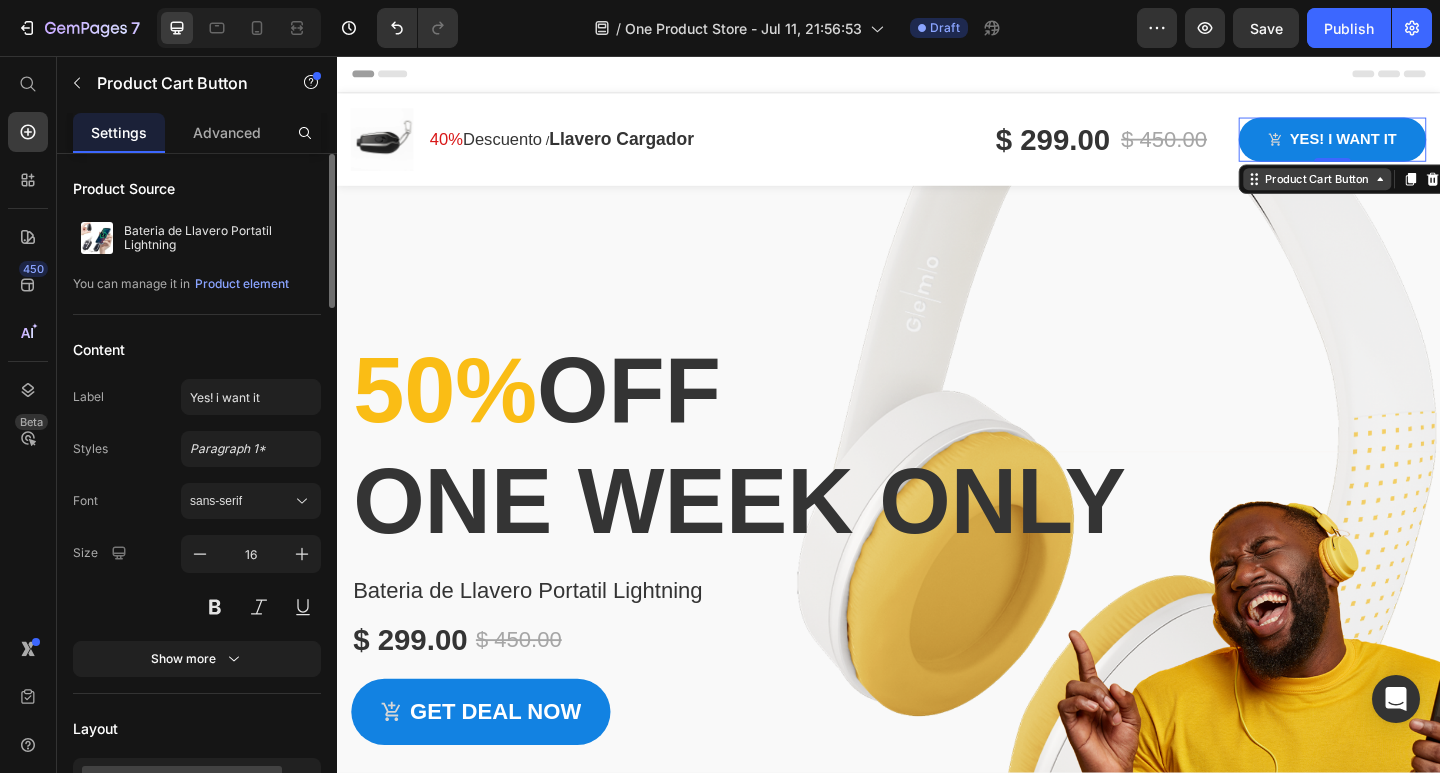 click on "Product Cart Button" at bounding box center (1403, 190) 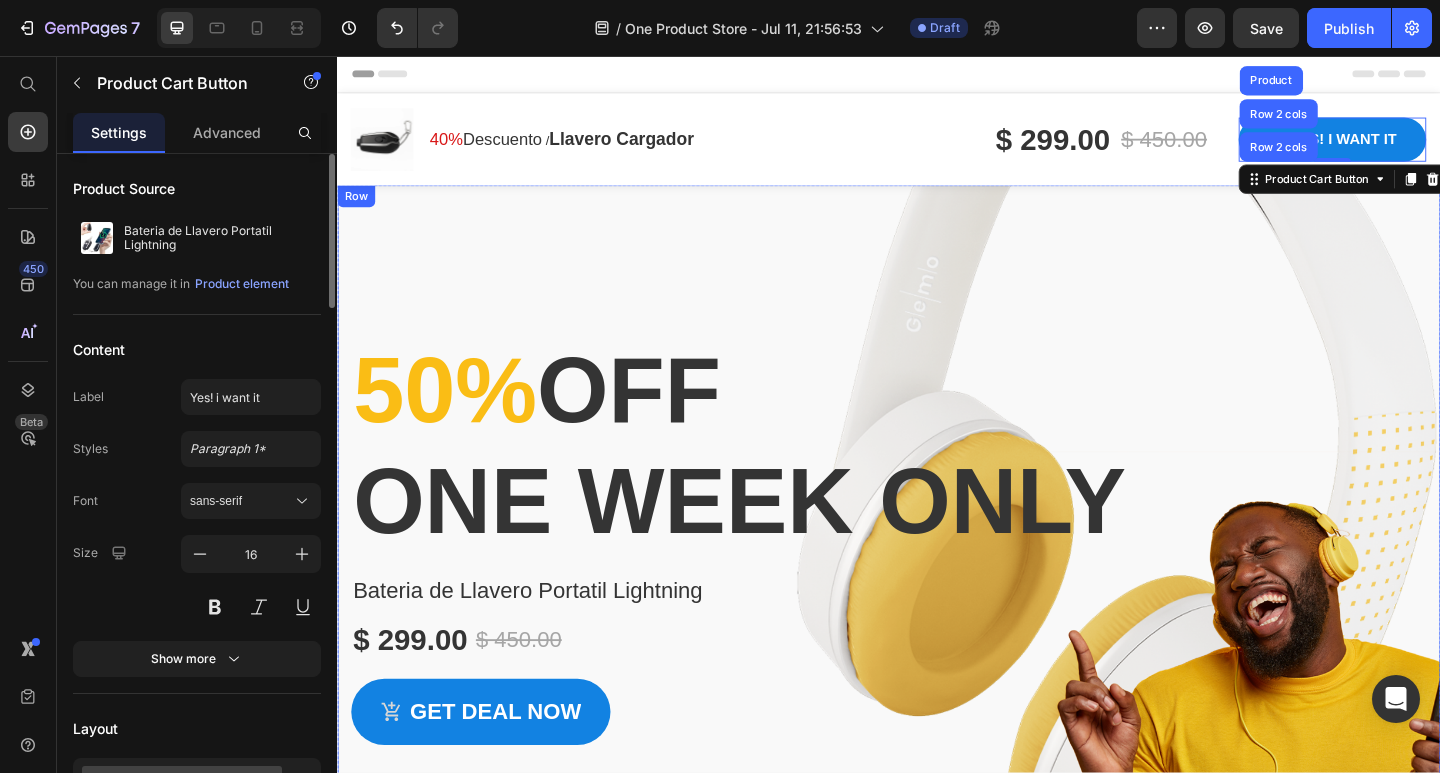 click on "50%  off one week only Heading Bateria de Llavero Portatil Lightning Product Title $ 299.00 Product Price $ 450.00 Product Price Row Get deal now Product Cart Button 00 Days 12 Hours 25 Minutes 48 Seconds Countdown Timer Product Row" at bounding box center [937, 557] 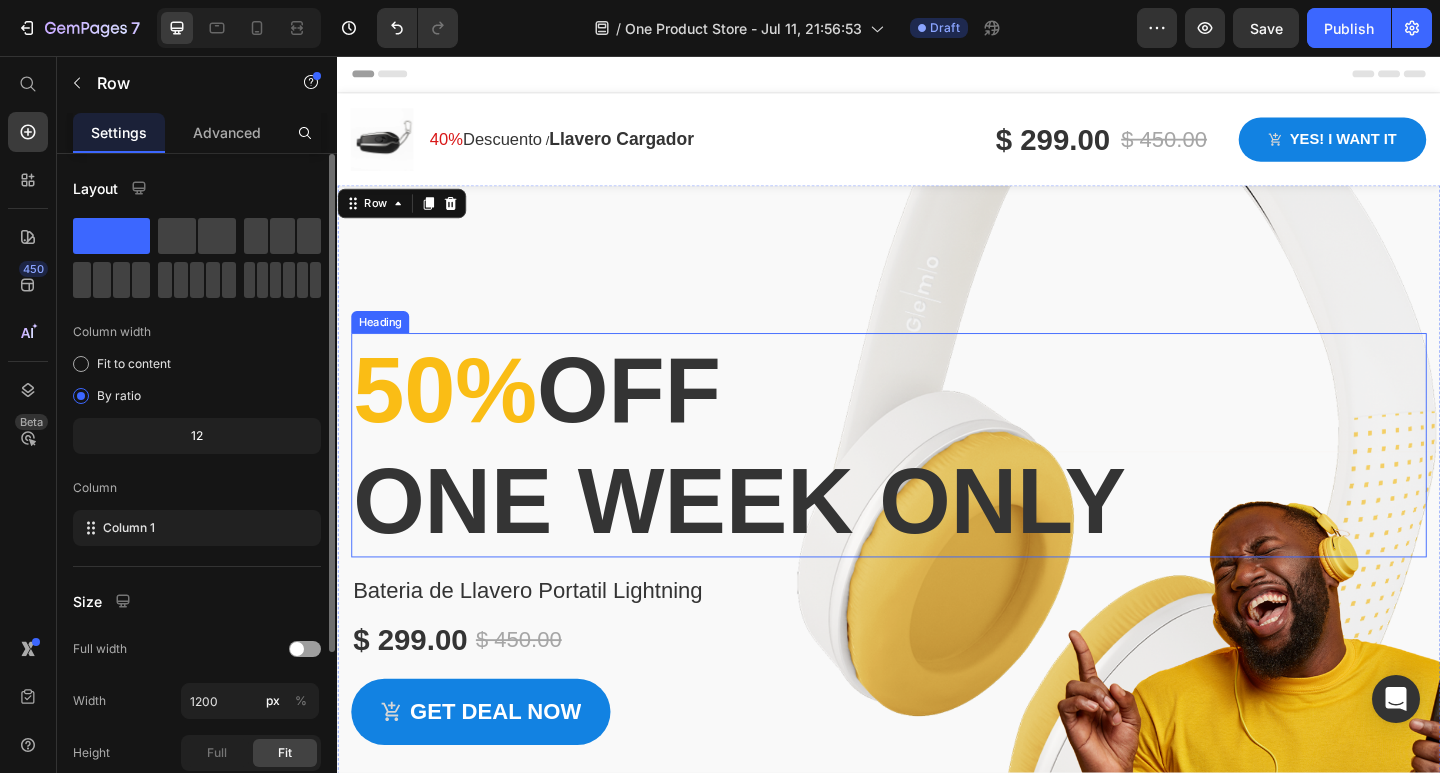 click on "50%  off one week only" at bounding box center [937, 480] 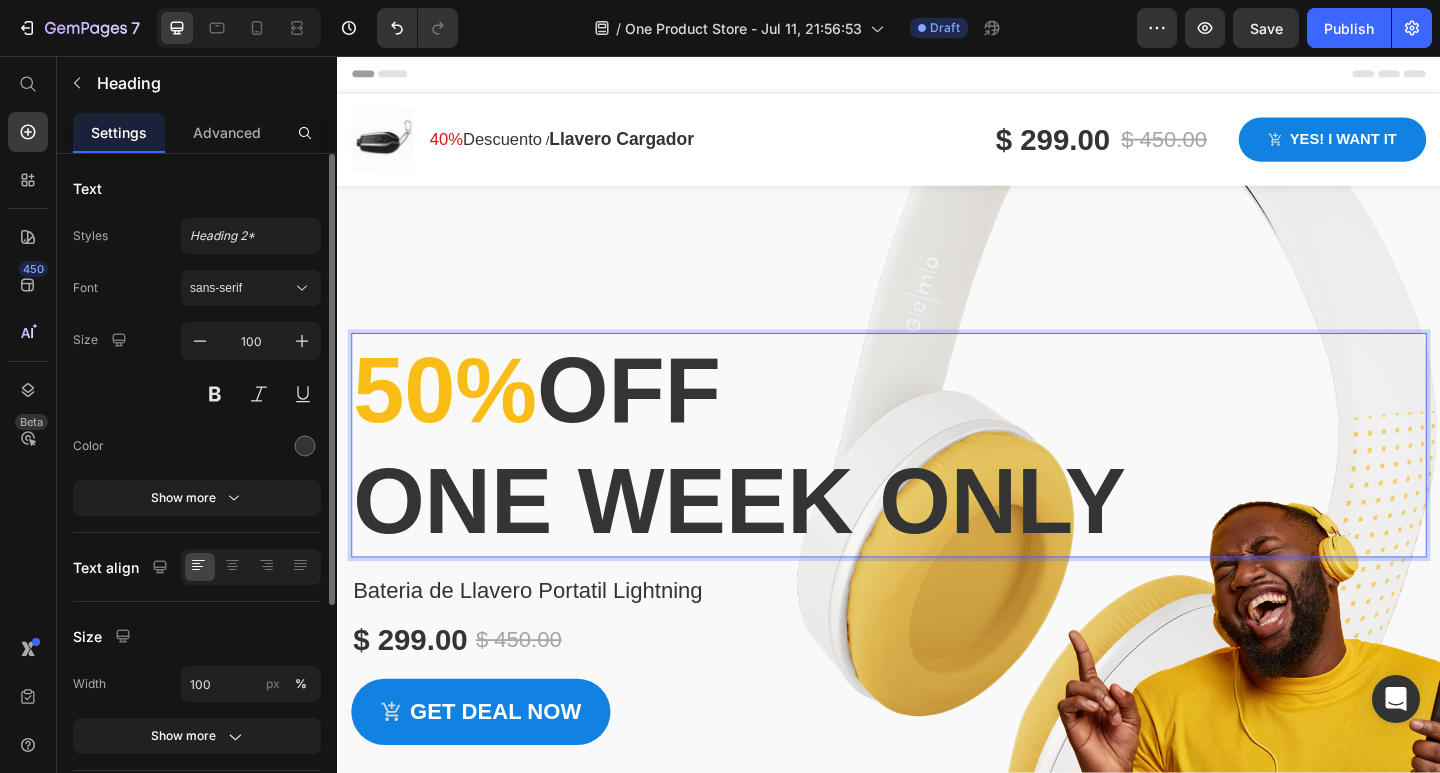 click on "50%  off one week only" at bounding box center (937, 480) 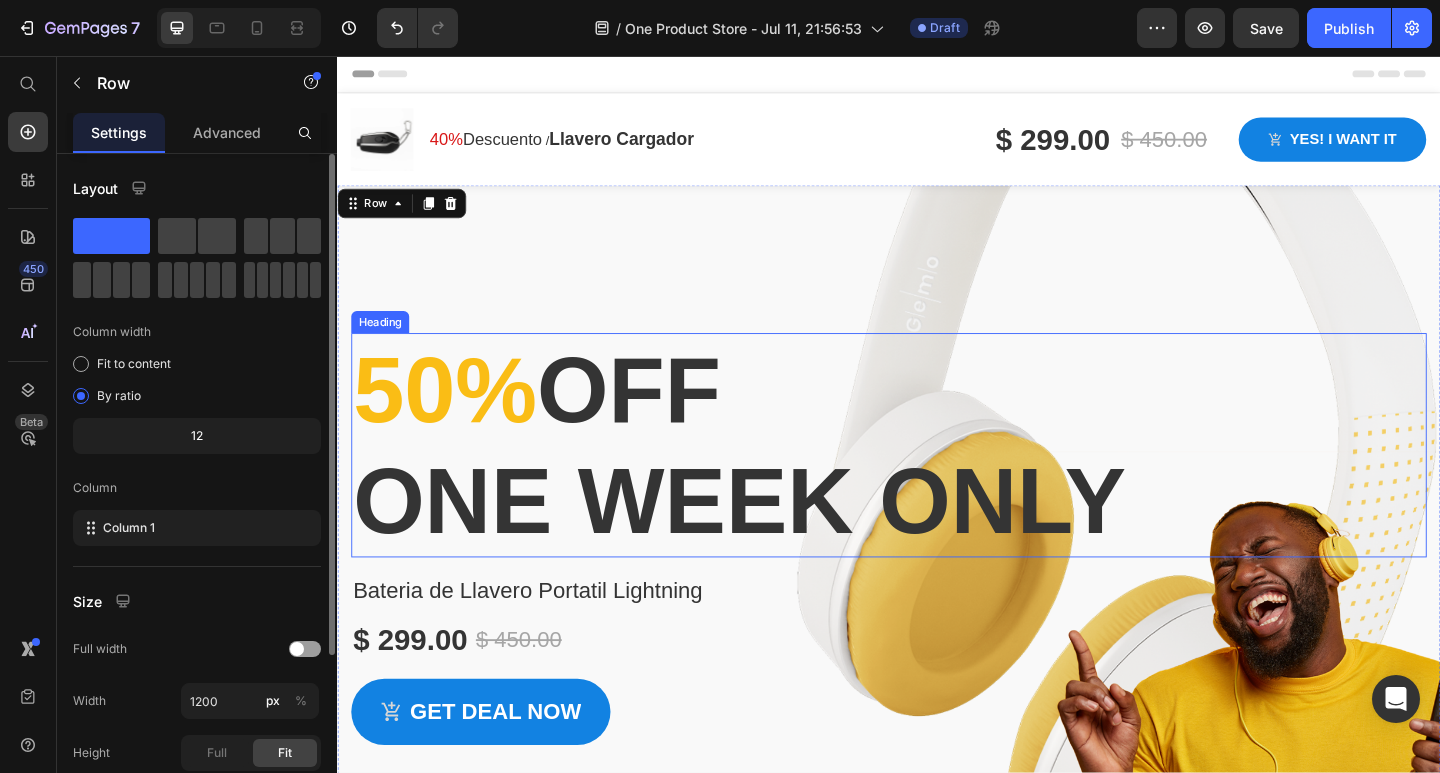 click on "50%" at bounding box center (454, 420) 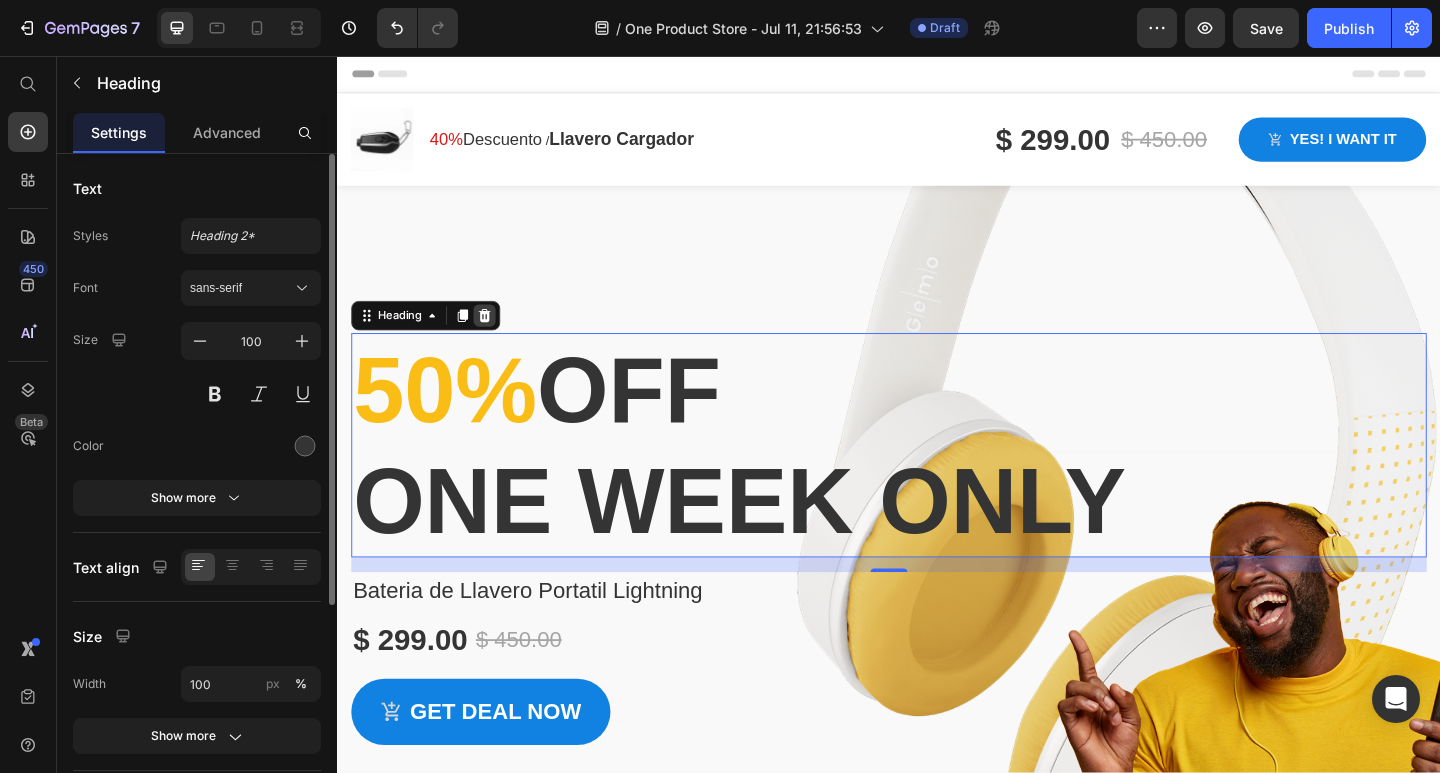 click 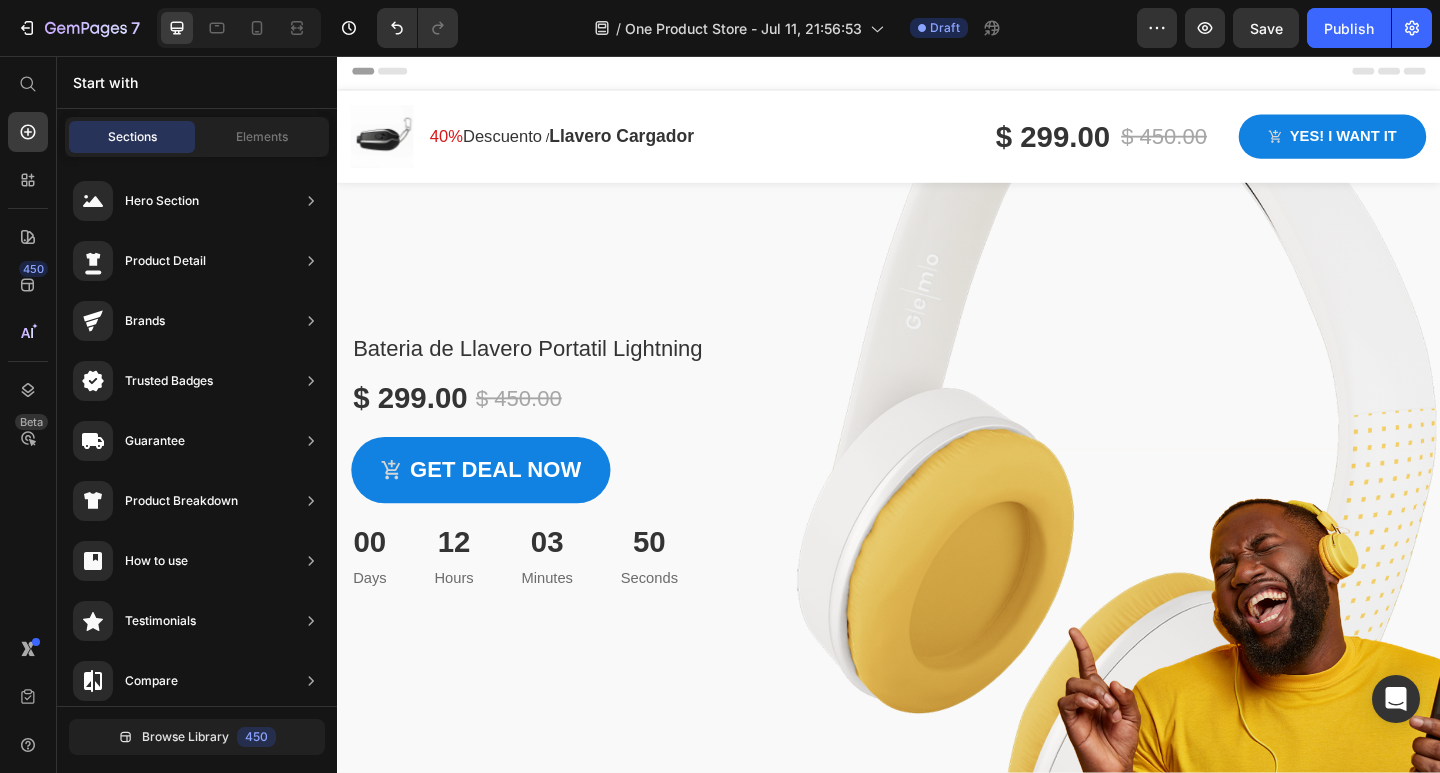scroll, scrollTop: 0, scrollLeft: 0, axis: both 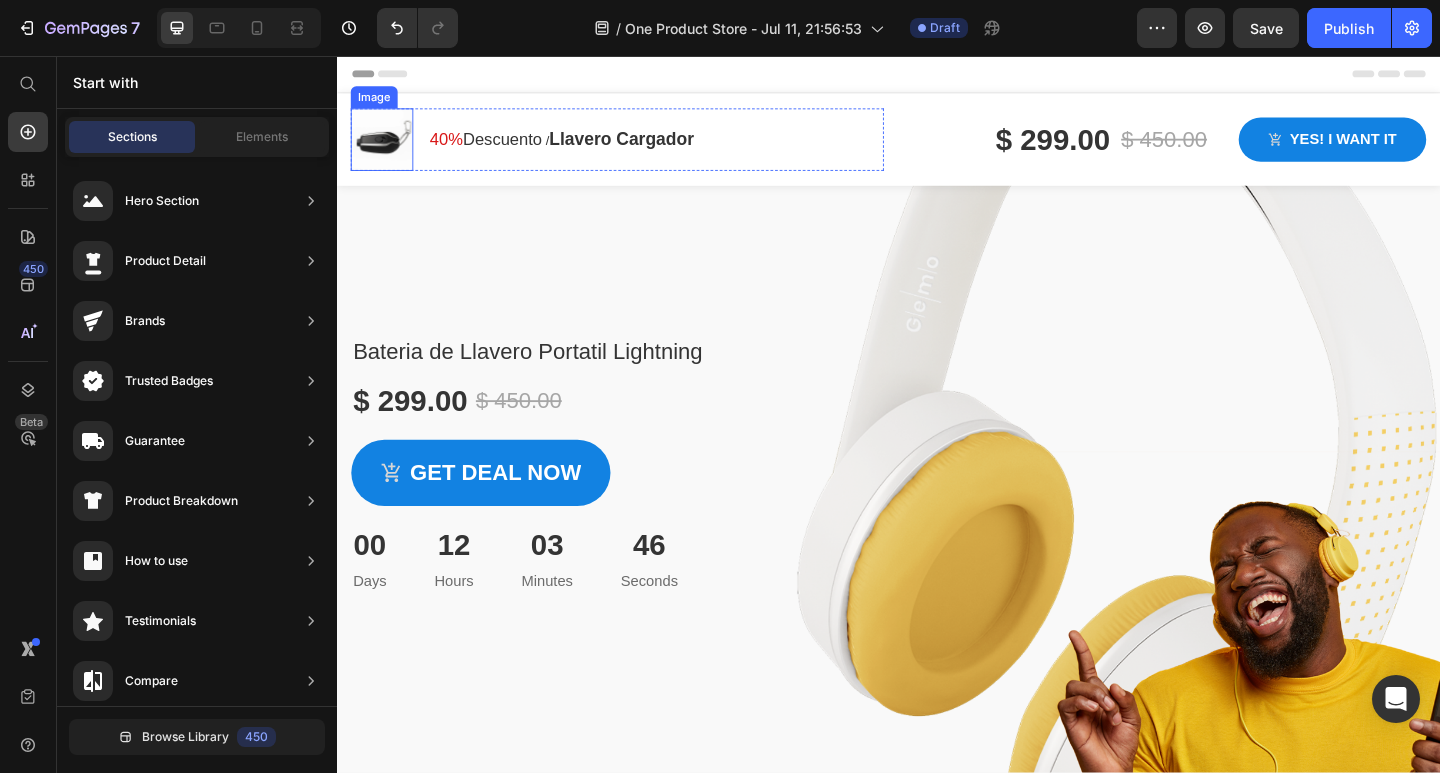 click at bounding box center [386, 147] 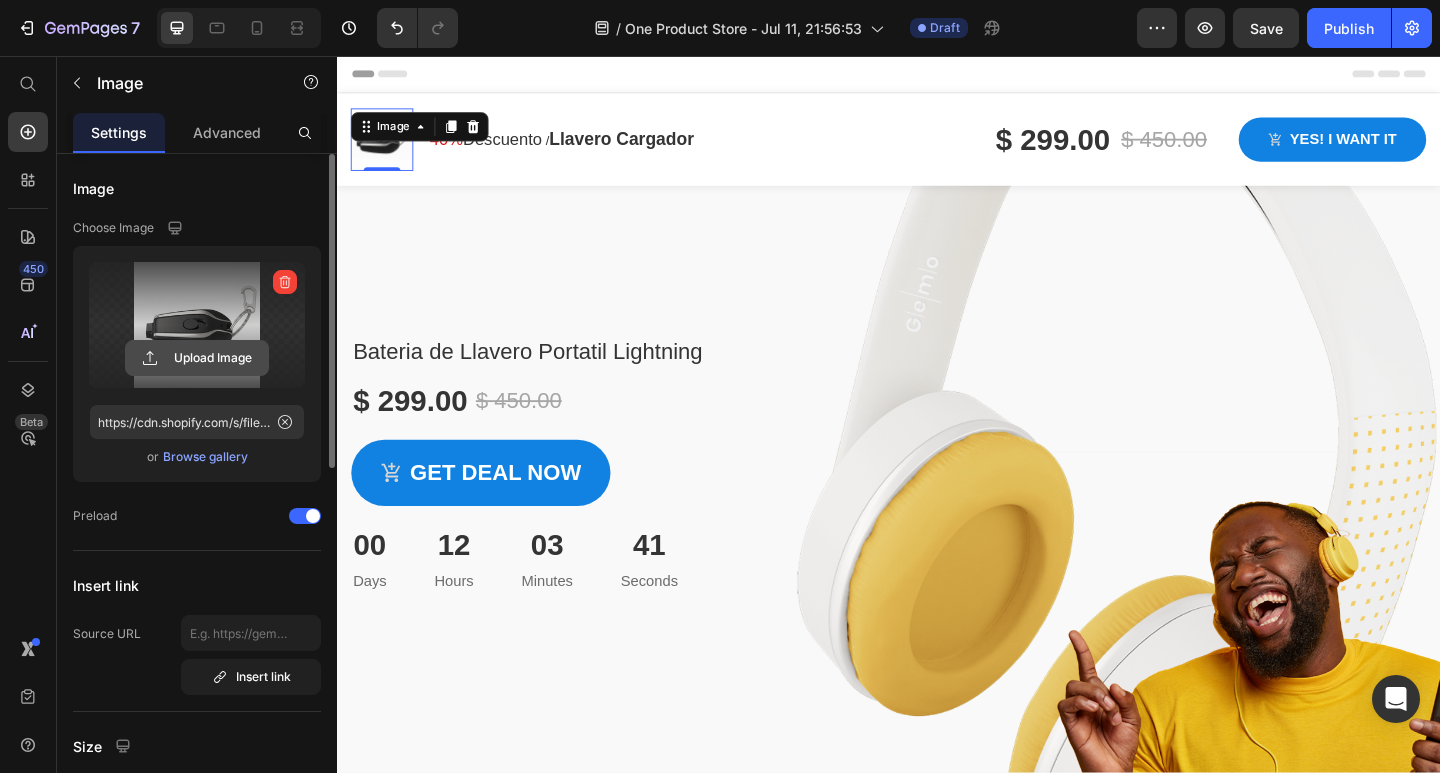click 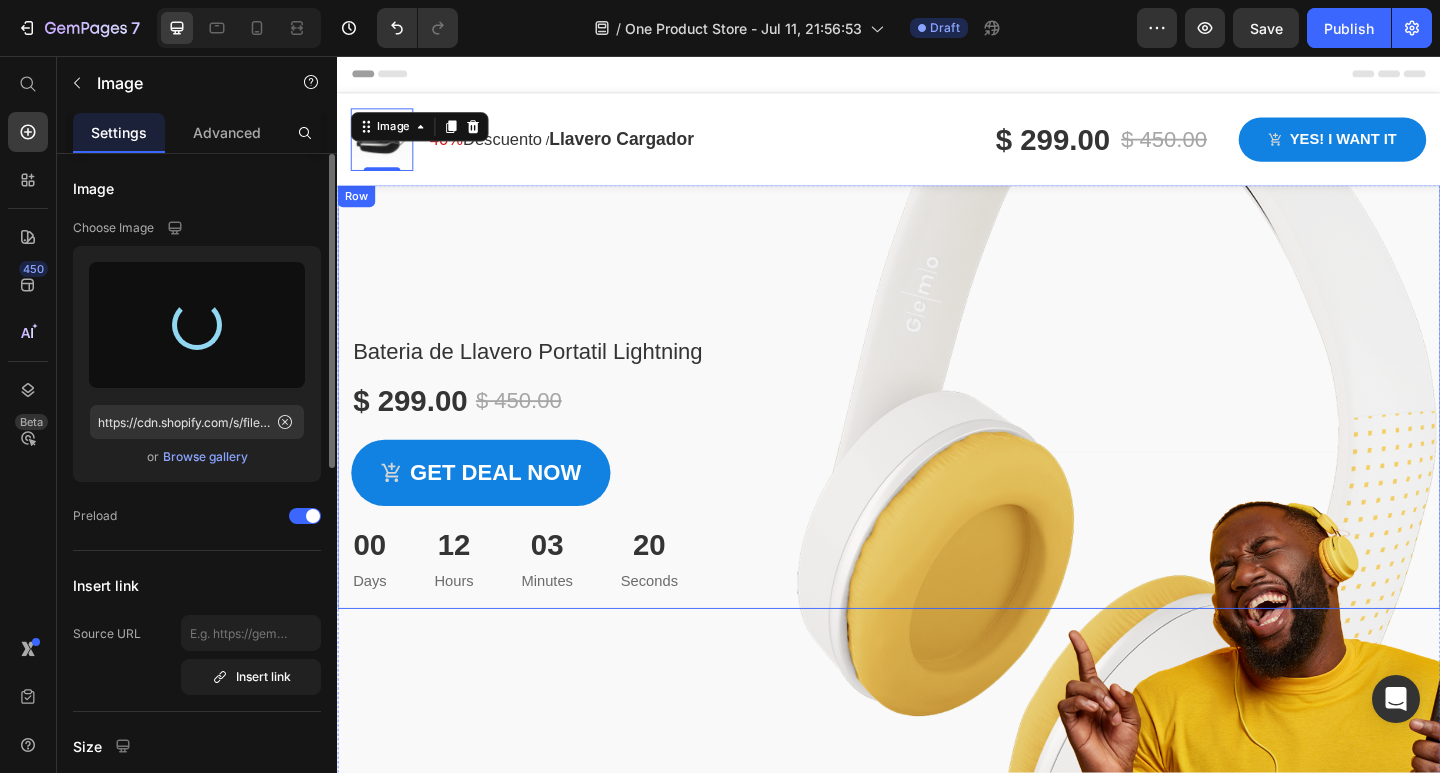 type on "https://cdn.shopify.com/s/files/1/0633/8645/2064/files/gempages_575039798226453348-d171909f-68c3-4131-94f6-7adaa7e24363.webp" 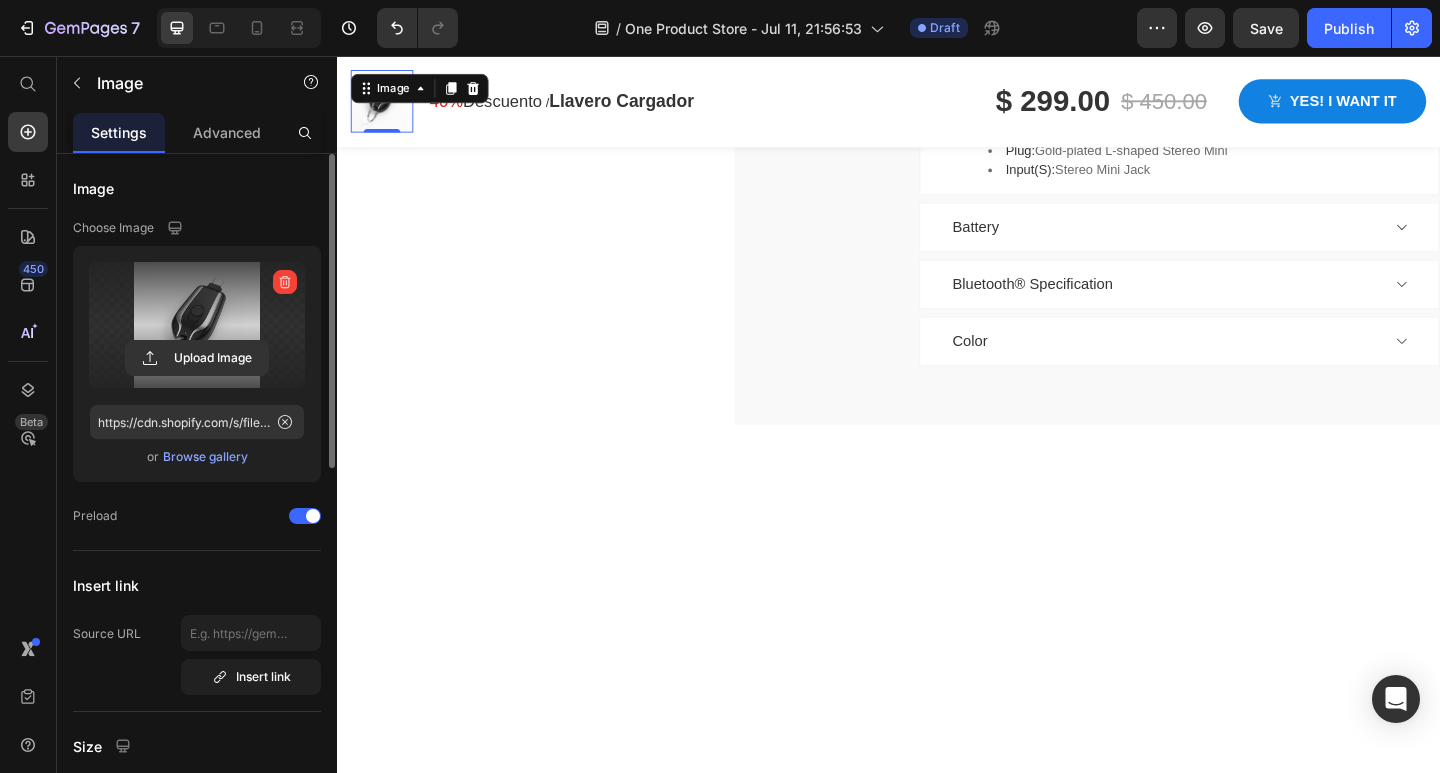 scroll, scrollTop: 4701, scrollLeft: 0, axis: vertical 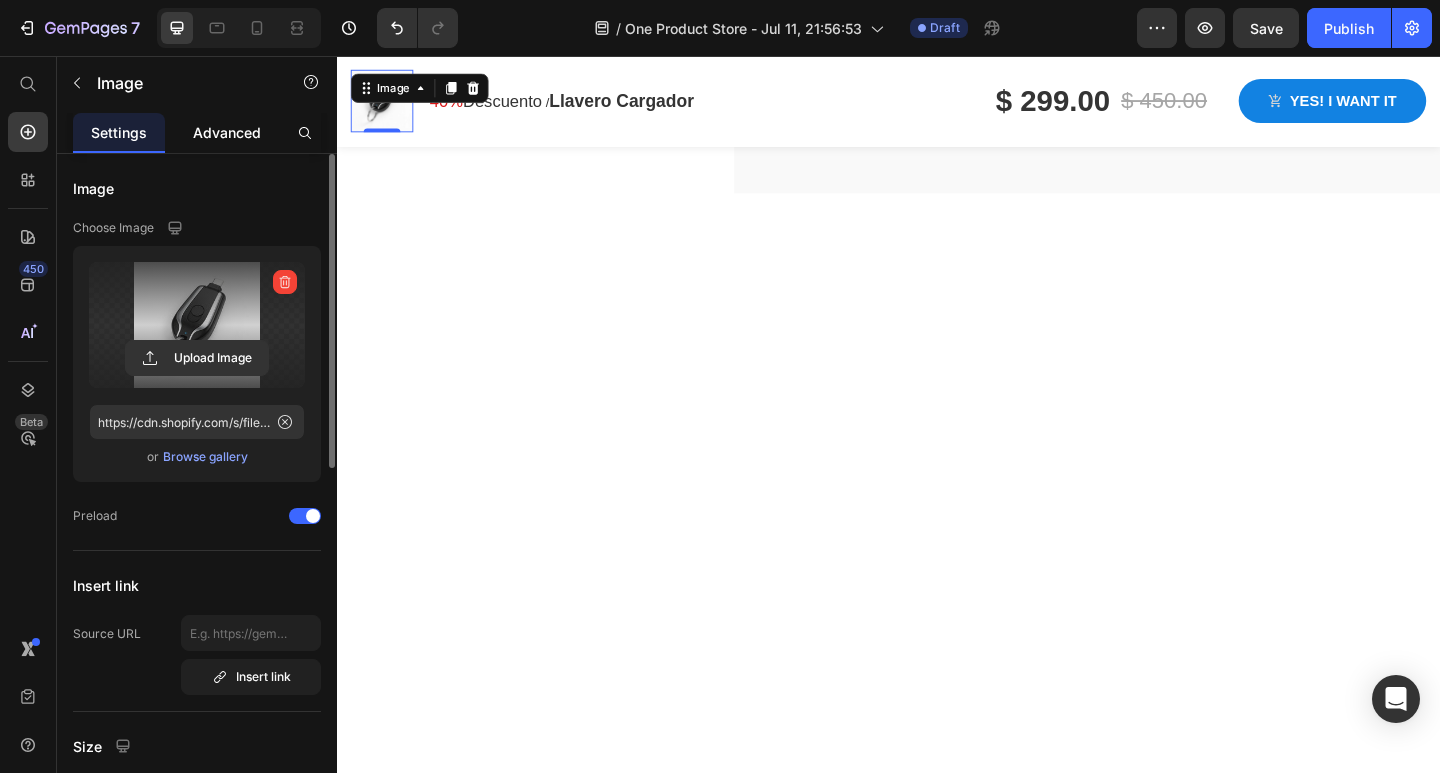 click on "Advanced" at bounding box center [227, 132] 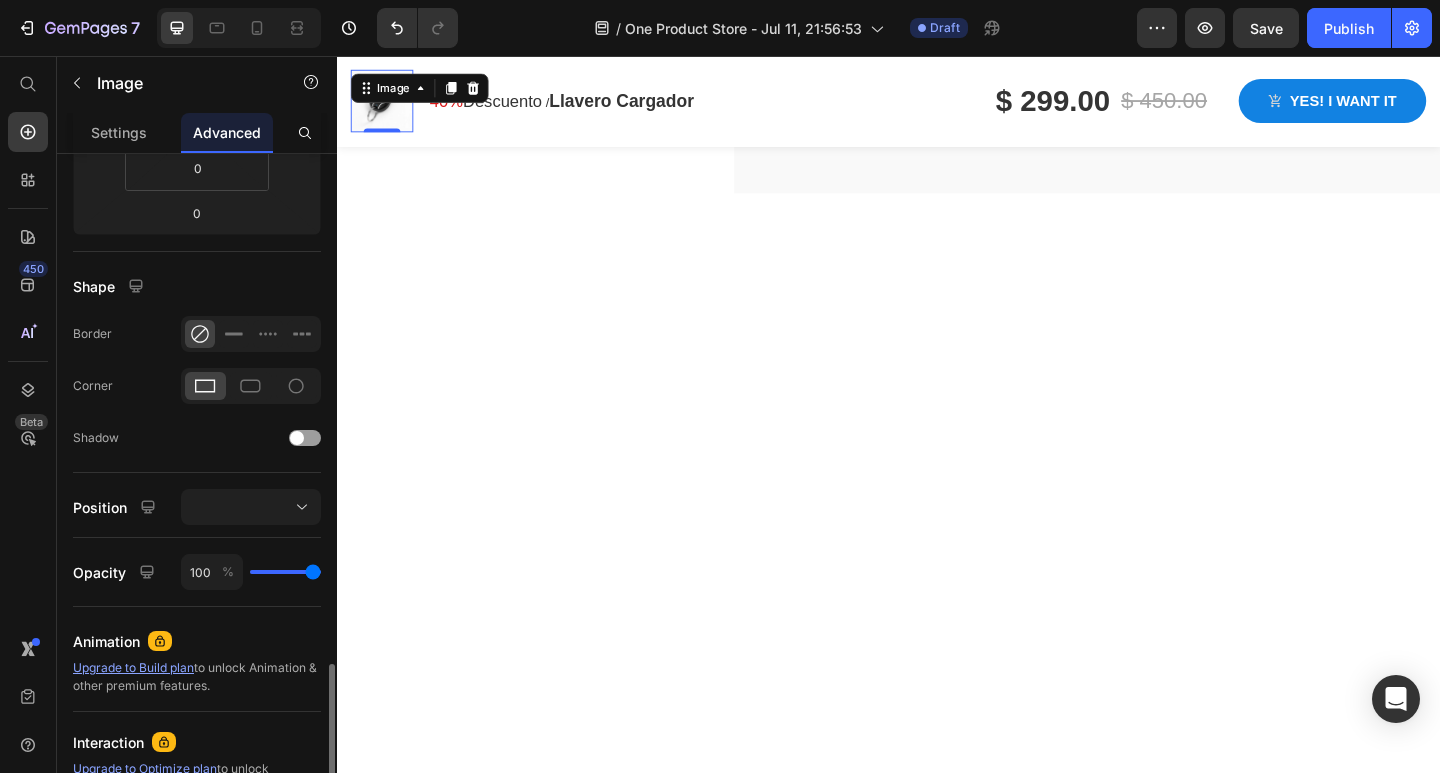 scroll, scrollTop: 629, scrollLeft: 0, axis: vertical 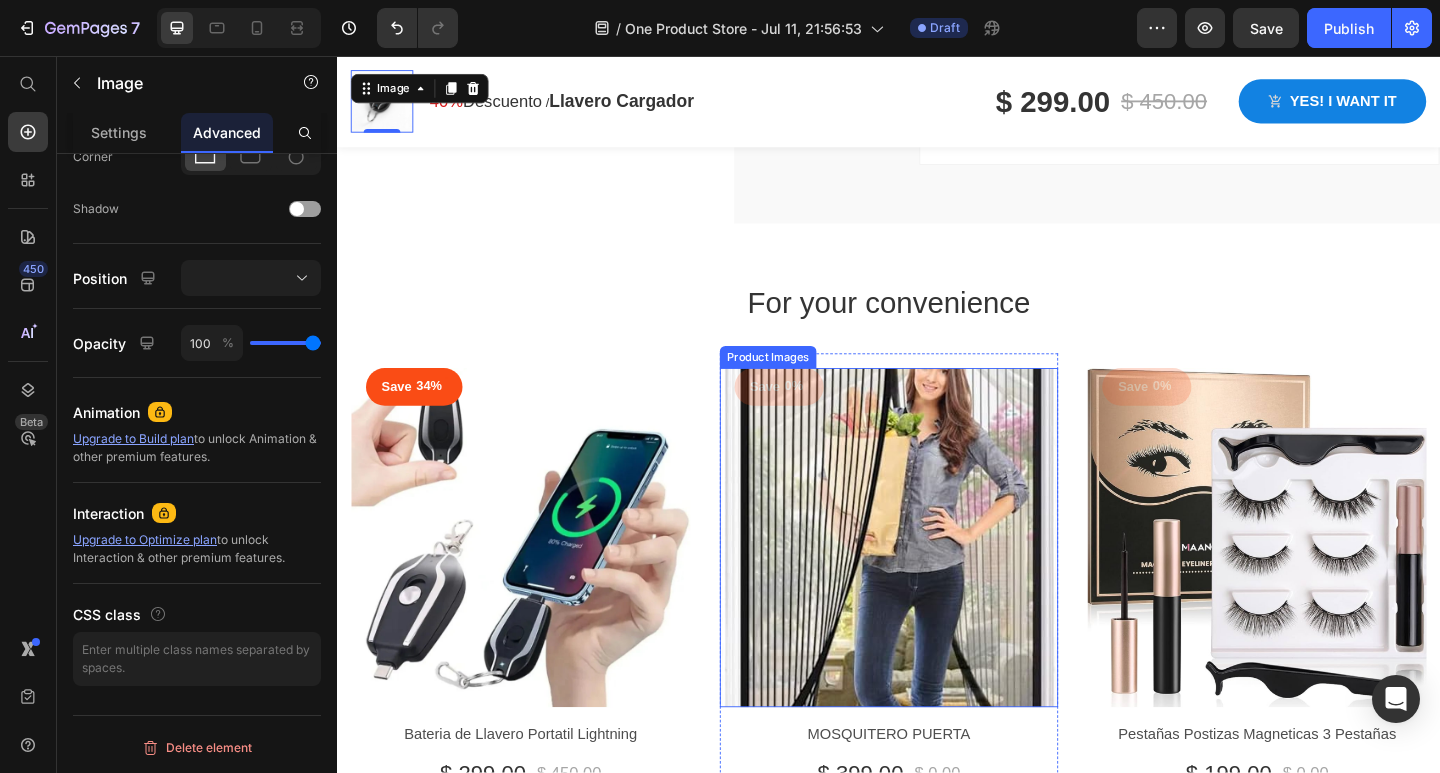 click at bounding box center [937, 580] 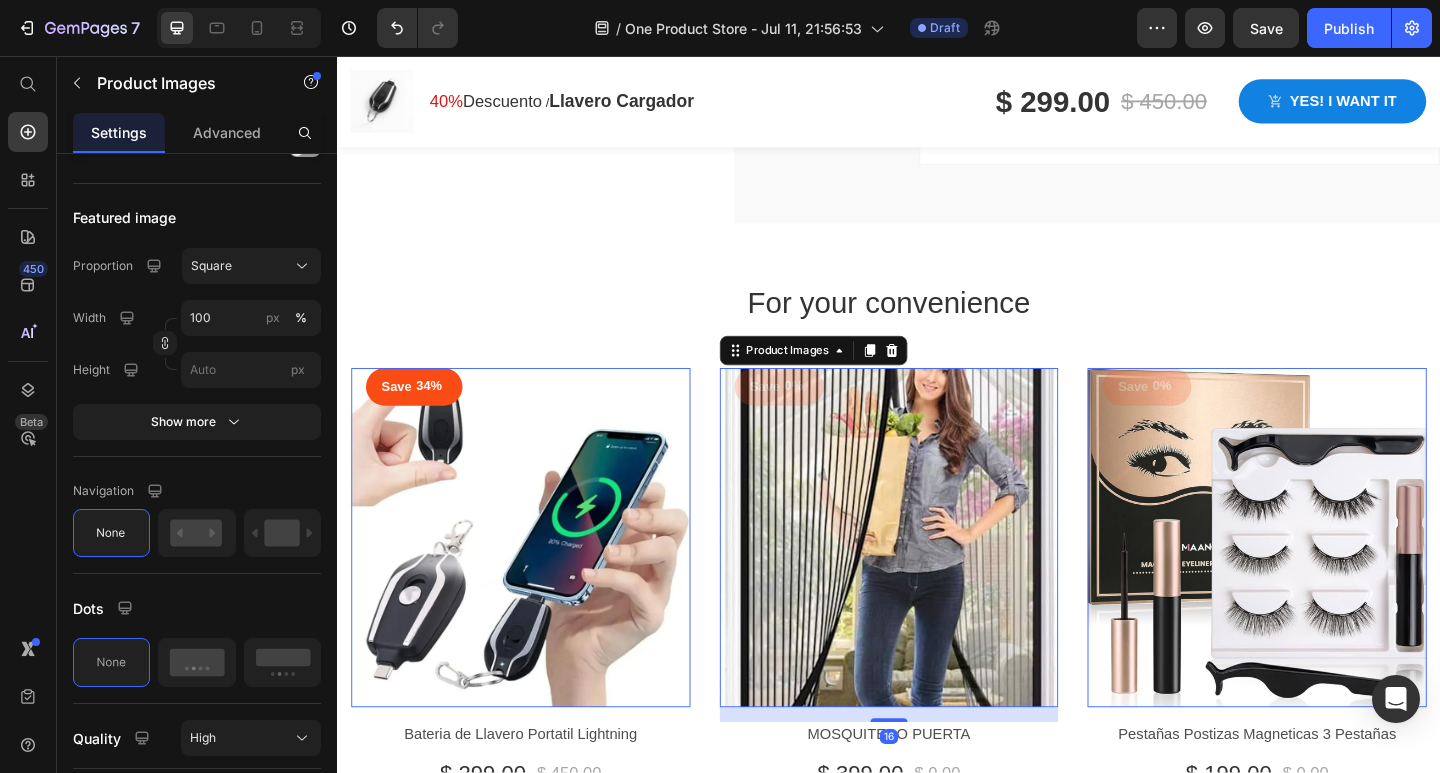 scroll, scrollTop: 0, scrollLeft: 0, axis: both 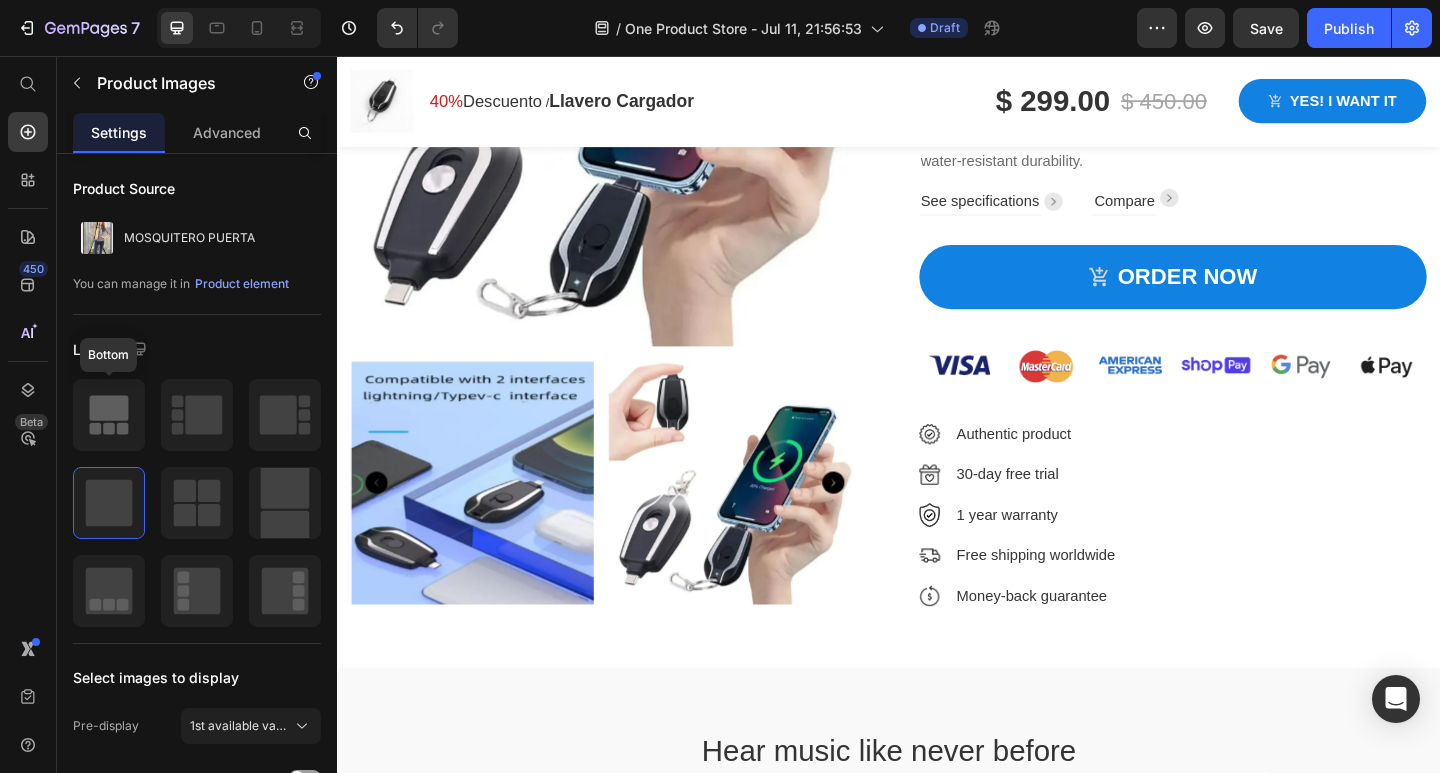 click 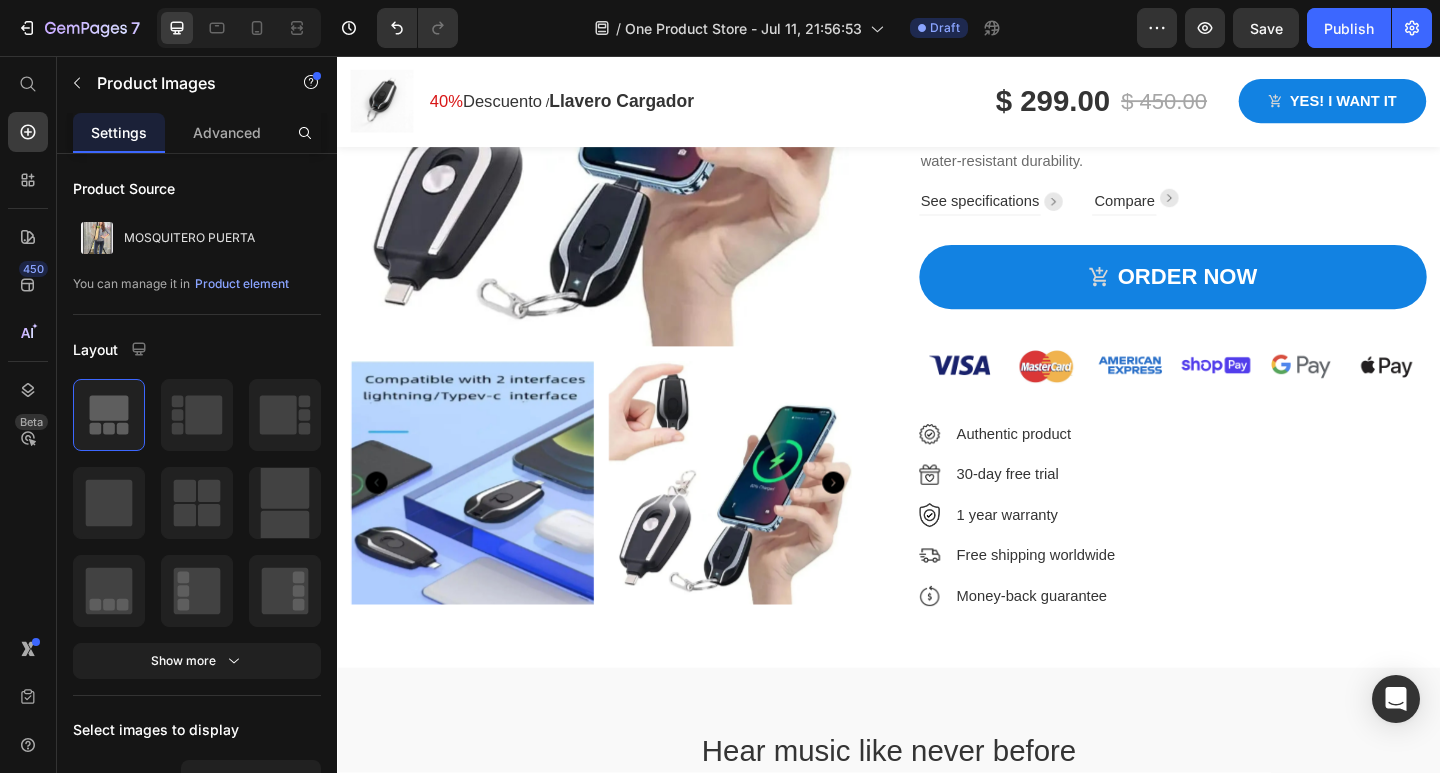 click 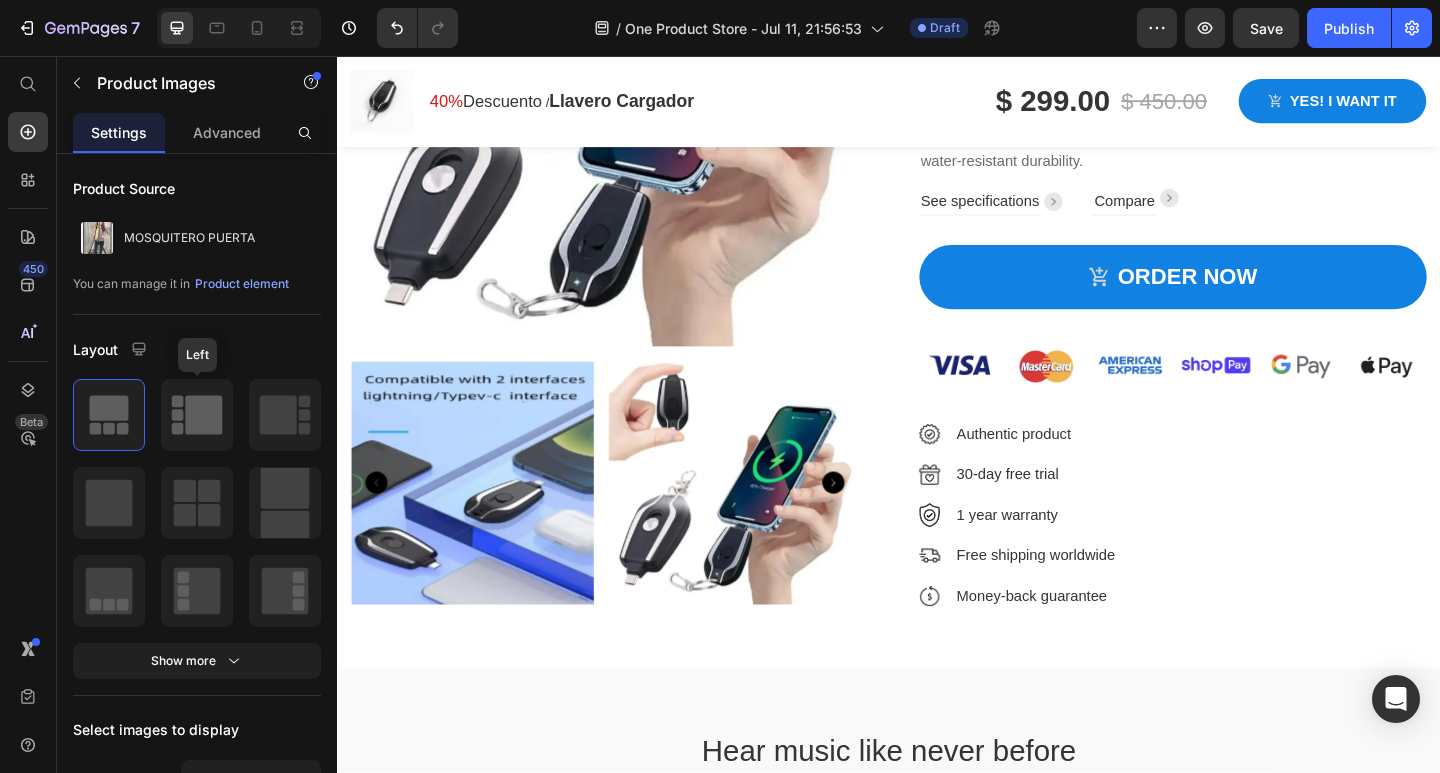 click 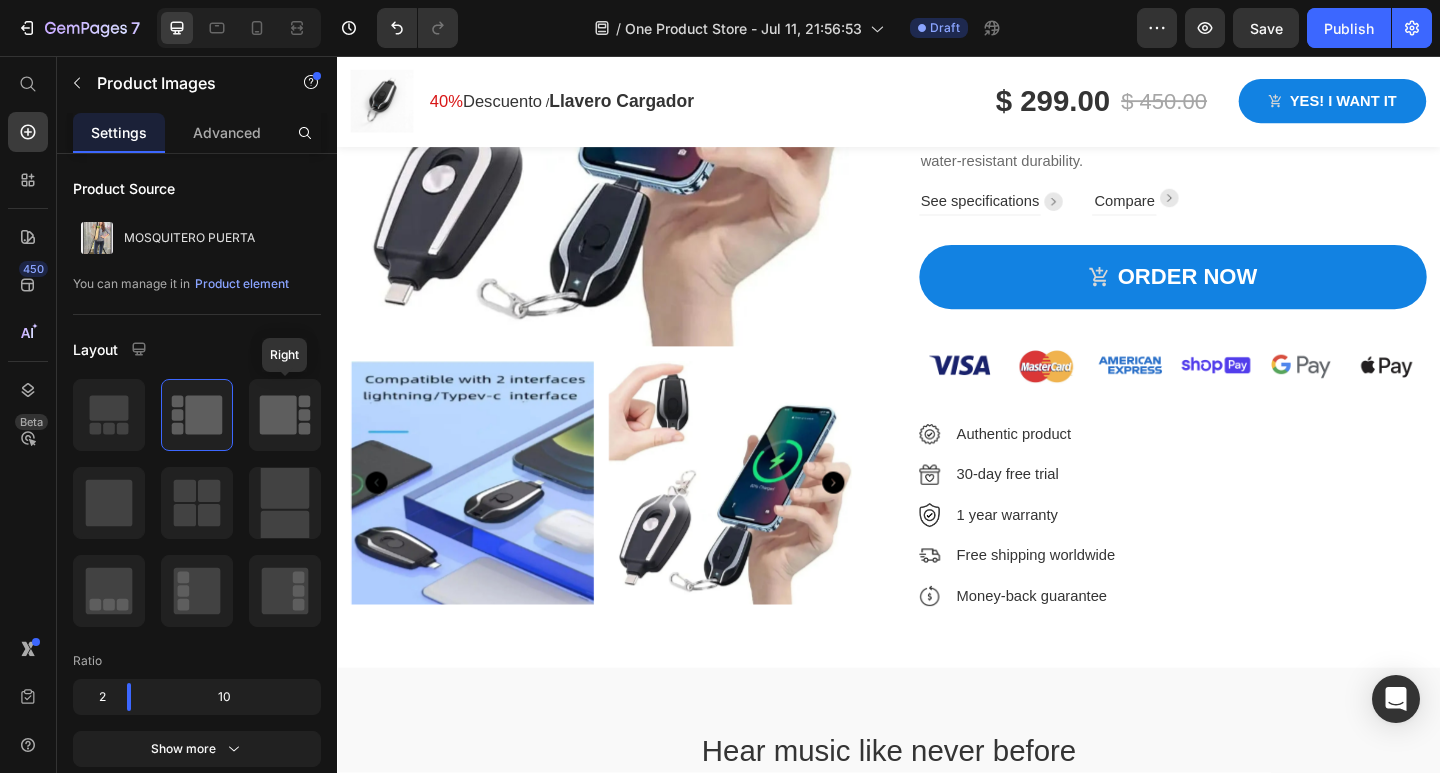 click 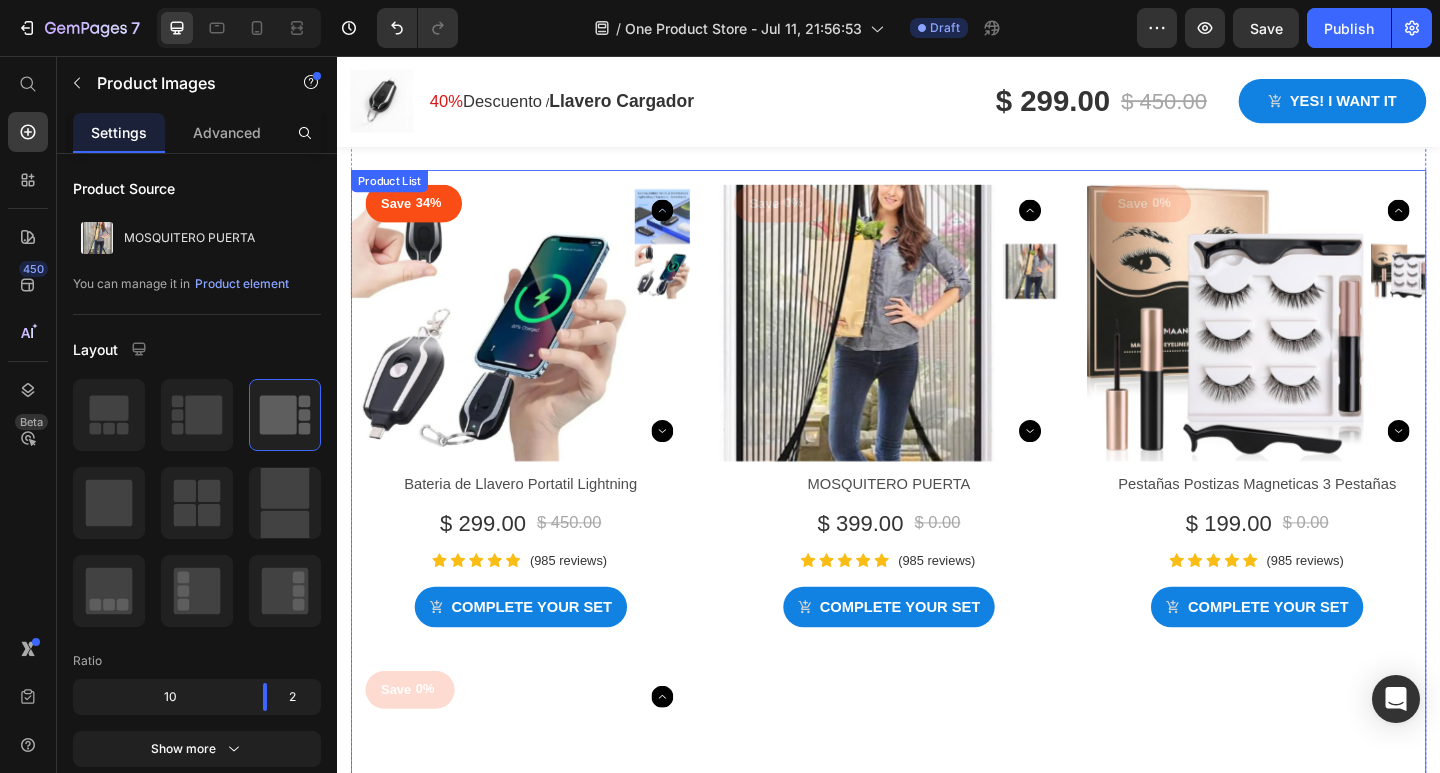 scroll, scrollTop: 6344, scrollLeft: 0, axis: vertical 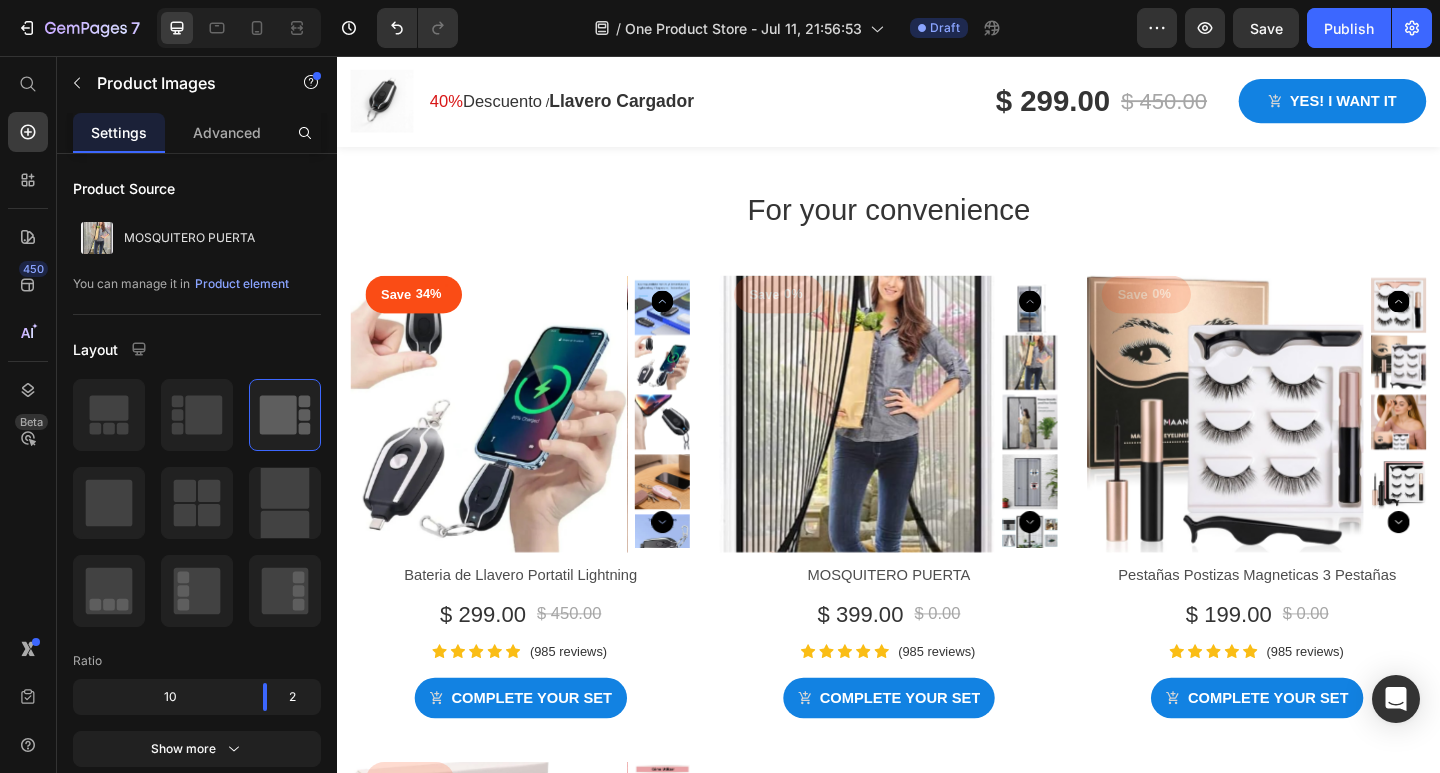 click at bounding box center [1303, 446] 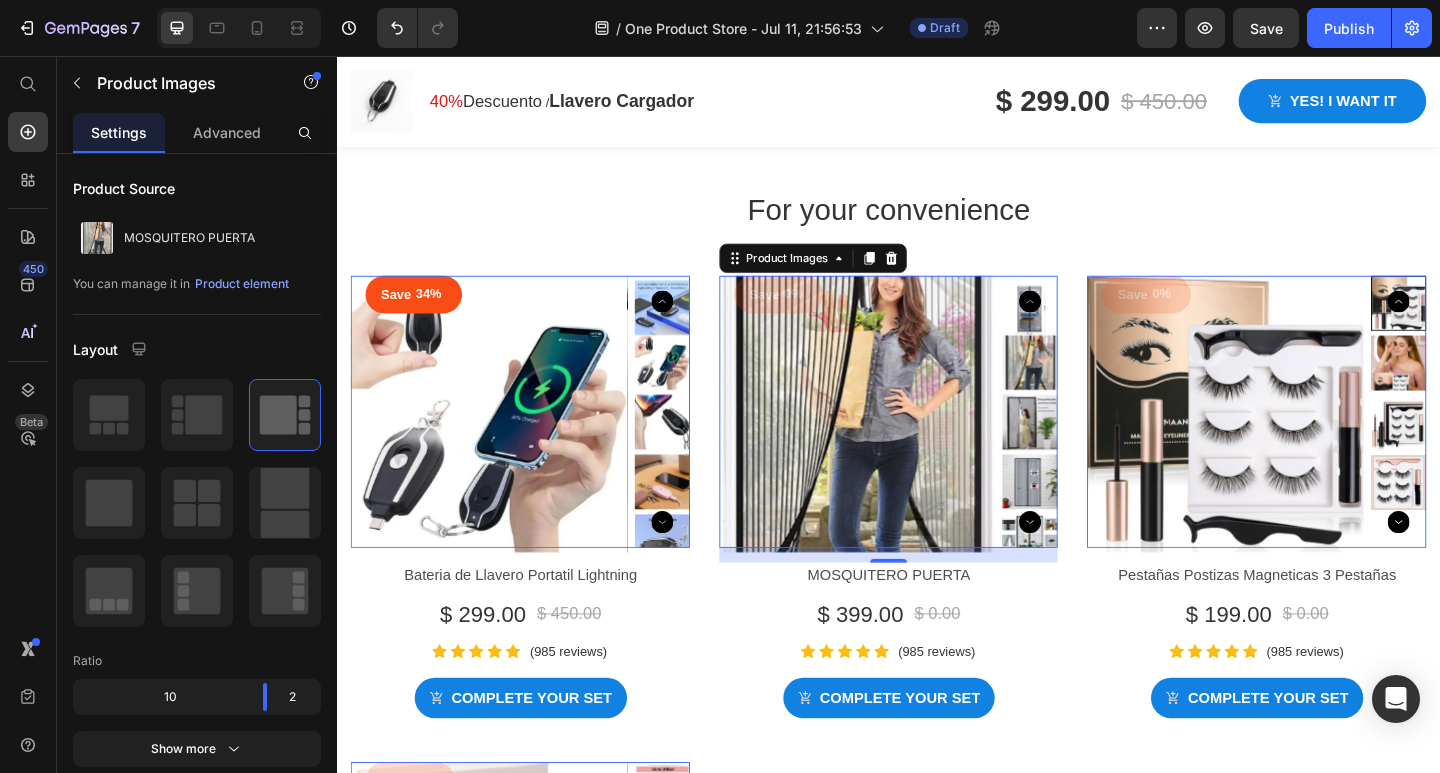 click at bounding box center [903, 446] 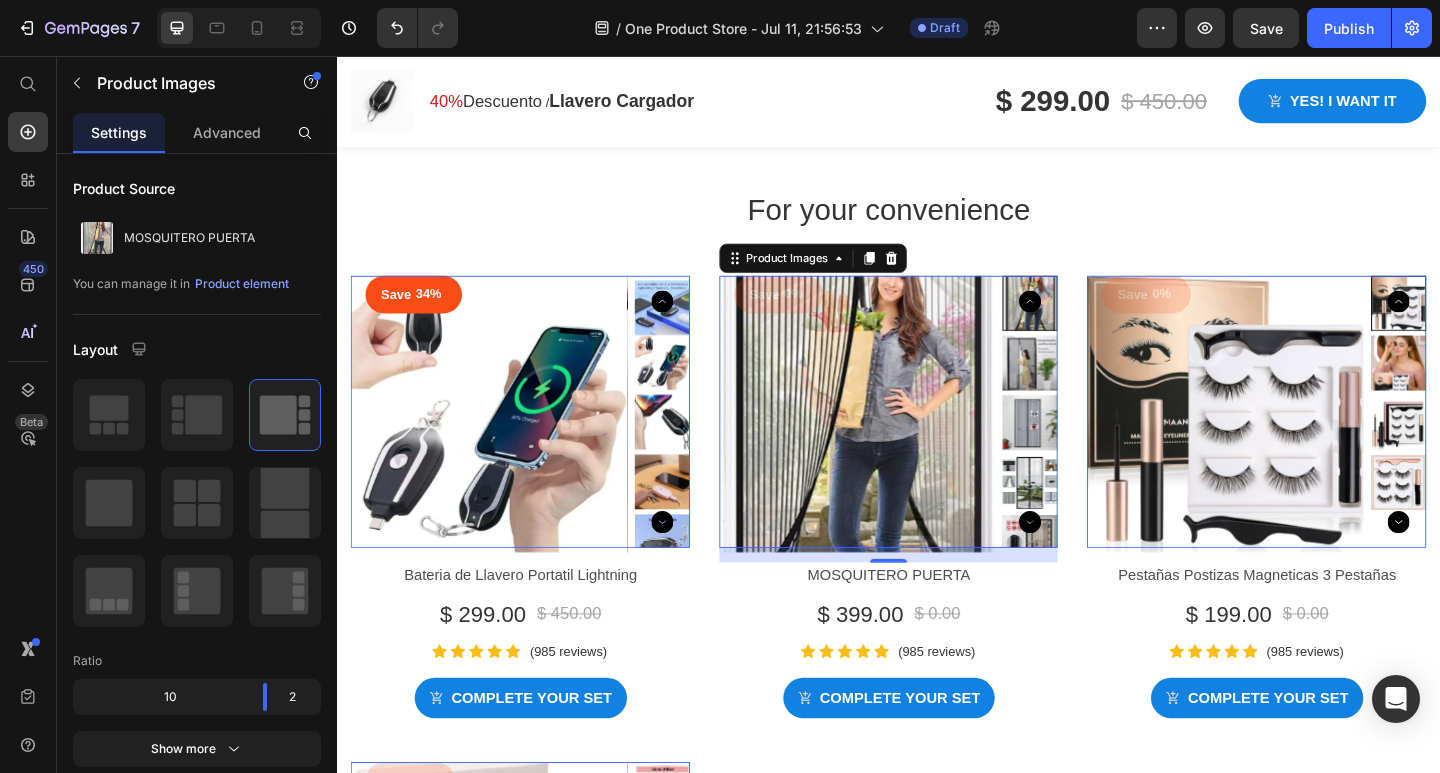 click at bounding box center [502, 446] 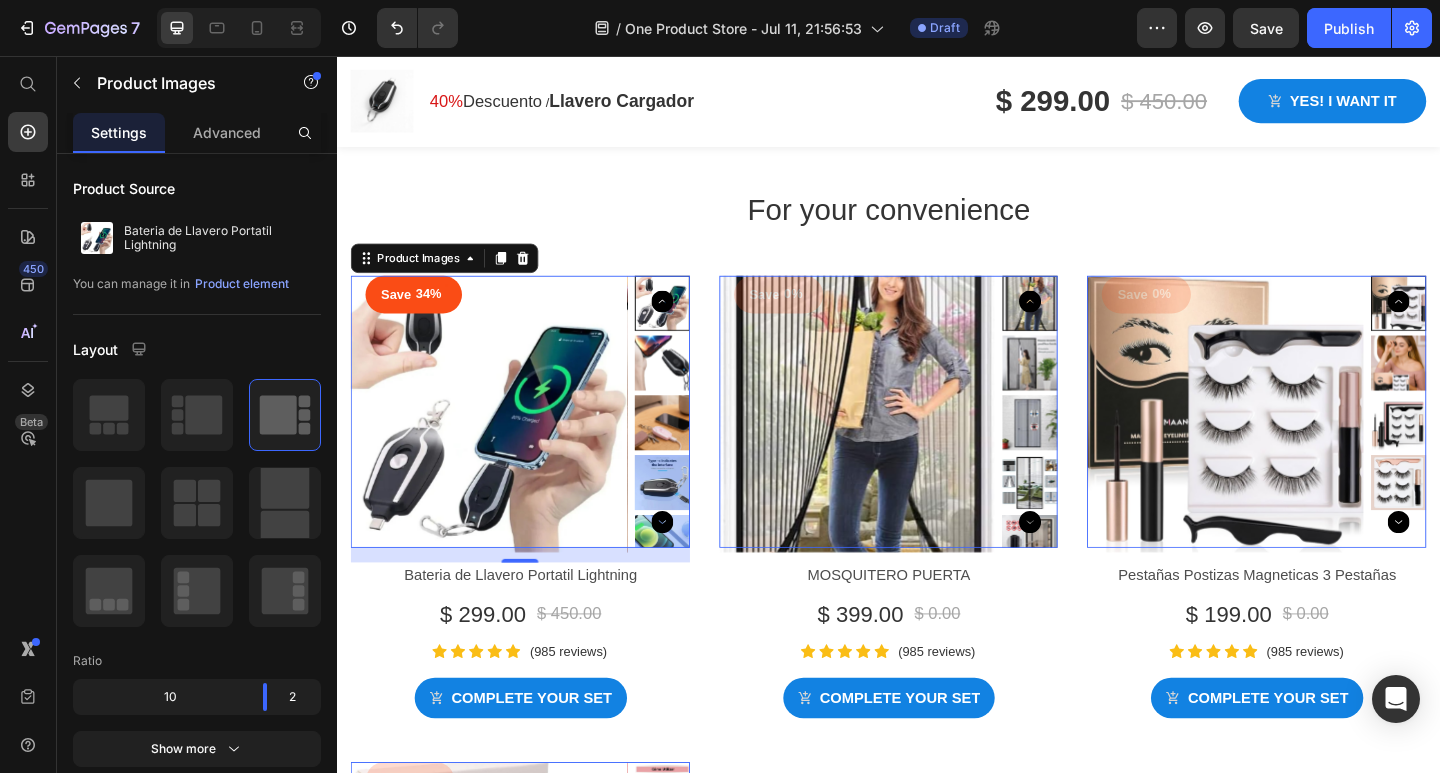 scroll, scrollTop: 6844, scrollLeft: 0, axis: vertical 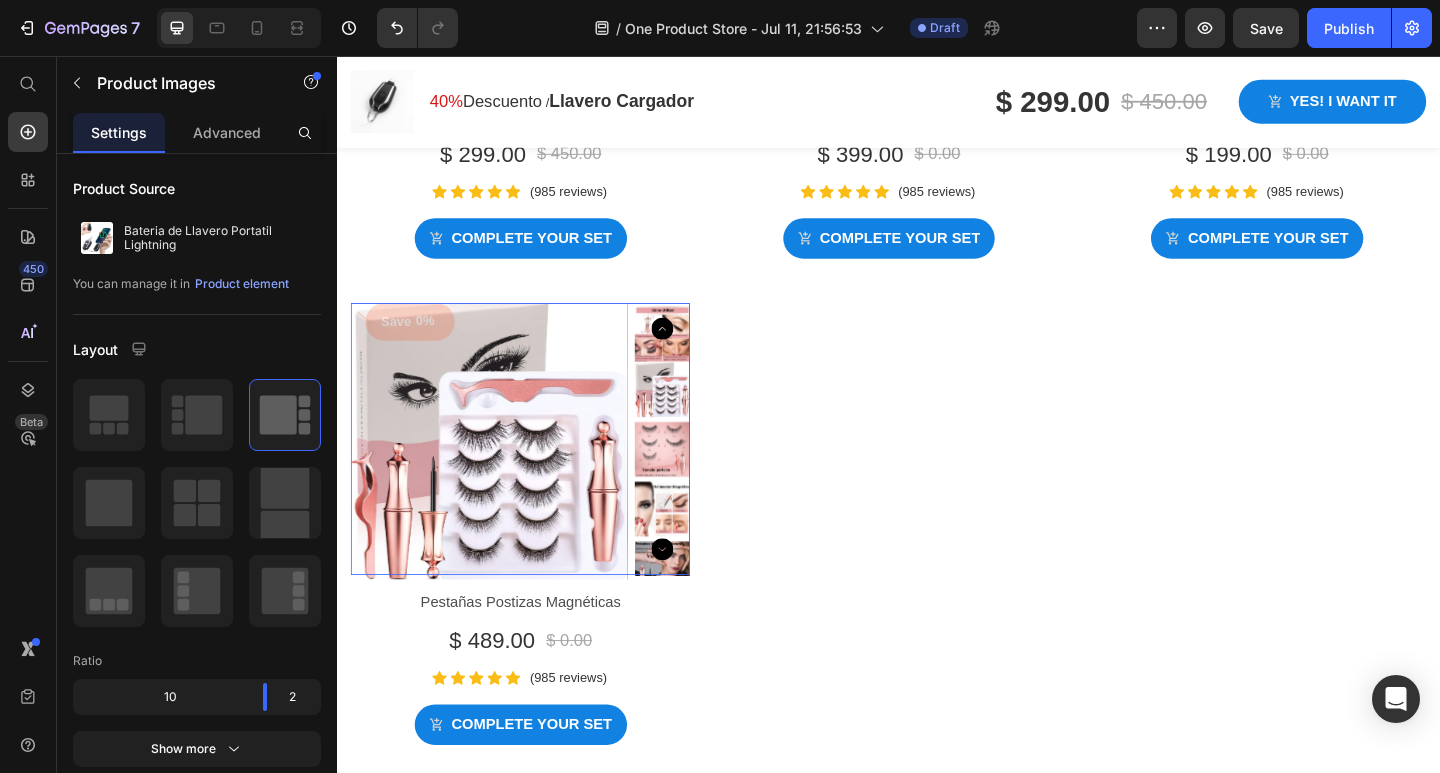 click at bounding box center [502, 475] 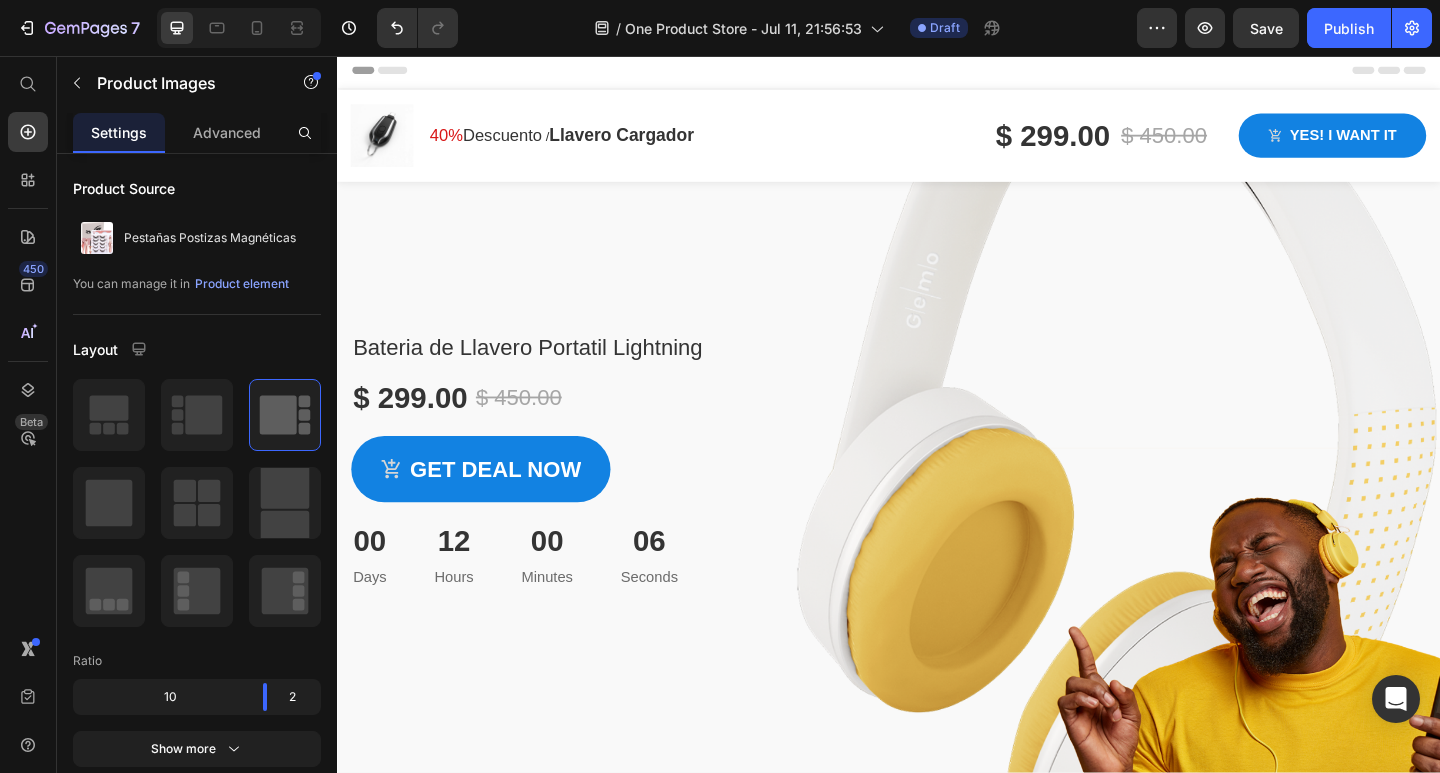 scroll, scrollTop: 0, scrollLeft: 0, axis: both 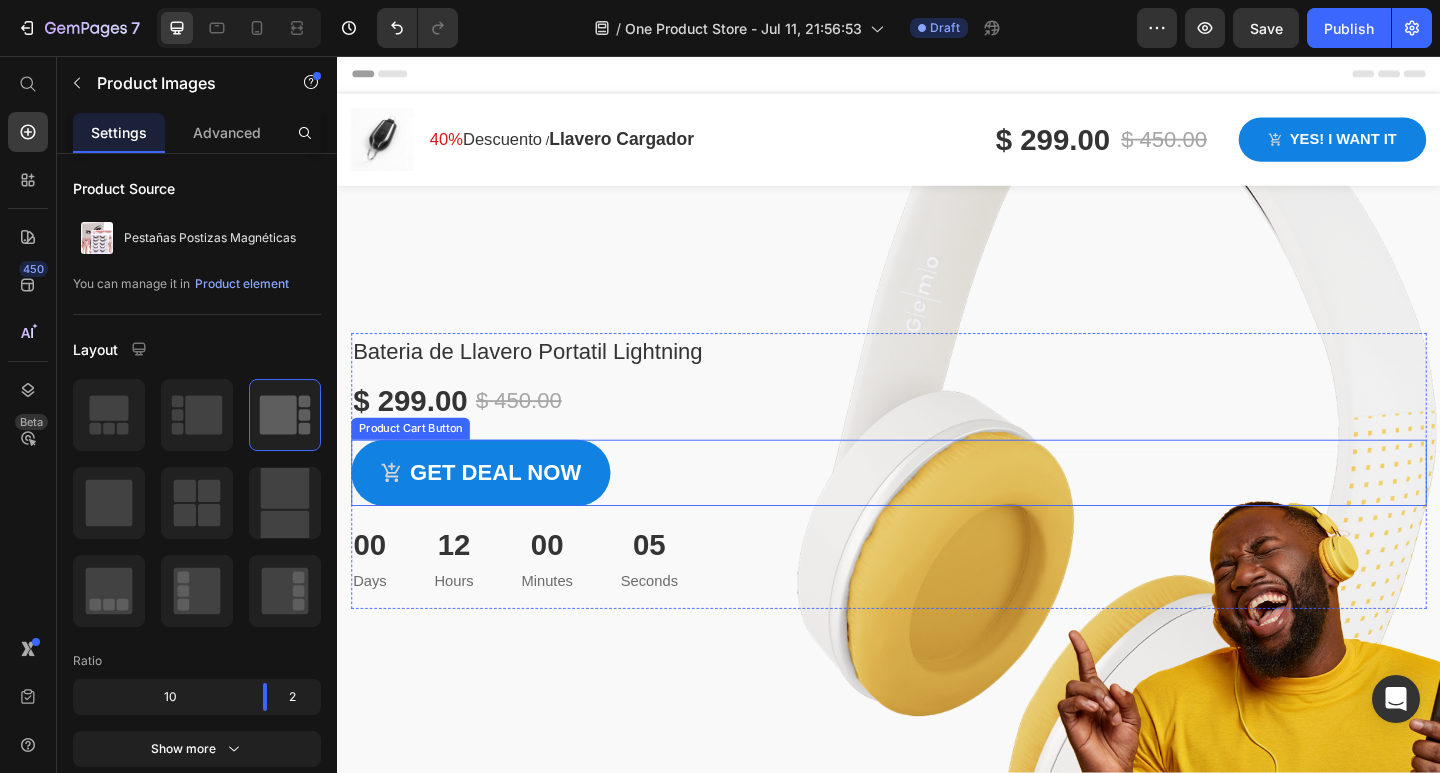click on "Get deal now Product Cart Button" at bounding box center [937, 510] 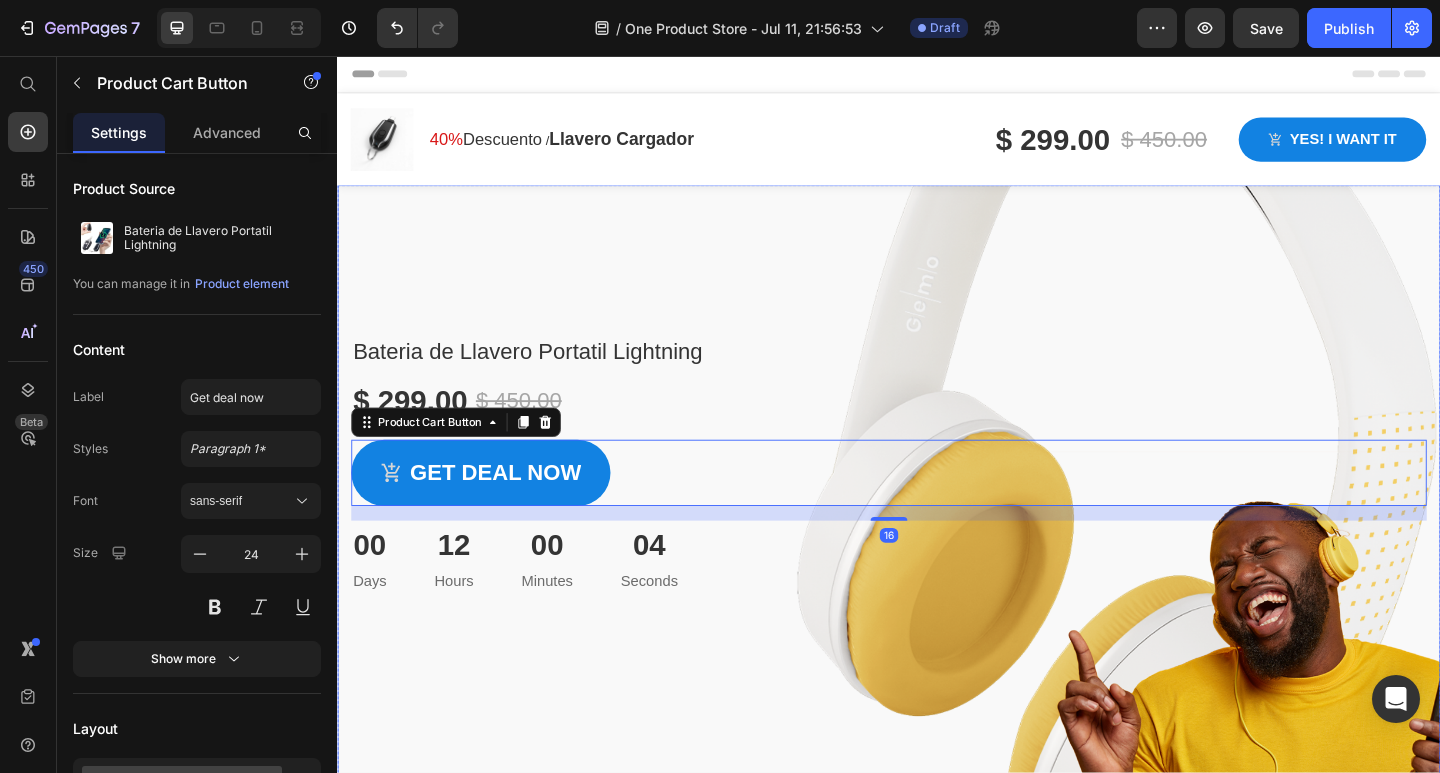 click at bounding box center (937, 622) 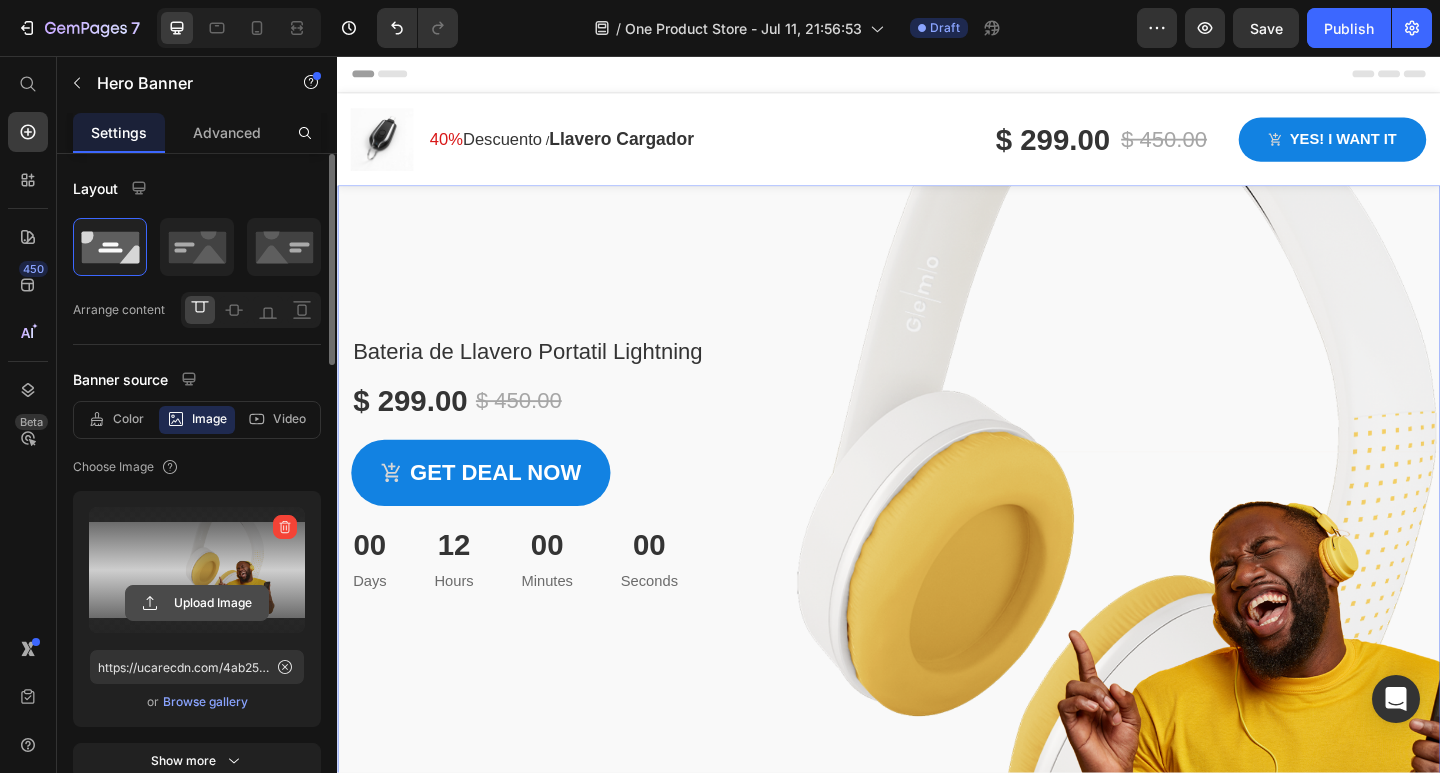 click 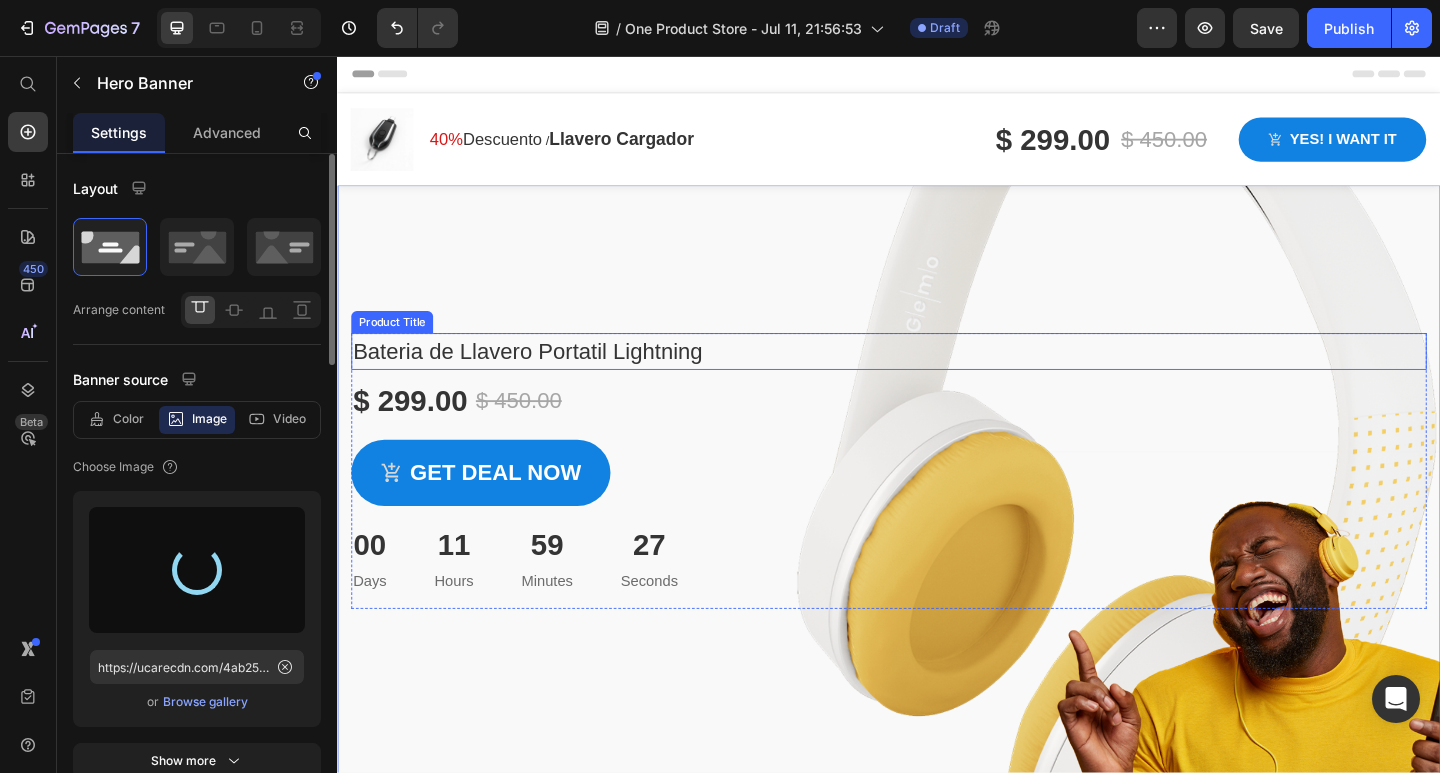 type on "https://cdn.shopify.com/s/files/1/0633/8645/2064/files/gempages_575039798226453348-dde41fc3-e3e7-4aaa-a63d-e8dfdfb7ac32.jpg" 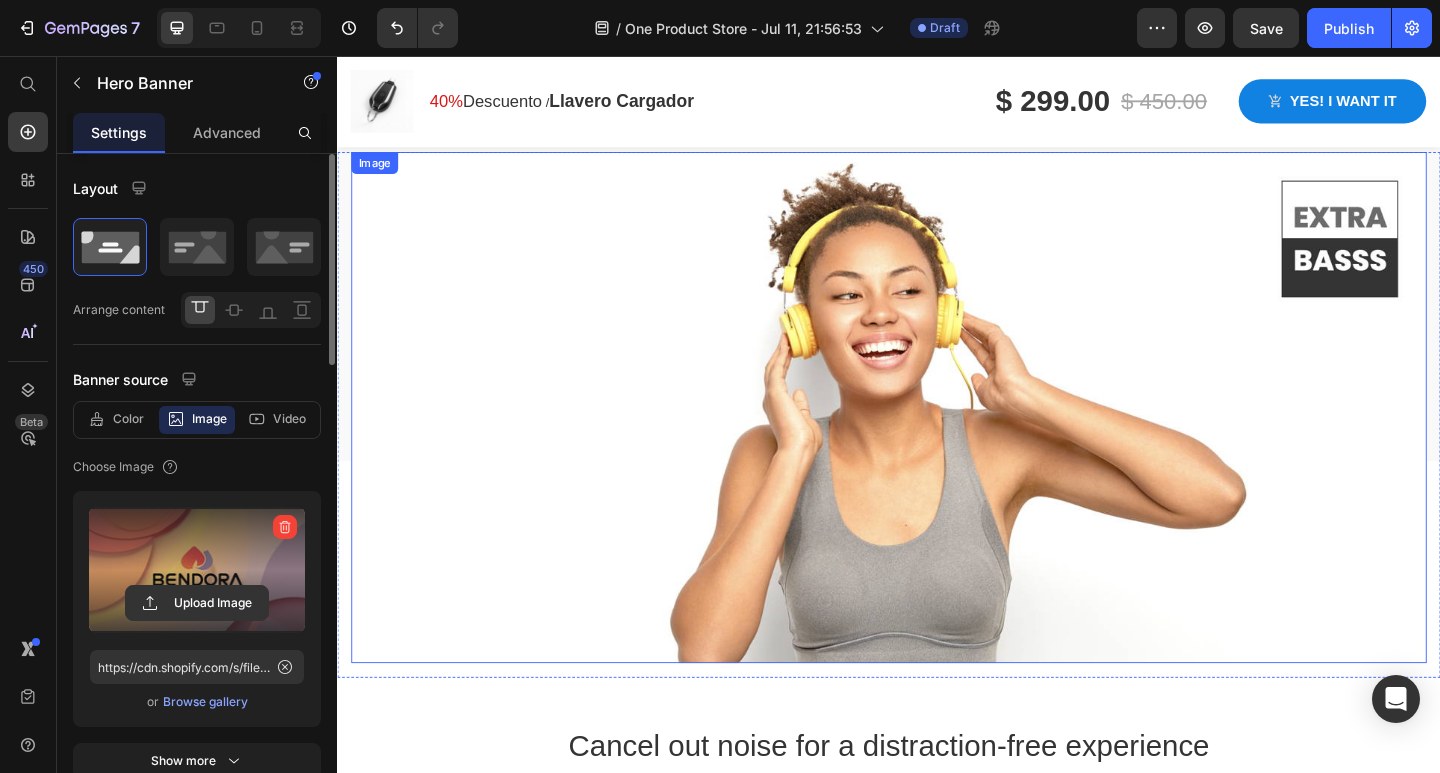 scroll, scrollTop: 2300, scrollLeft: 0, axis: vertical 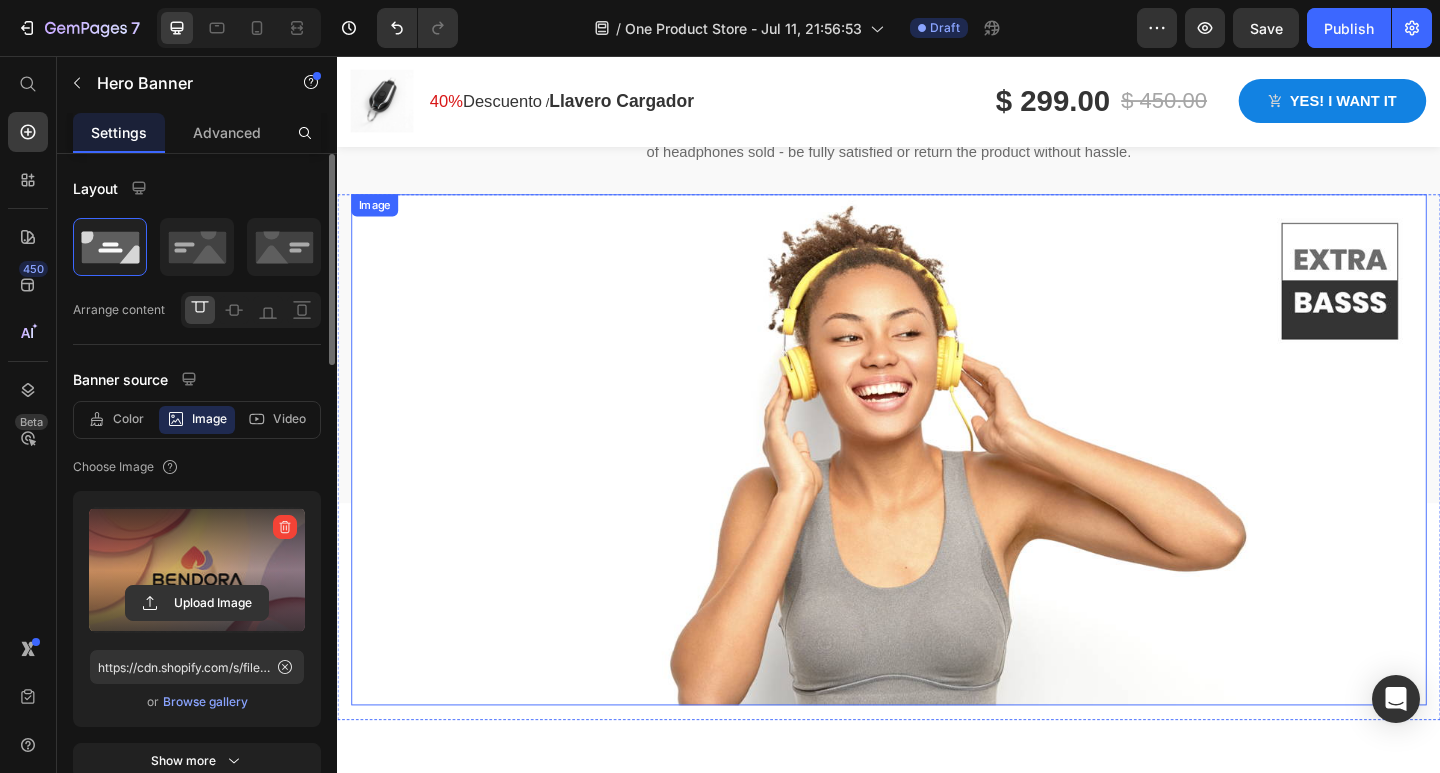 click at bounding box center [937, 485] 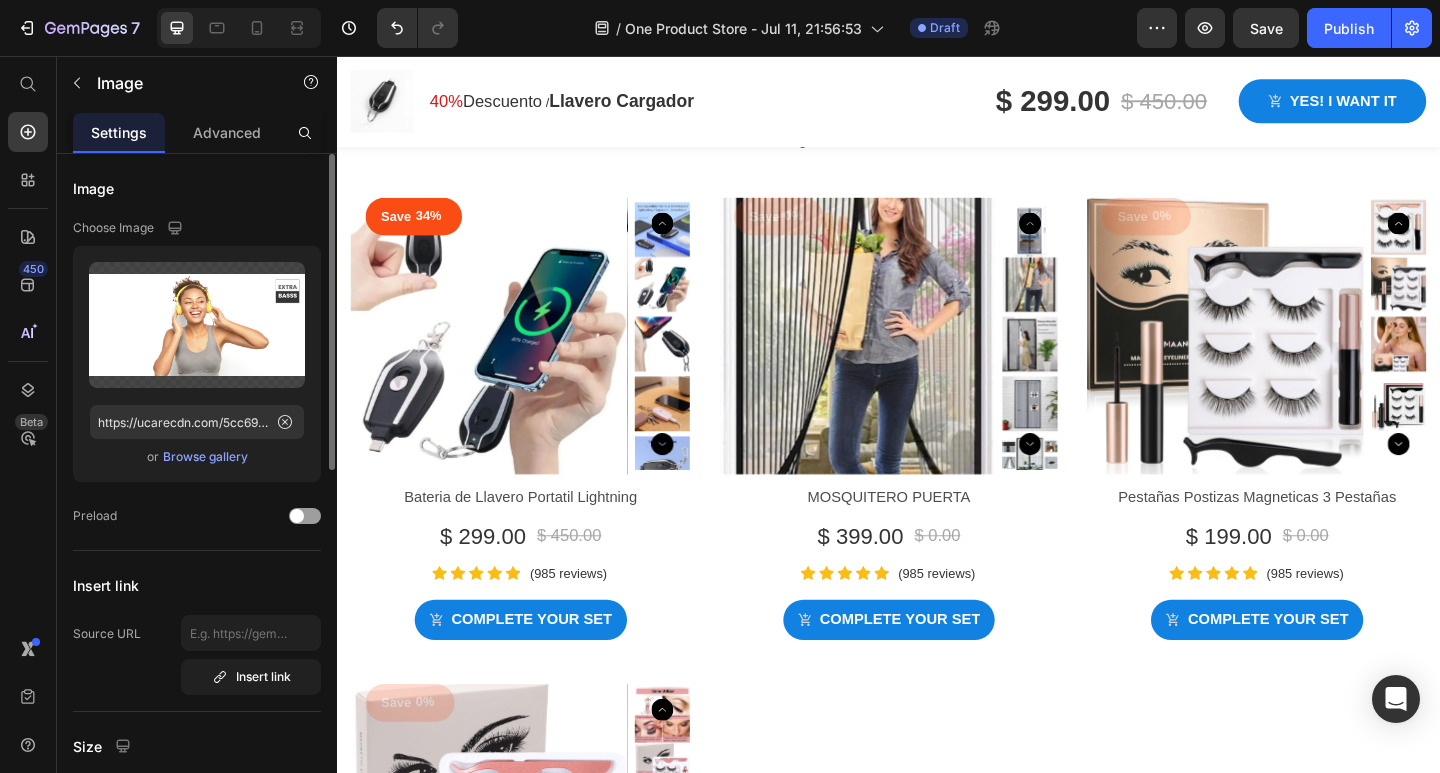 scroll, scrollTop: 6204, scrollLeft: 0, axis: vertical 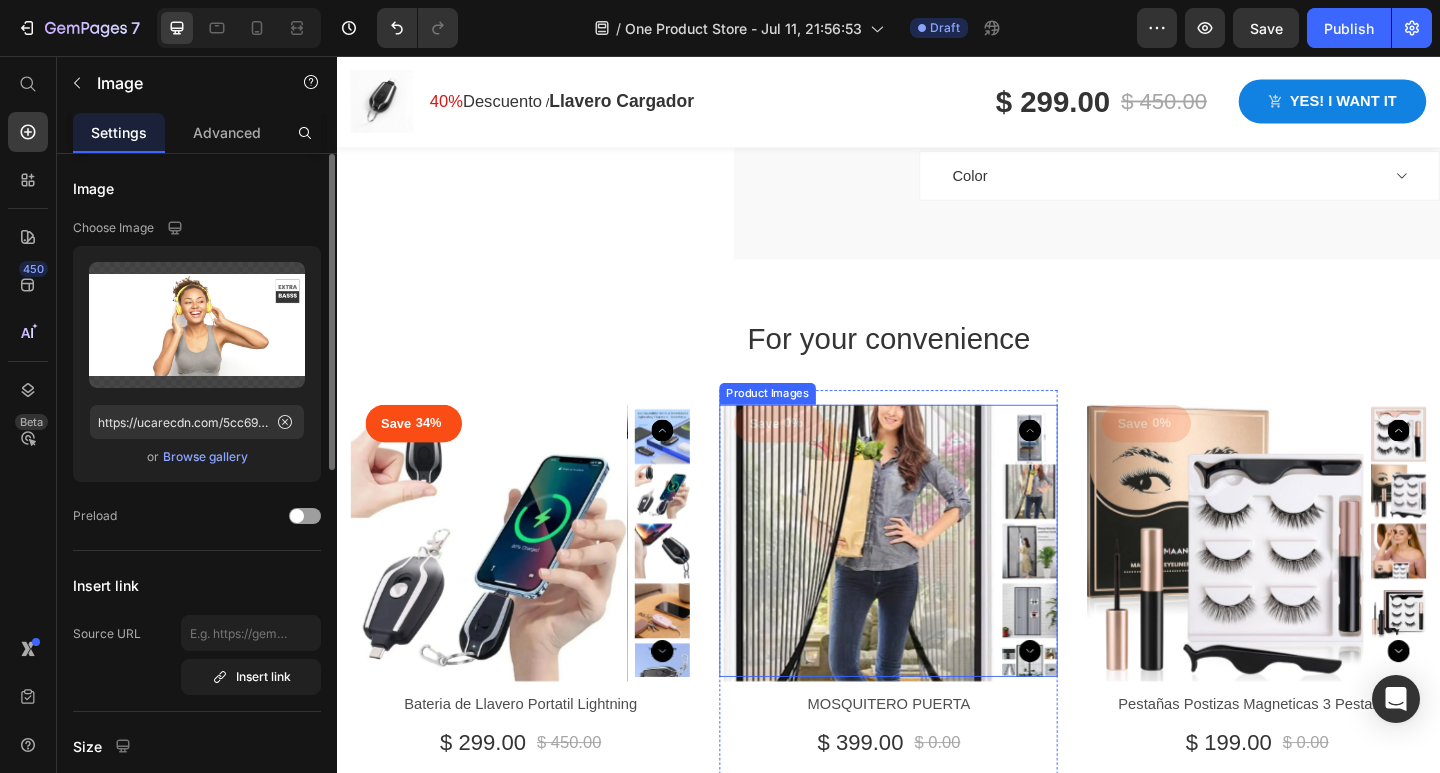 click at bounding box center [903, 586] 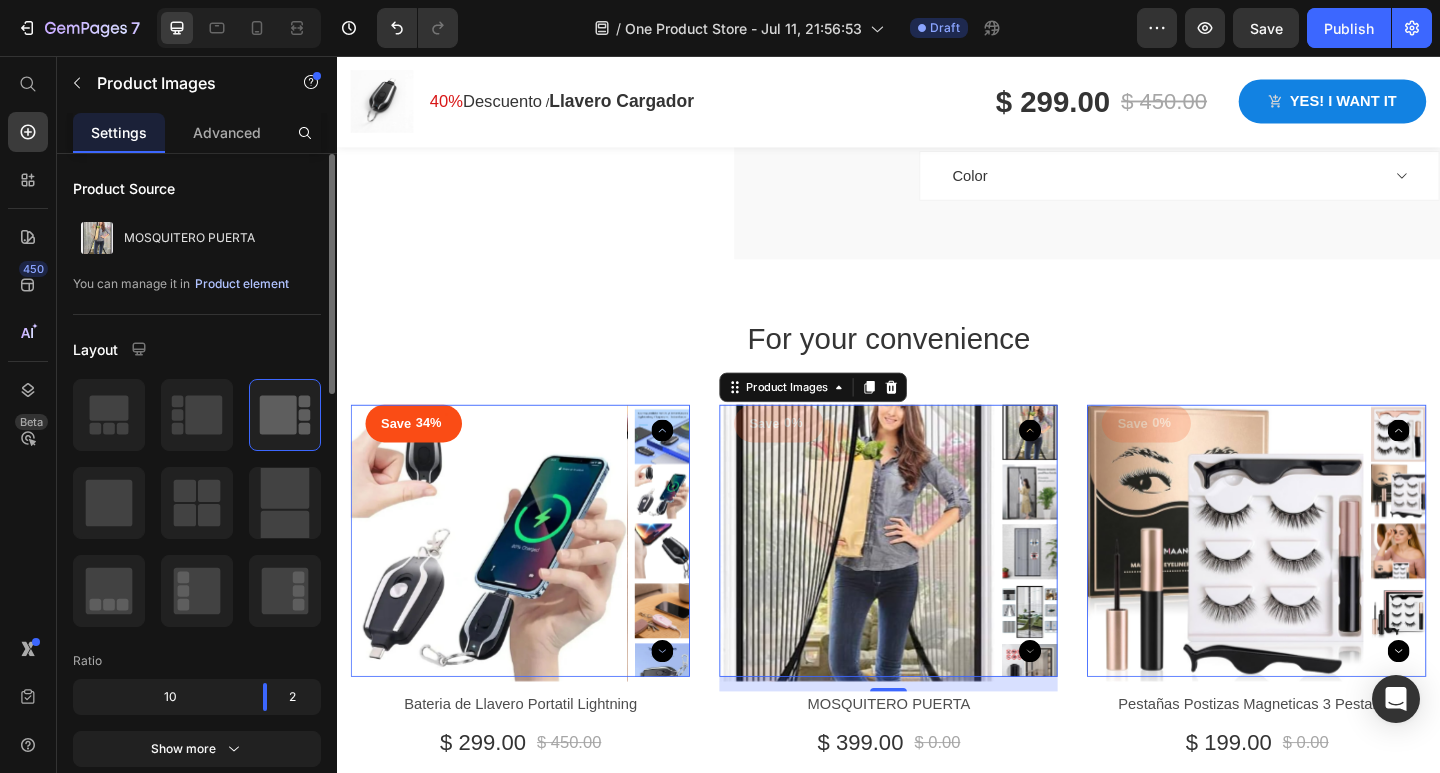 click on "Product element" at bounding box center [242, 284] 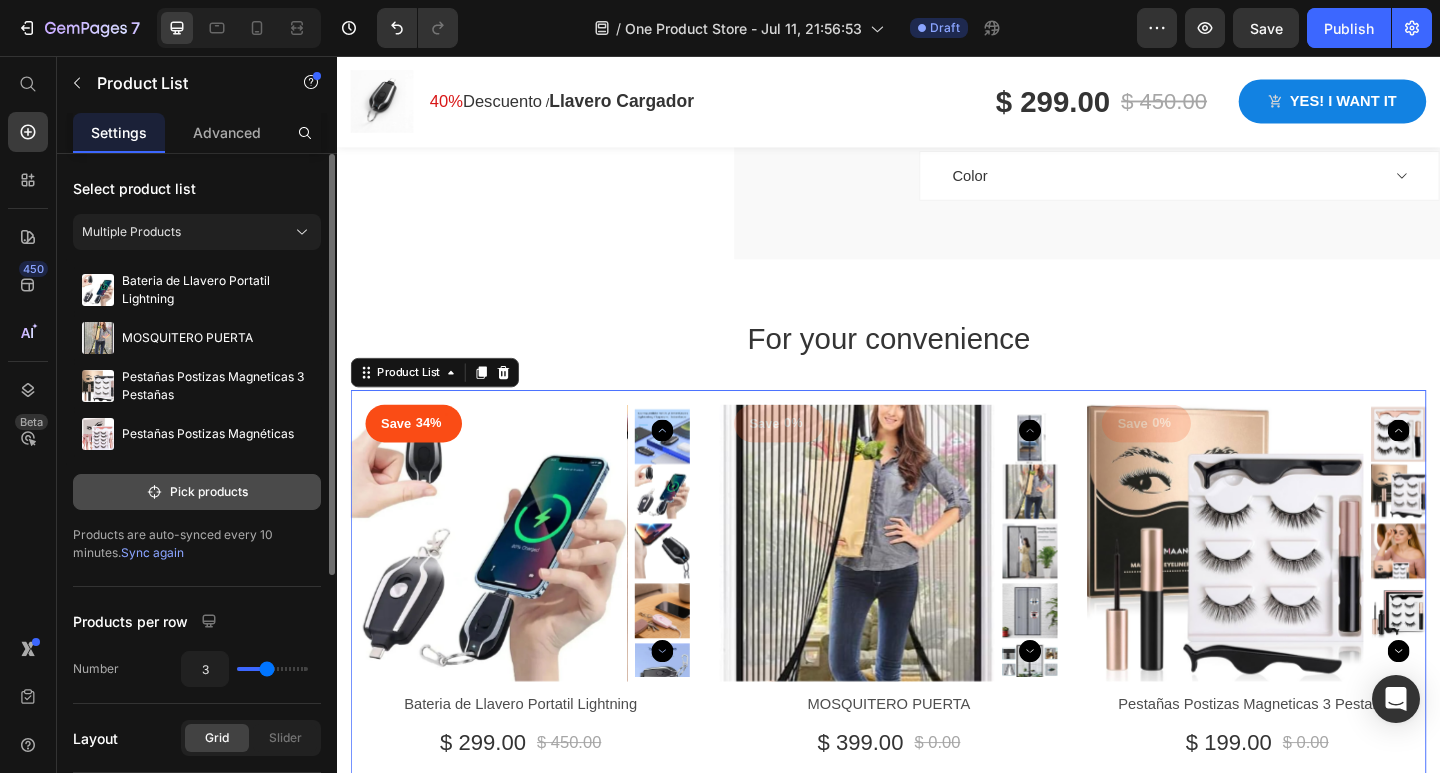 click on "Pick products" at bounding box center (197, 492) 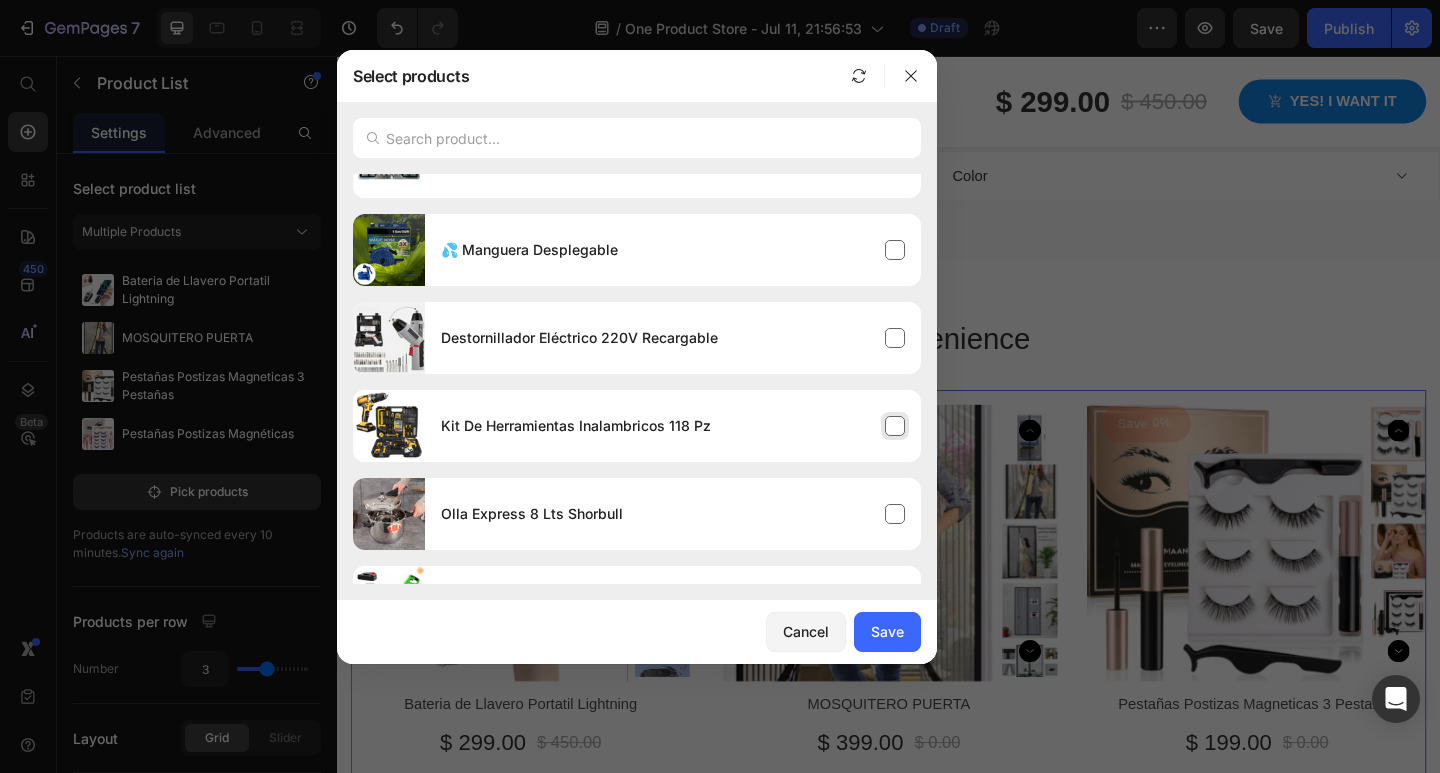 scroll, scrollTop: 0, scrollLeft: 0, axis: both 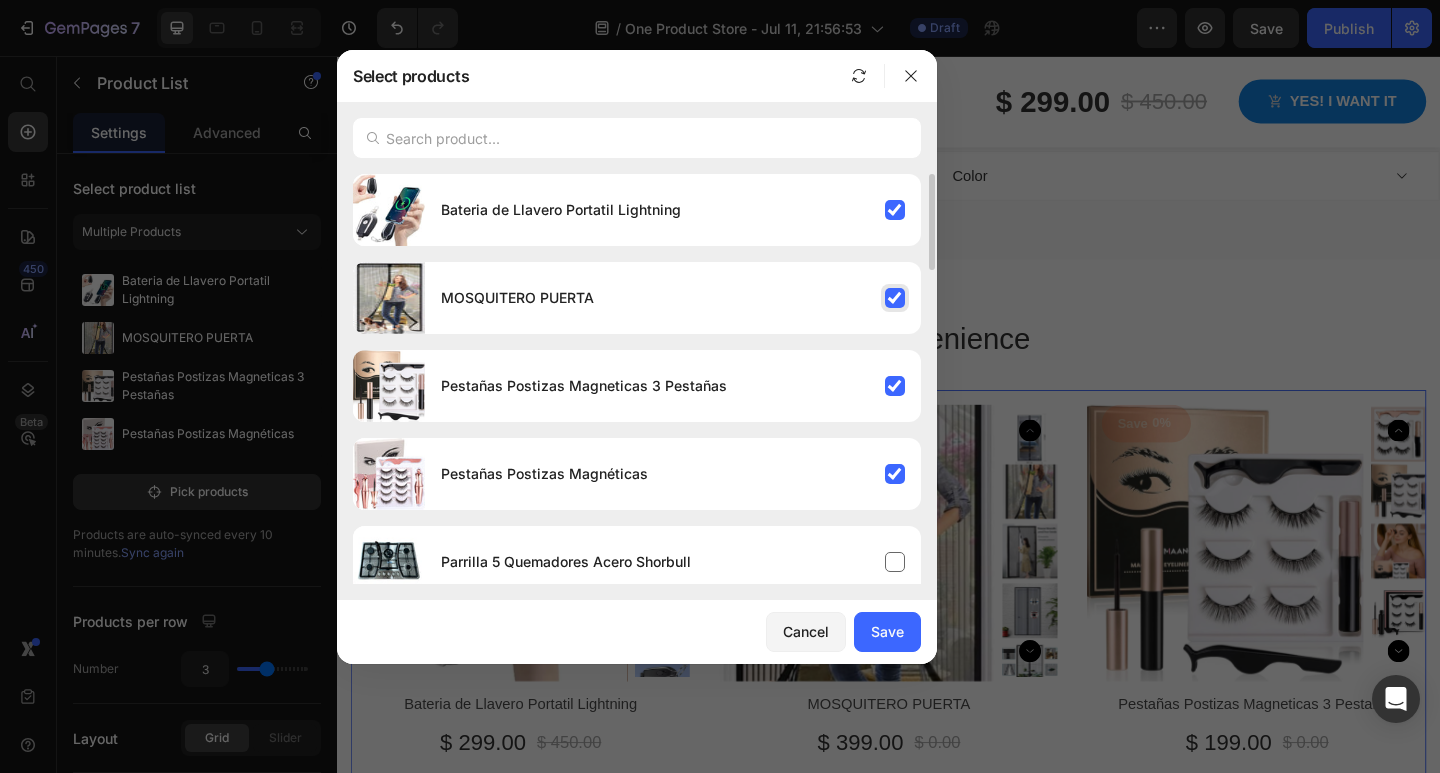 click on "MOSQUITERO PUERTA" at bounding box center [673, 298] 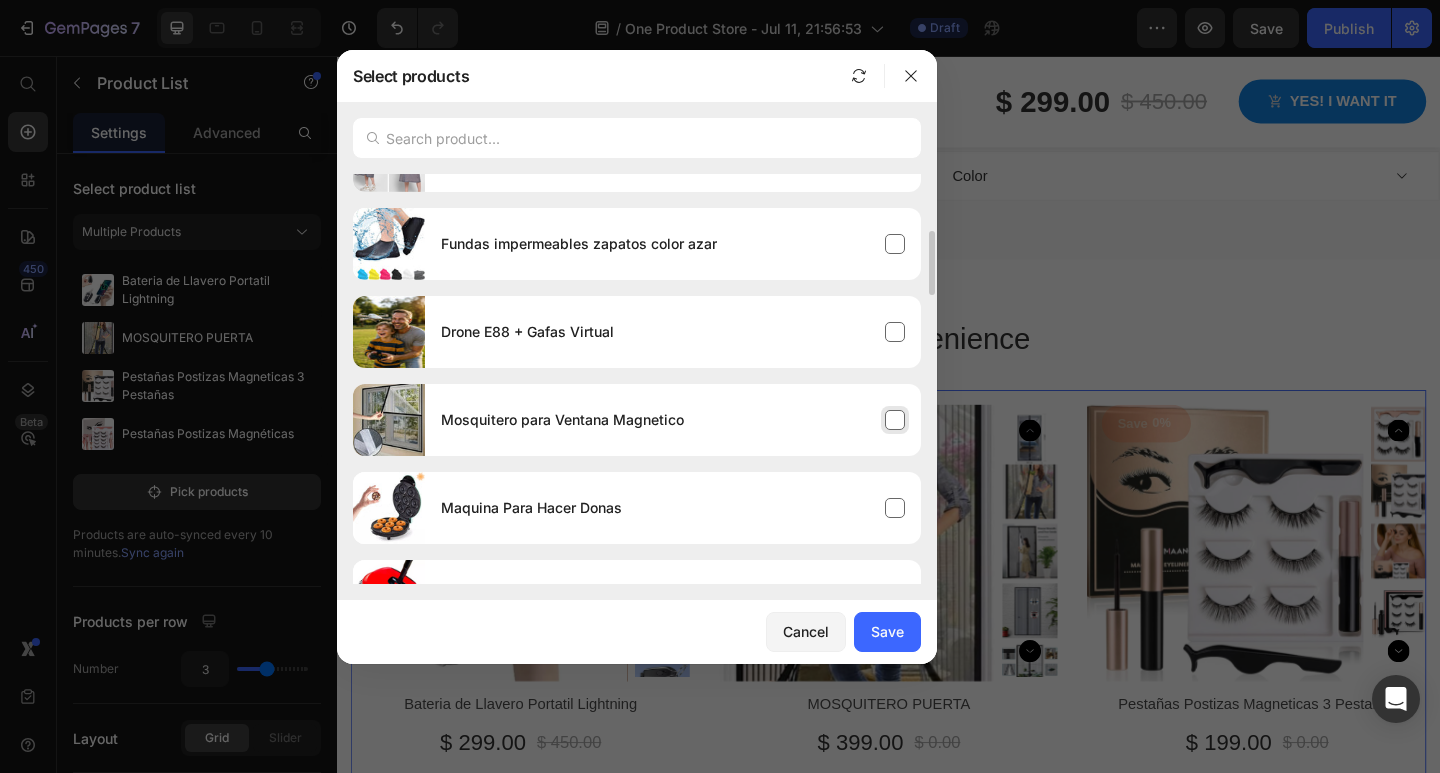 scroll, scrollTop: 1010, scrollLeft: 0, axis: vertical 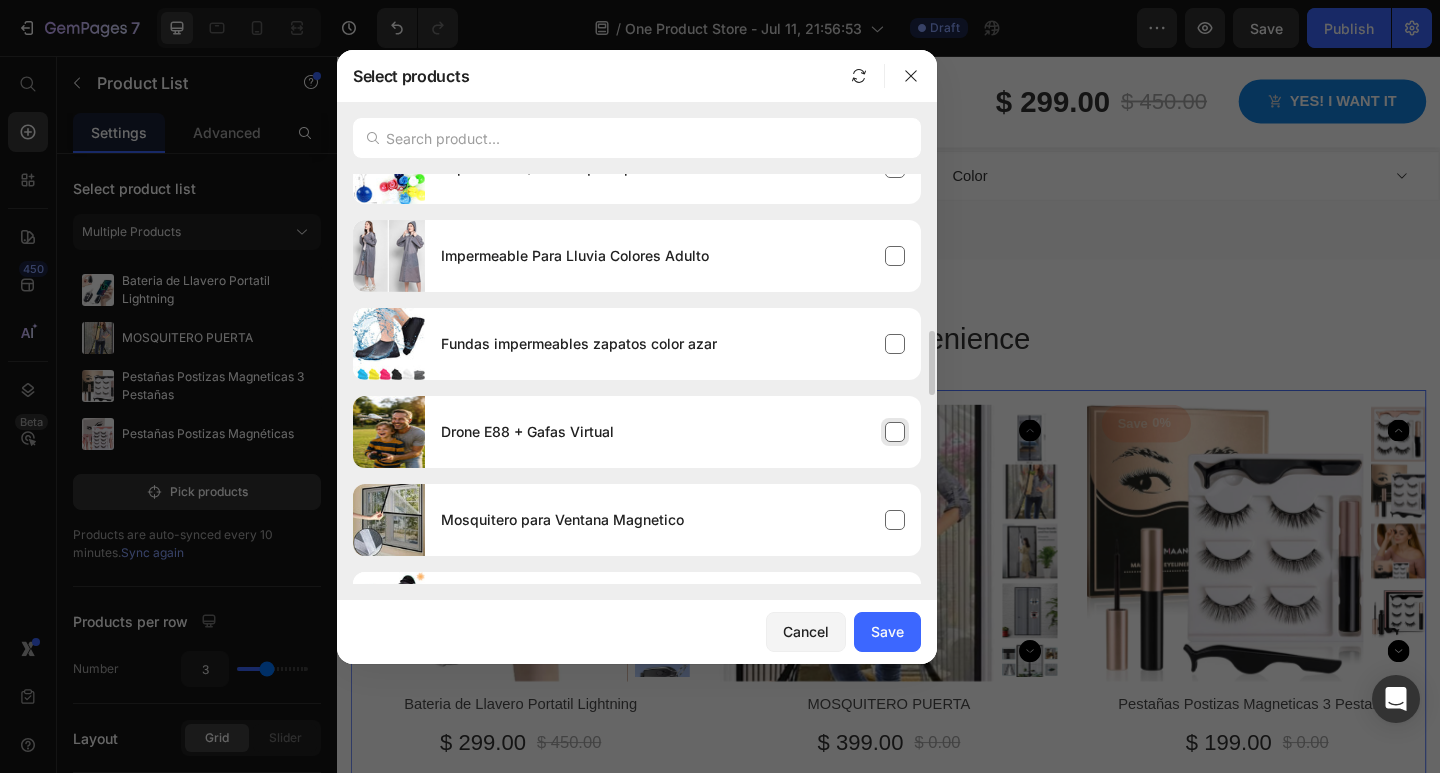 click on "Drone E88 + Gafas Virtual" at bounding box center [673, 432] 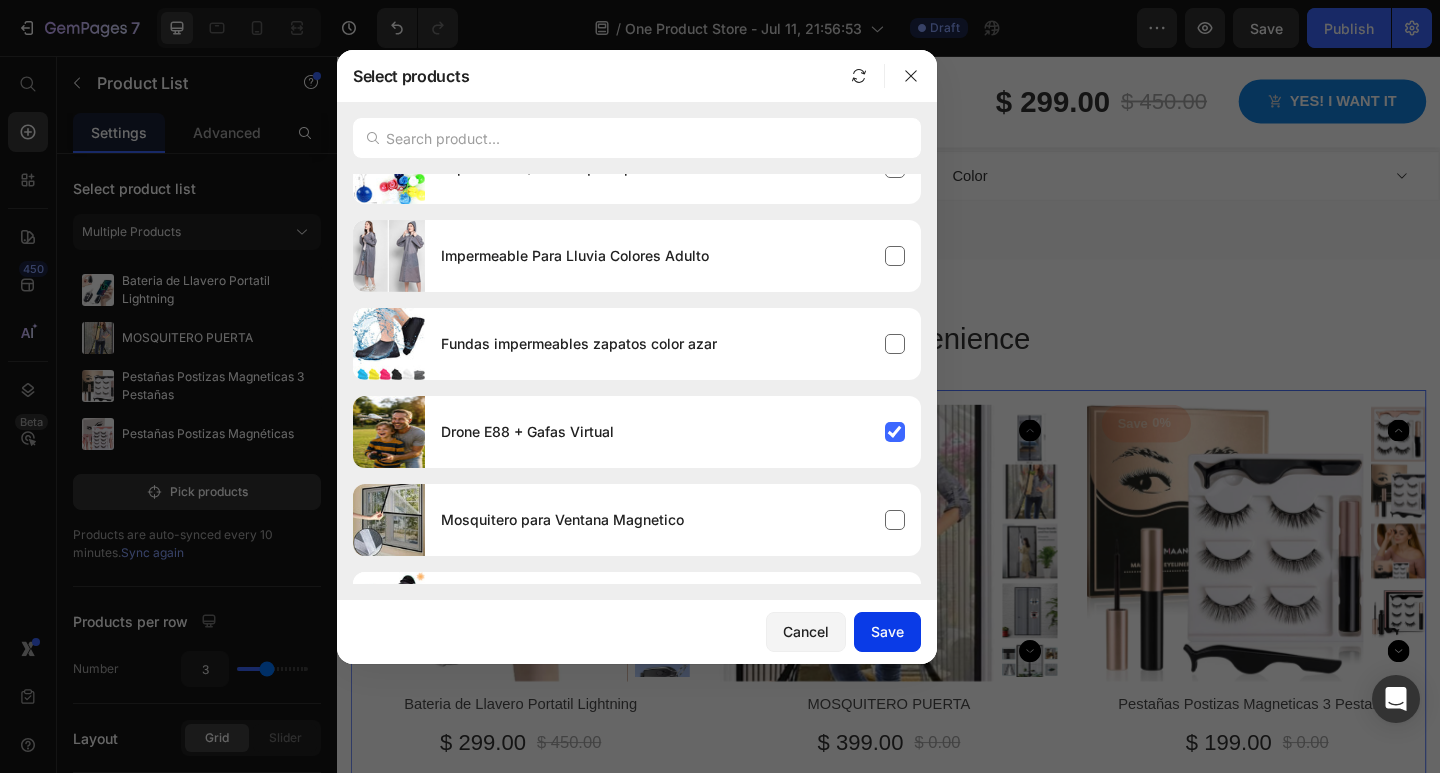 click on "Save" at bounding box center [887, 631] 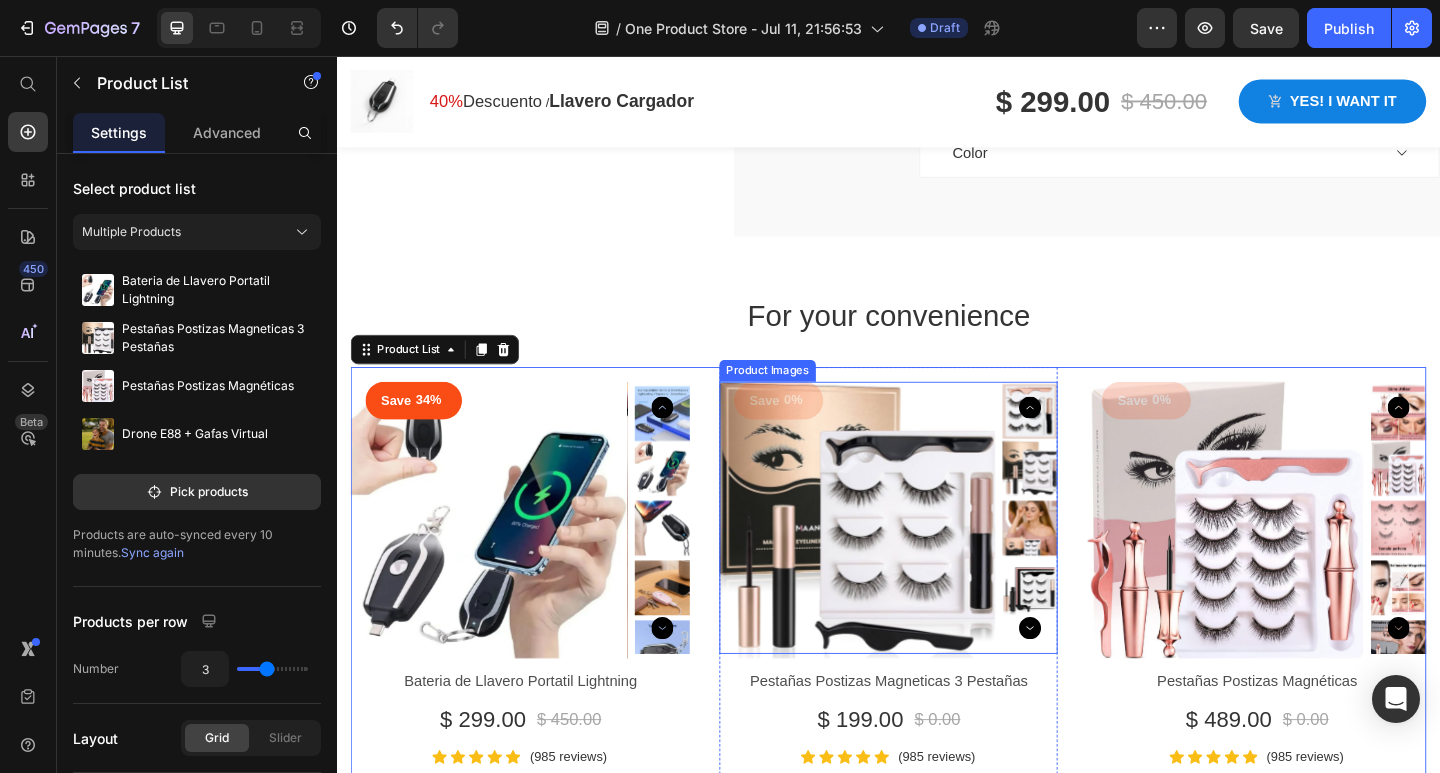 scroll, scrollTop: 6204, scrollLeft: 0, axis: vertical 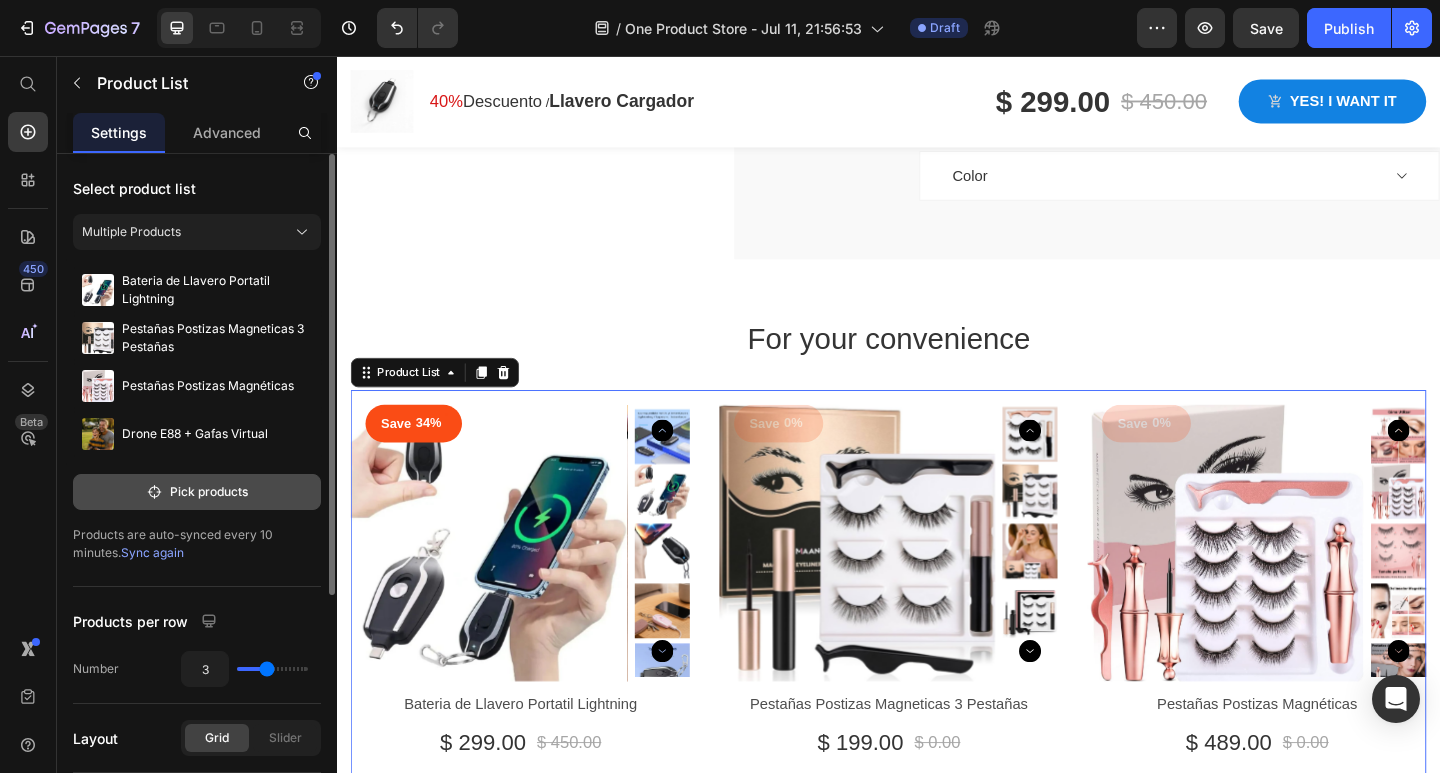 click on "Pick products" at bounding box center [197, 492] 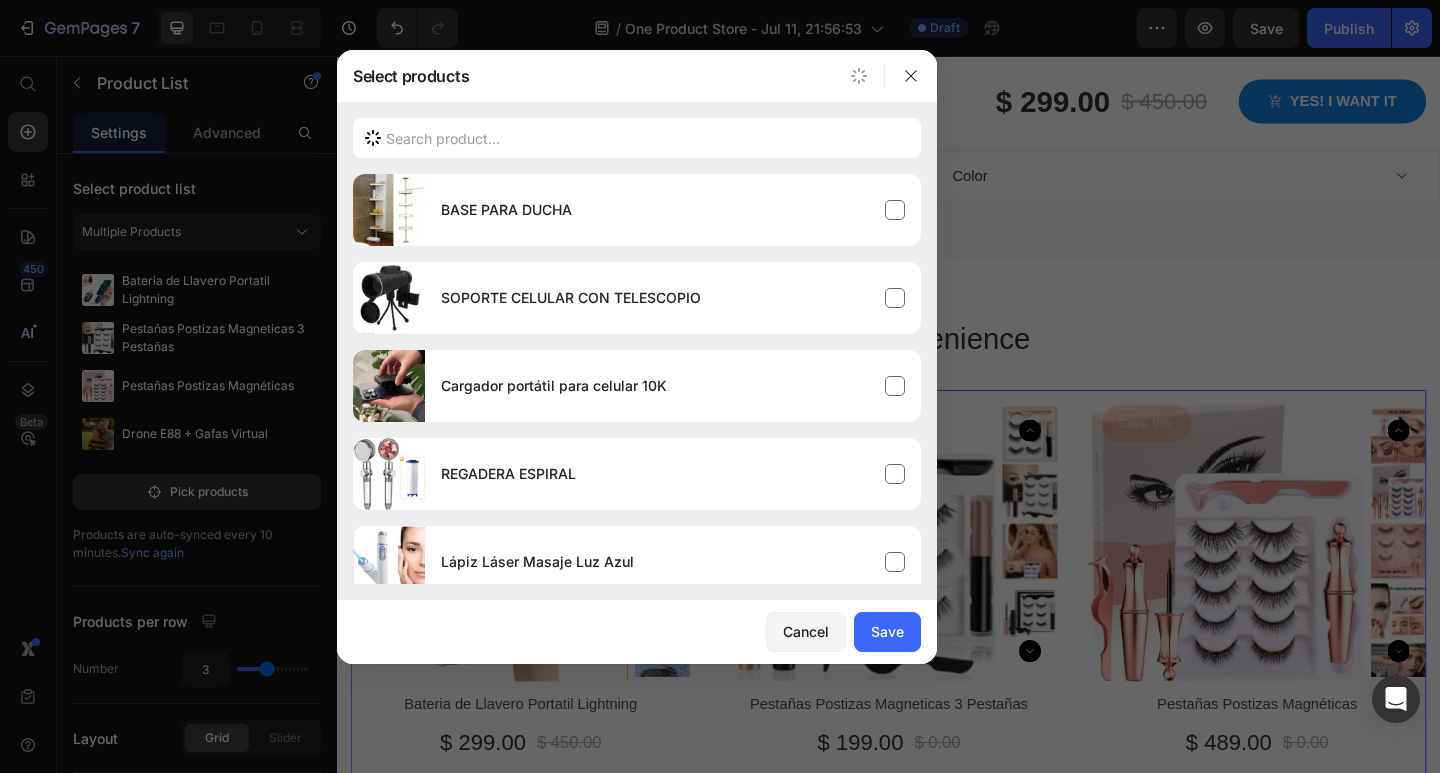 scroll, scrollTop: 2290, scrollLeft: 0, axis: vertical 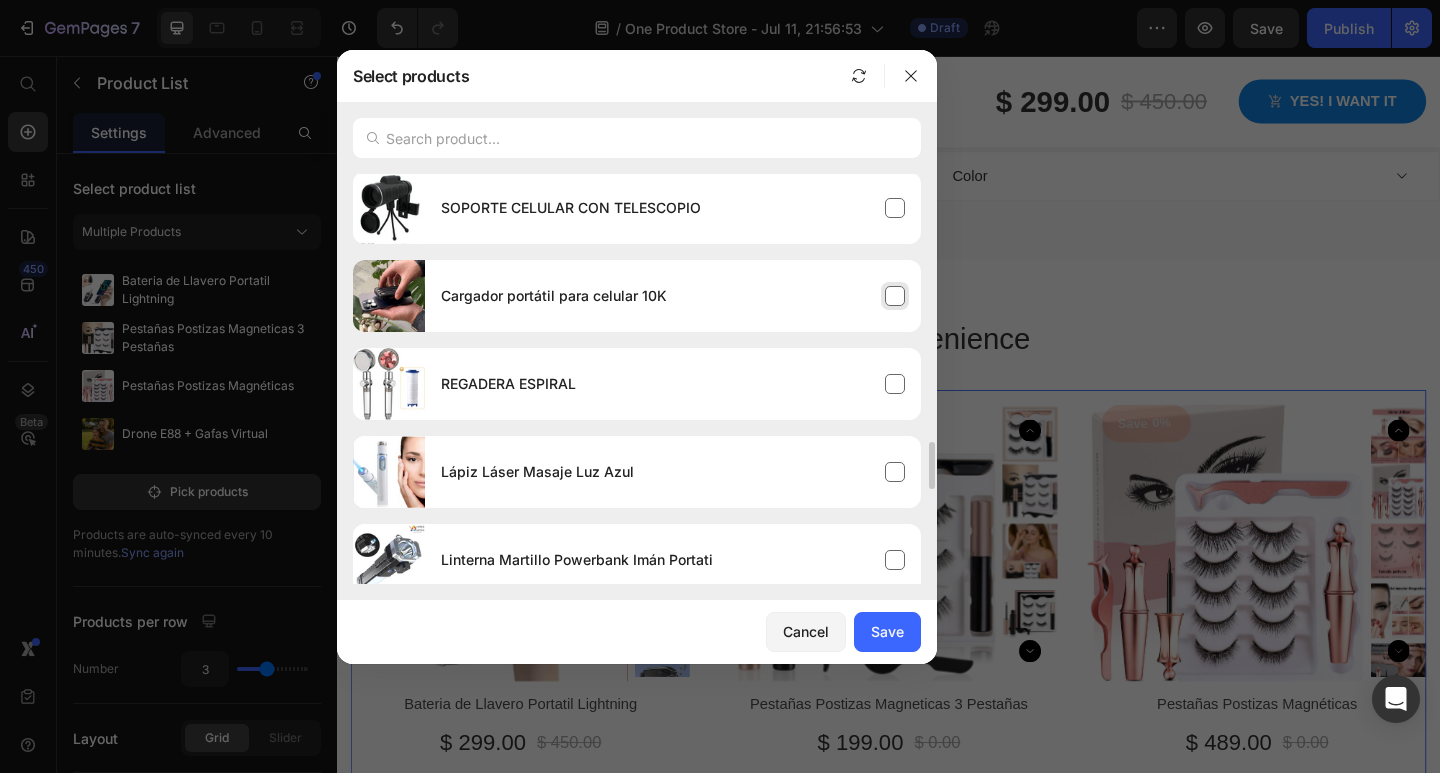 click on "Cargador portátil para celular 10K" at bounding box center [673, 296] 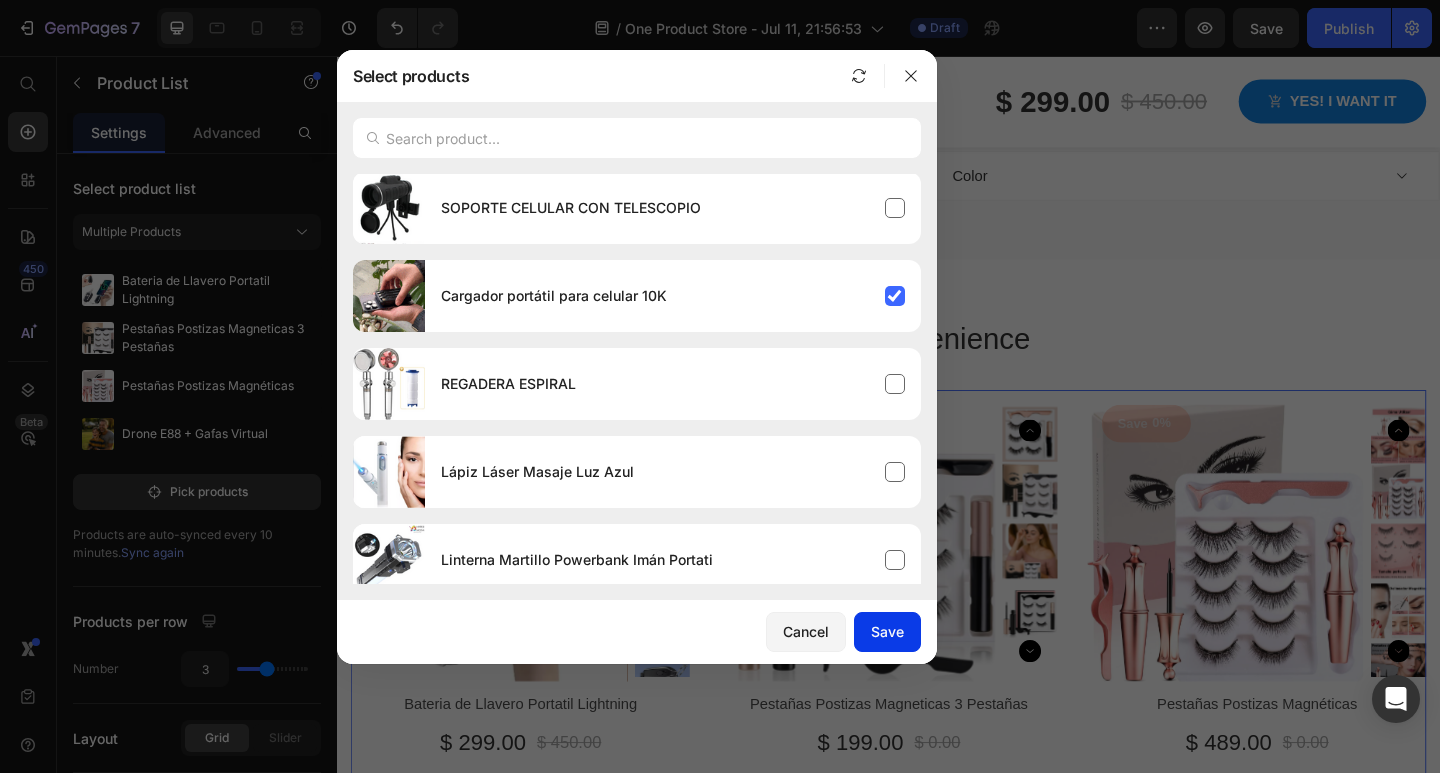 click on "Save" at bounding box center [887, 631] 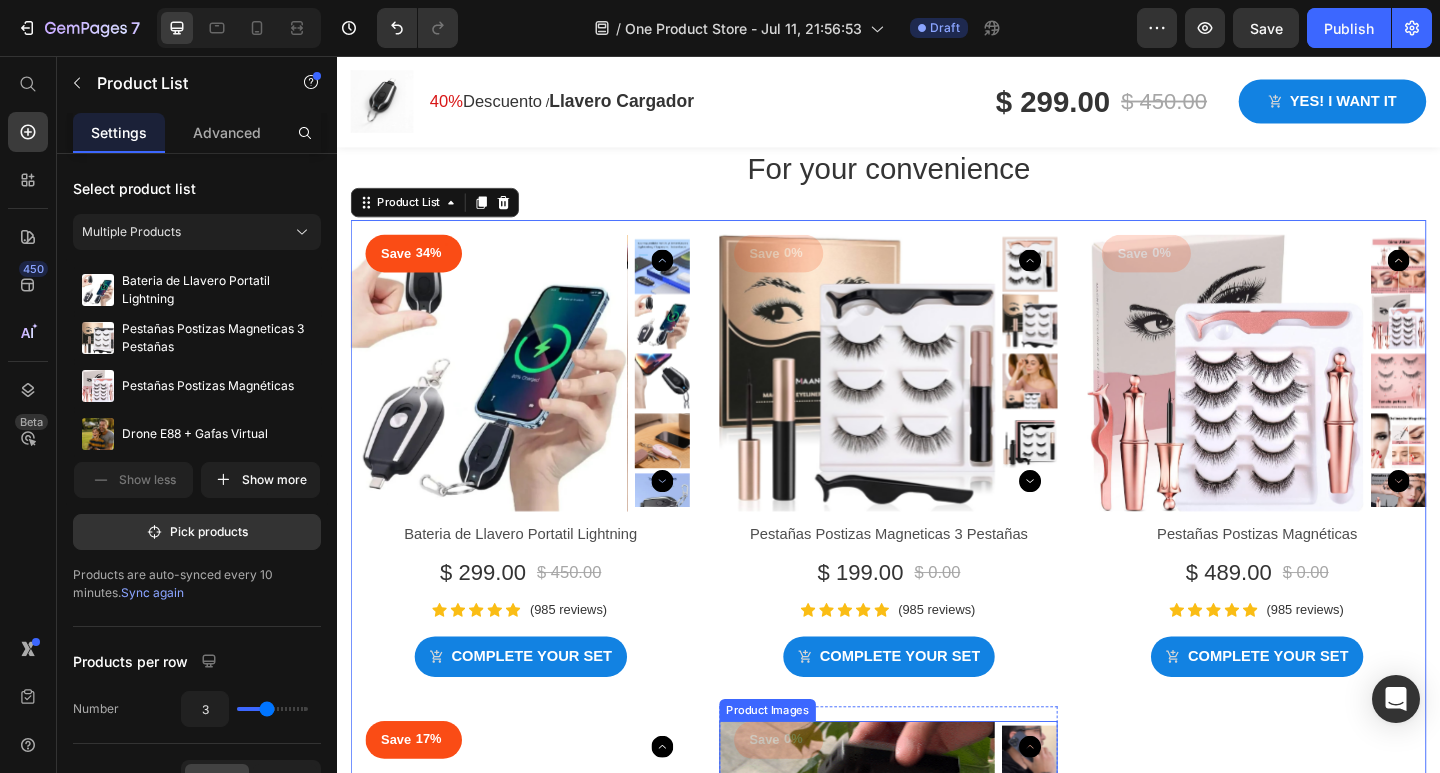 scroll, scrollTop: 6304, scrollLeft: 0, axis: vertical 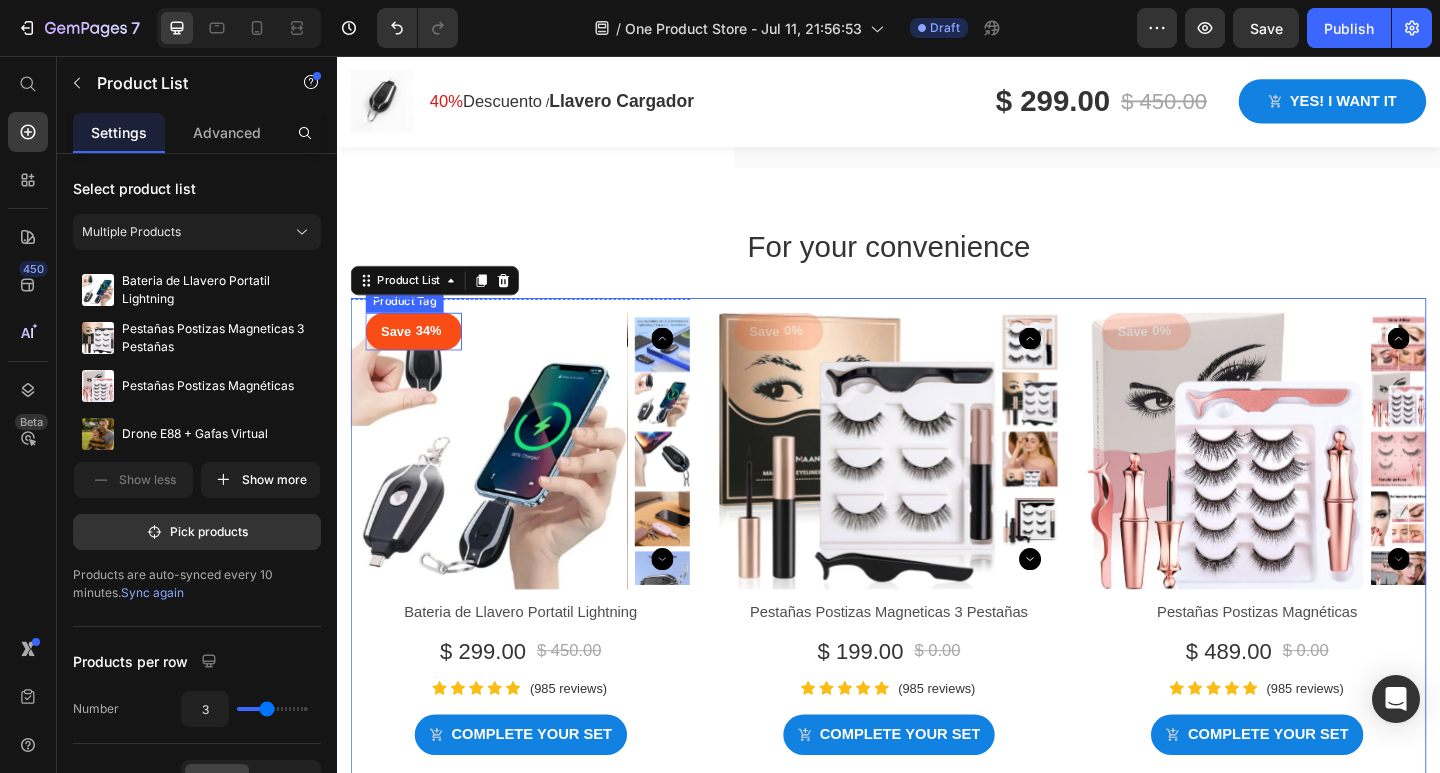 click on "34%" at bounding box center [437, 355] 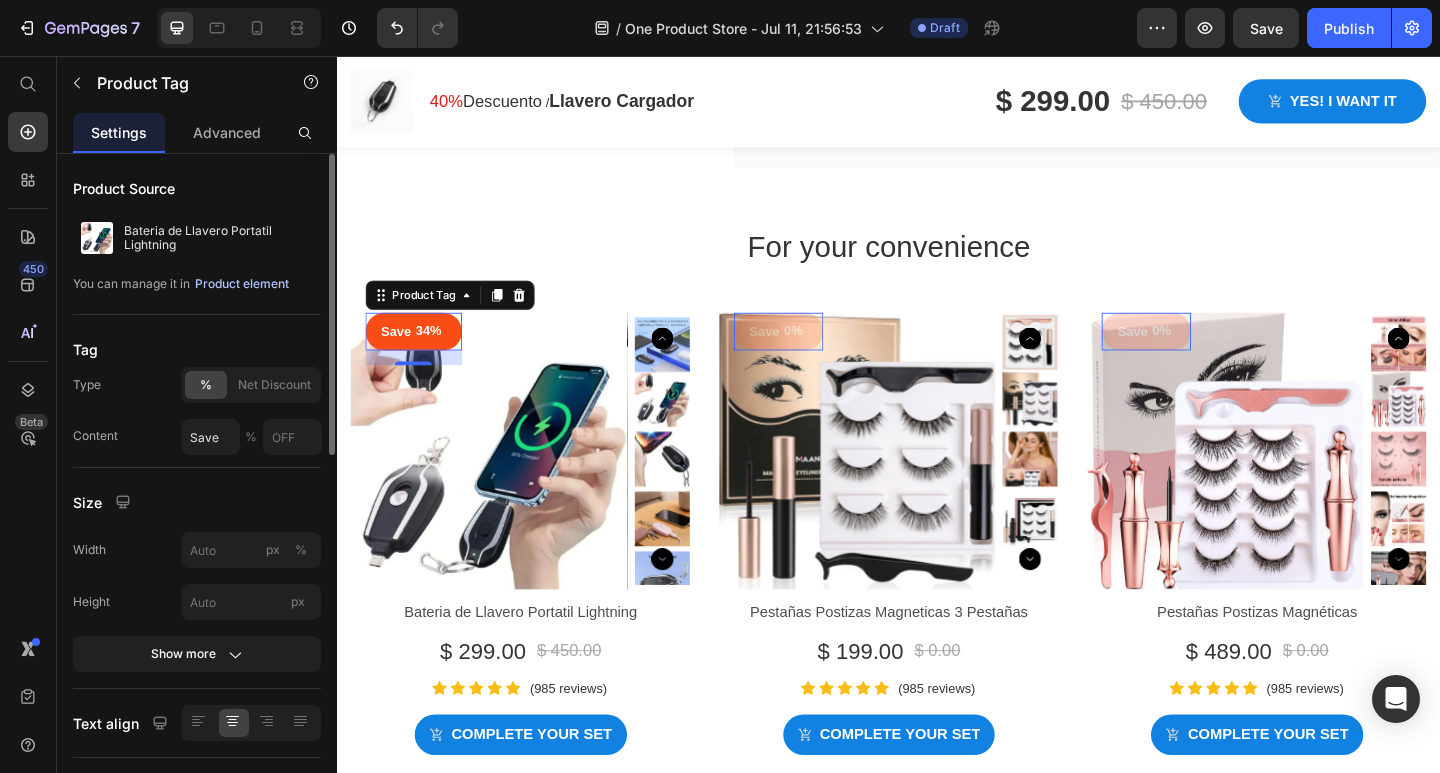 click on "Product element" at bounding box center [242, 284] 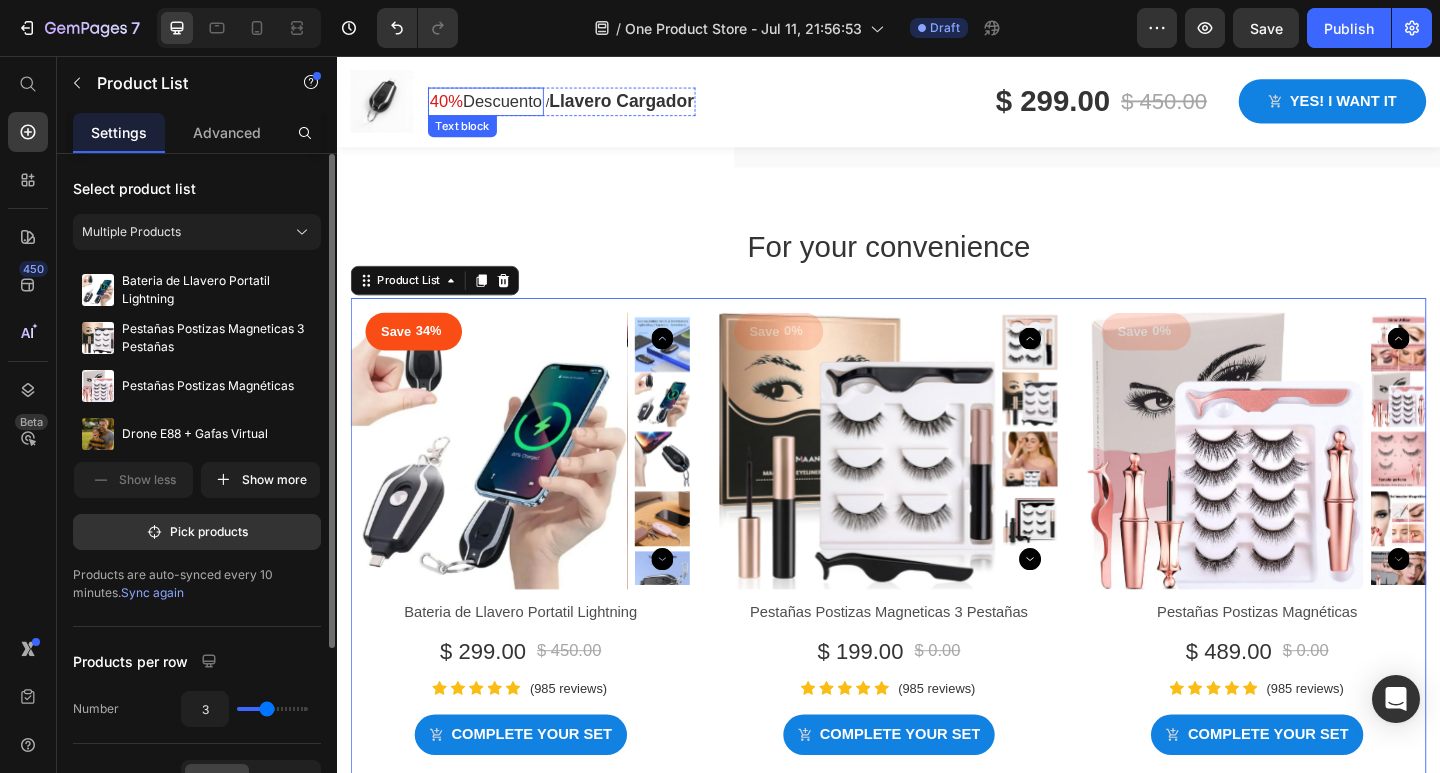 click on "40%" at bounding box center [456, 106] 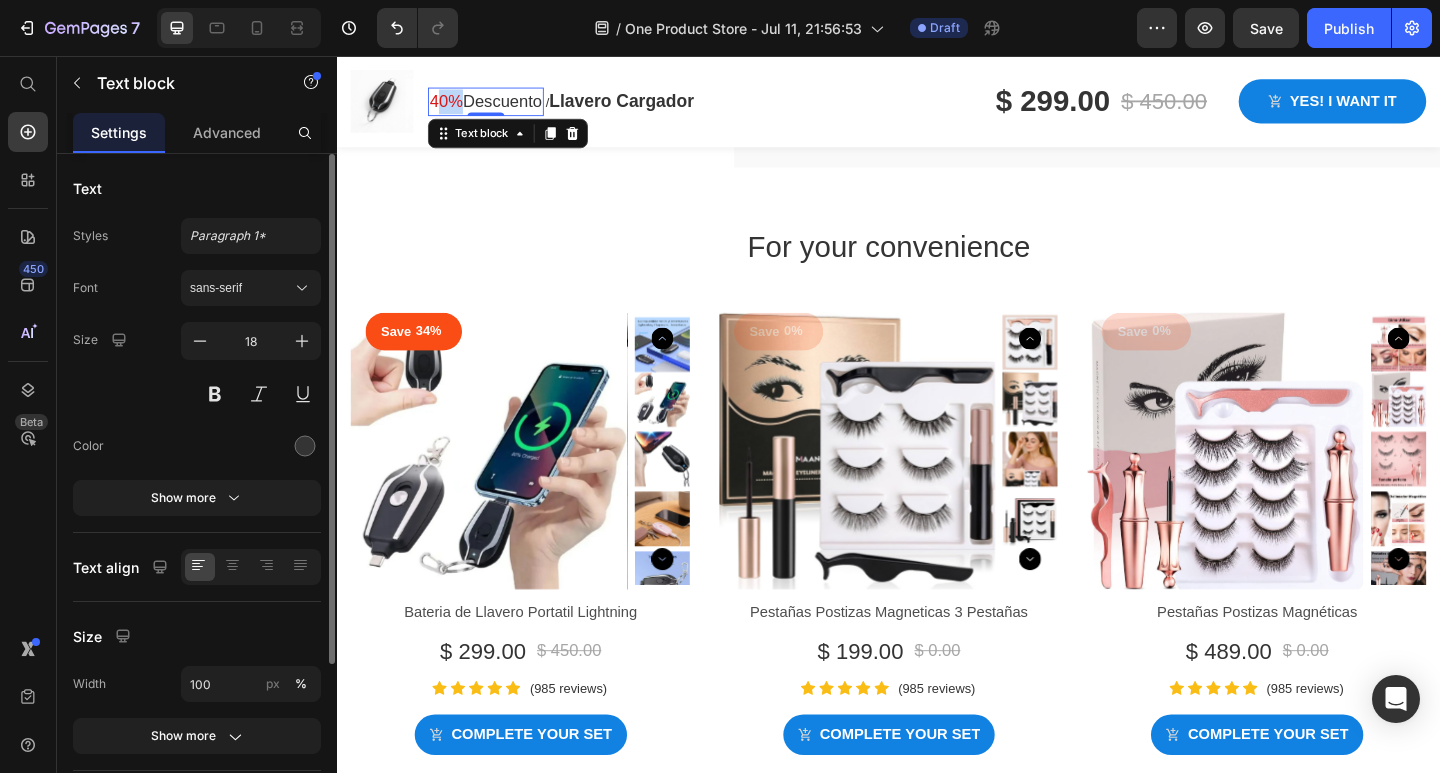 click on "40%" at bounding box center [456, 106] 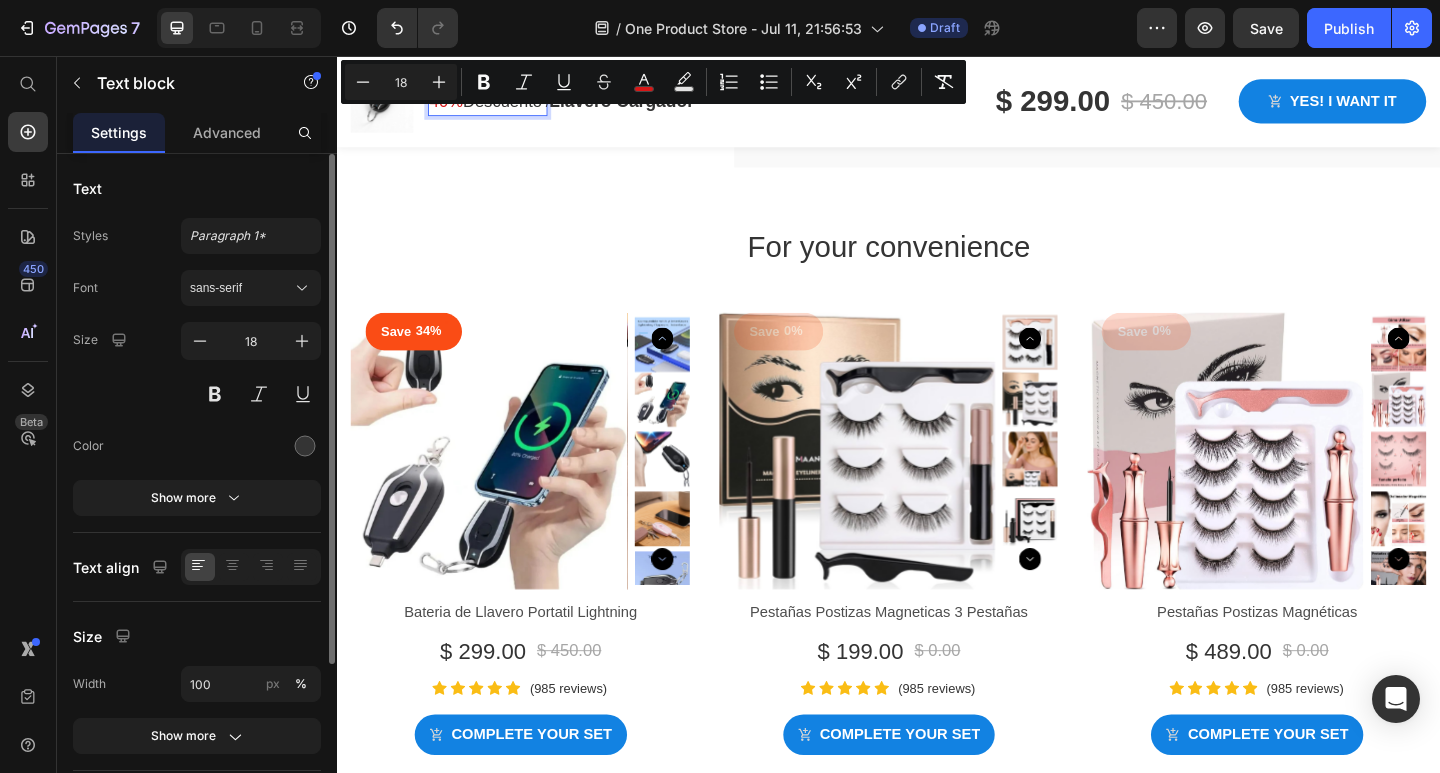 click on "40%     Descuento" at bounding box center [499, 106] 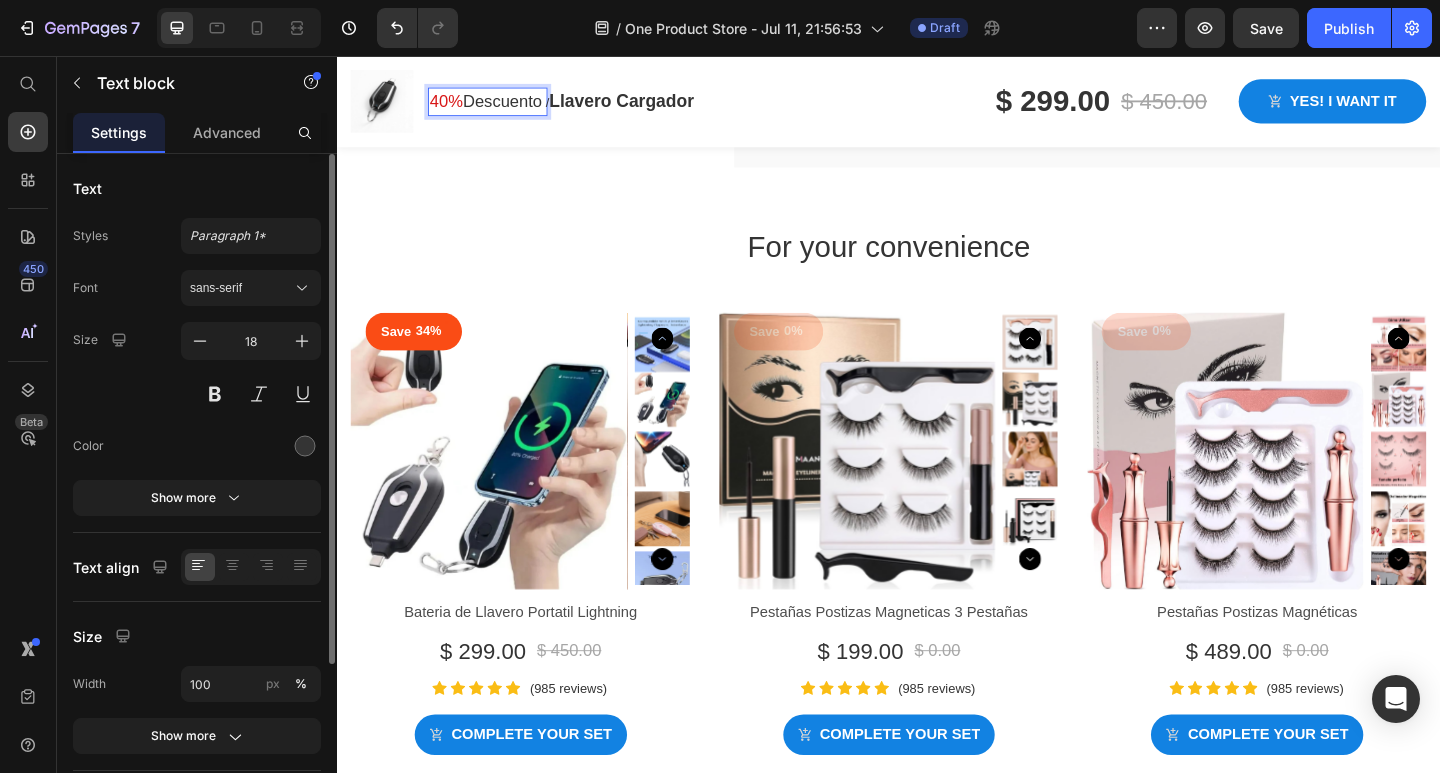click on "40%" at bounding box center (456, 106) 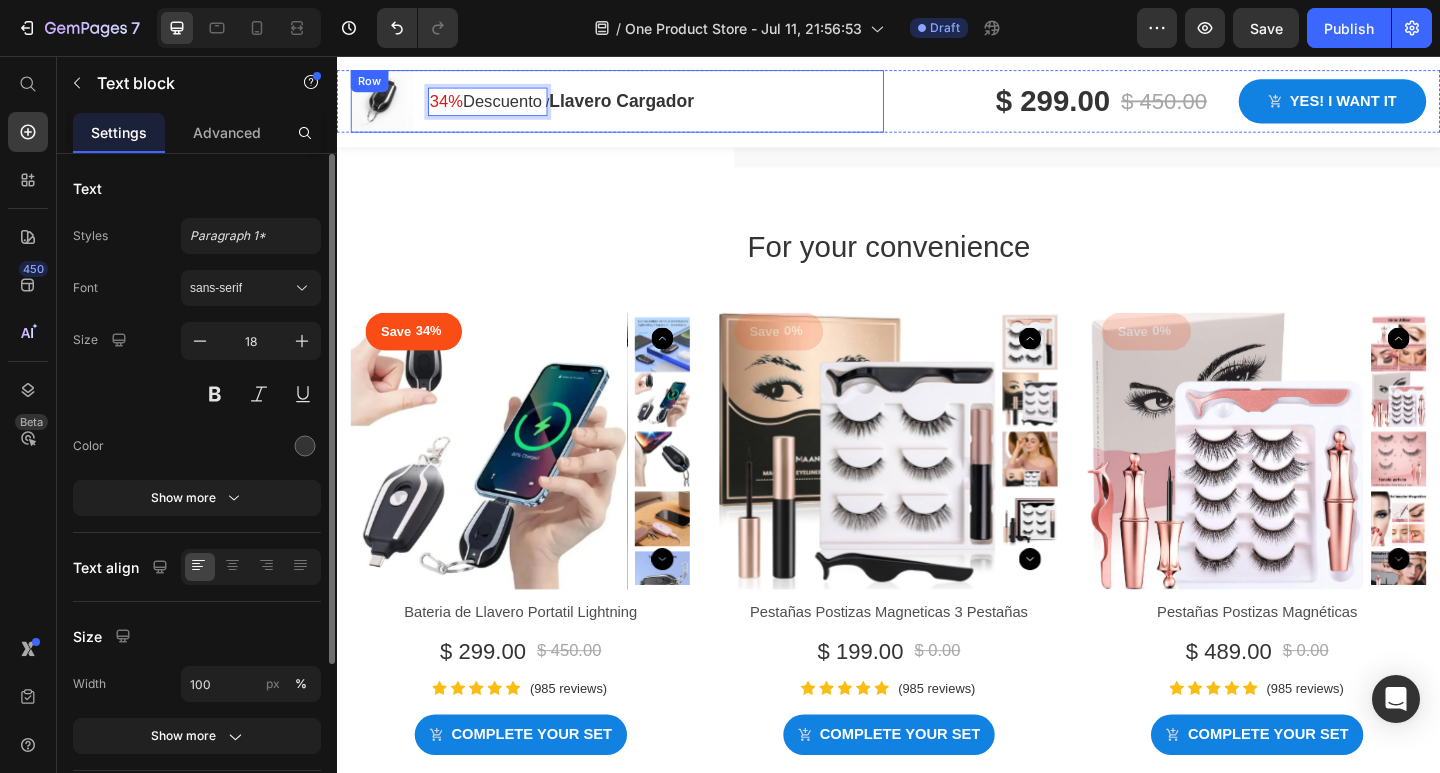 click on "Image  34%     Descuento Text block   0 /   Llavero Cargador Text block Row Row" at bounding box center (642, 106) 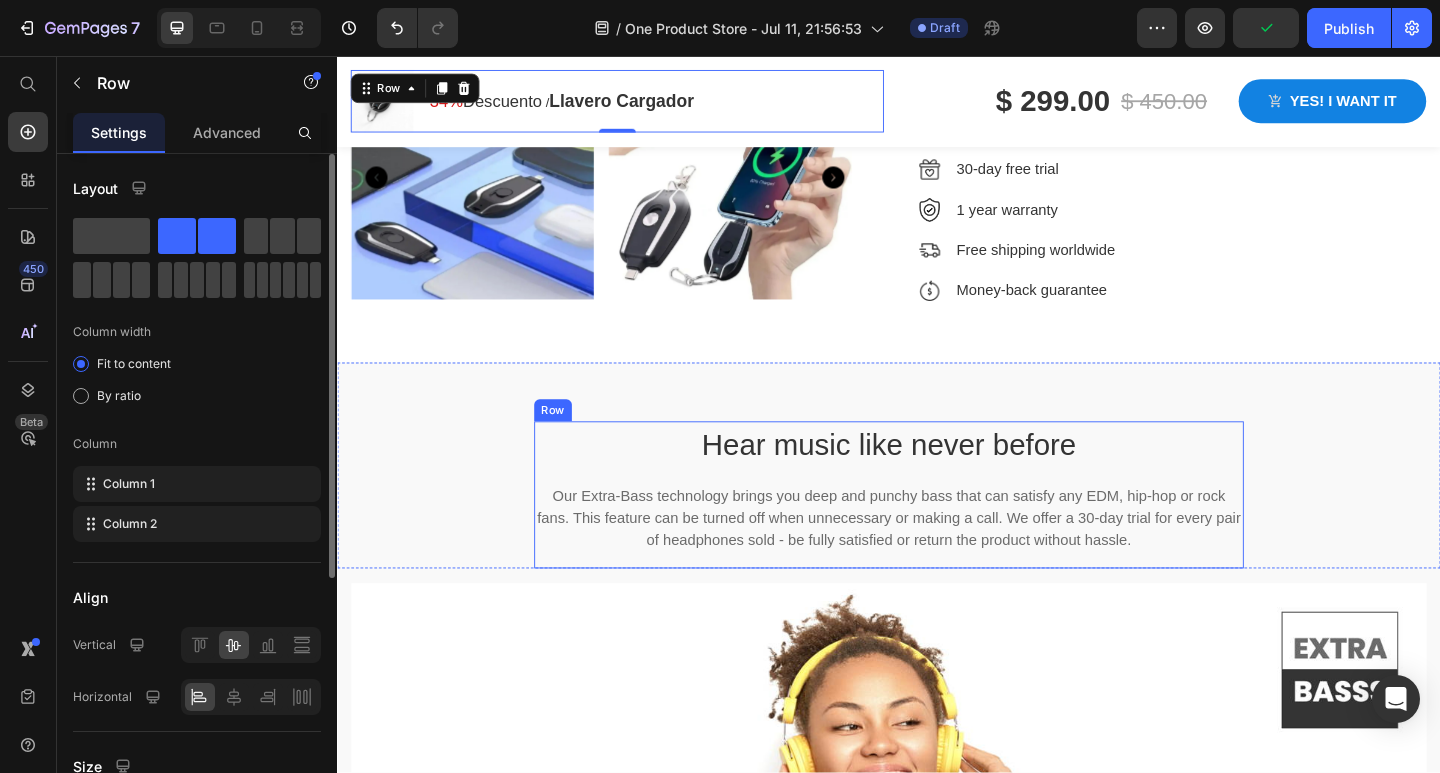 scroll, scrollTop: 2005, scrollLeft: 0, axis: vertical 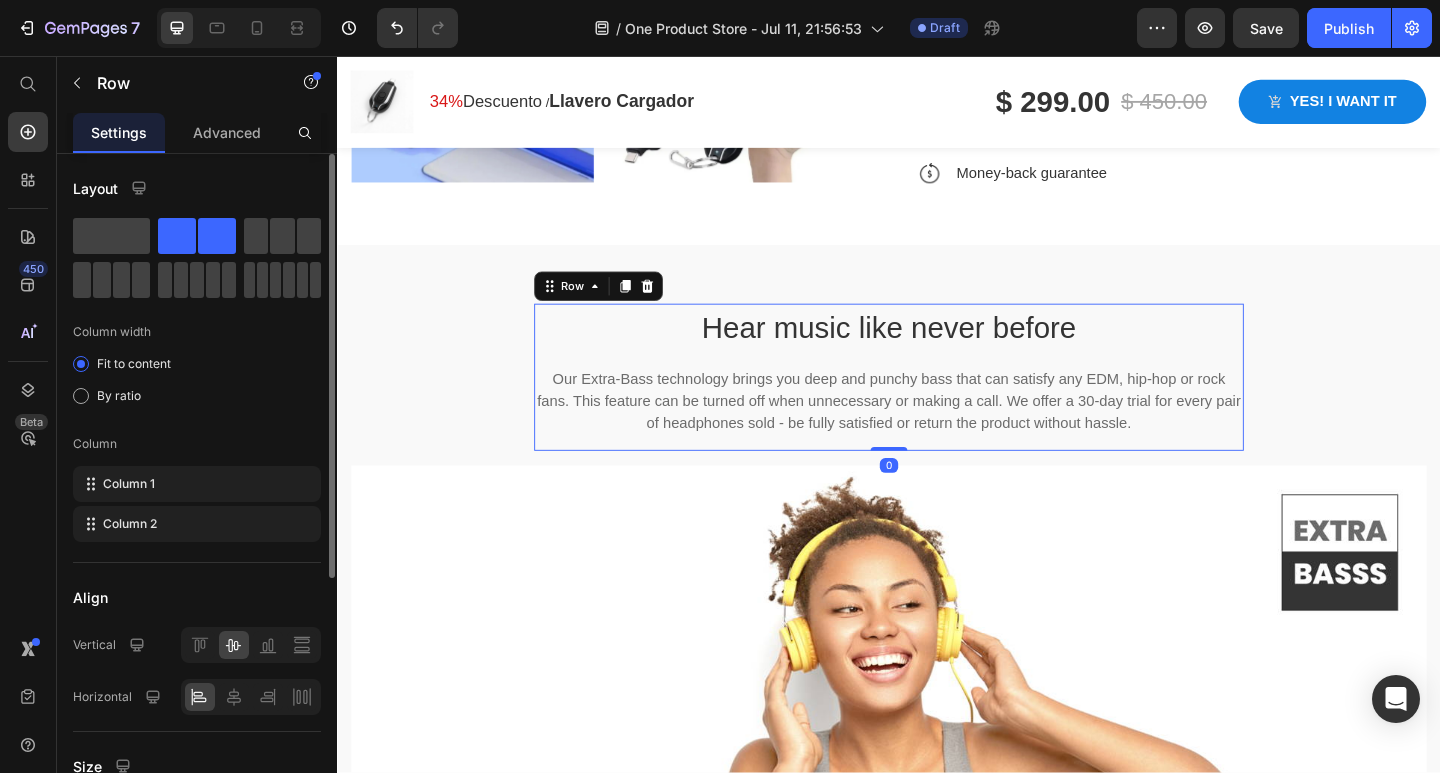 click on "Hear music like never before Heading Our Extra-Bass technology brings you deep and punchy bass that can satisfy any EDM, hip-hop or rock fans. This feature can be turned off when unnecessary or making a call. We offer a 30-day trial for every pair of headphones sold - be fully satisfied or return the product without hassle.  Text block" at bounding box center [937, 406] 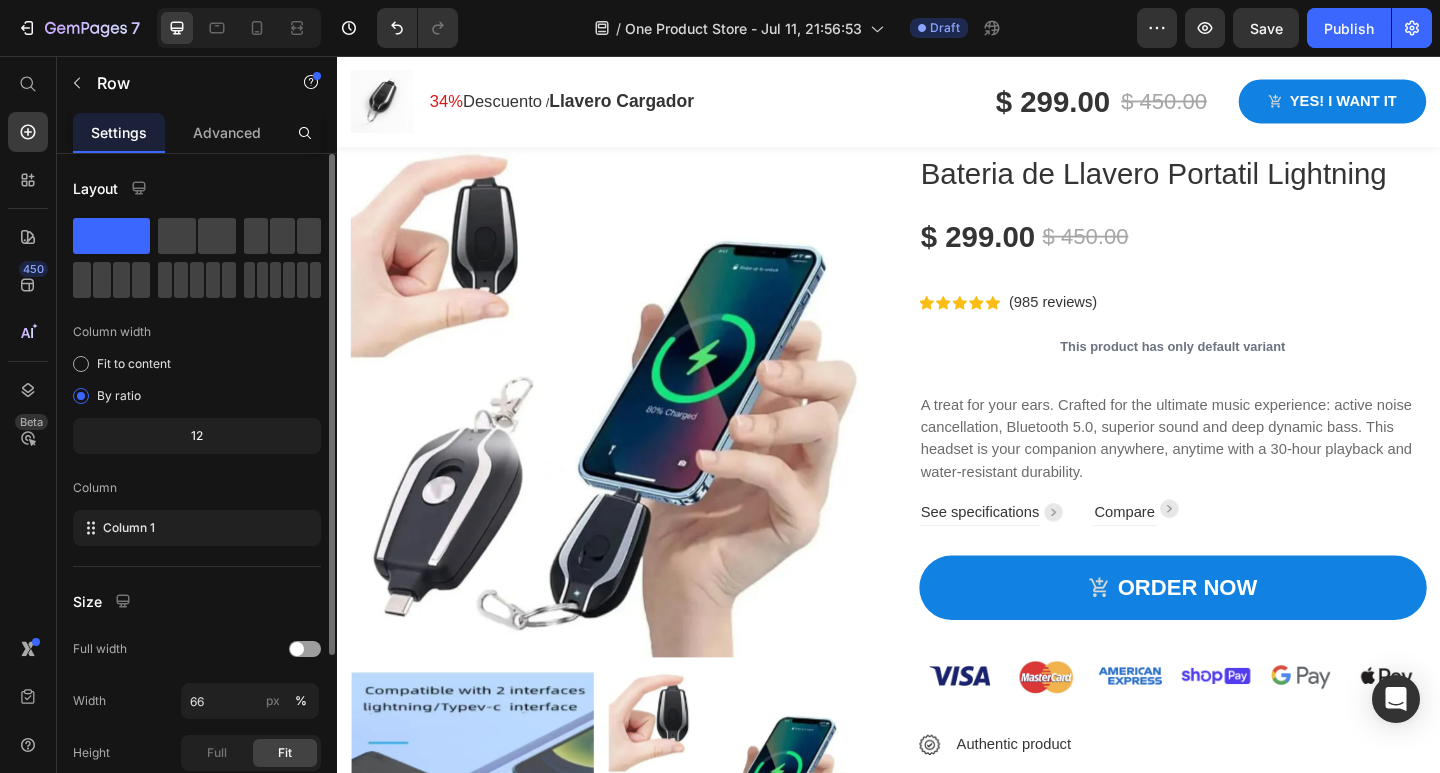 scroll, scrollTop: 1205, scrollLeft: 0, axis: vertical 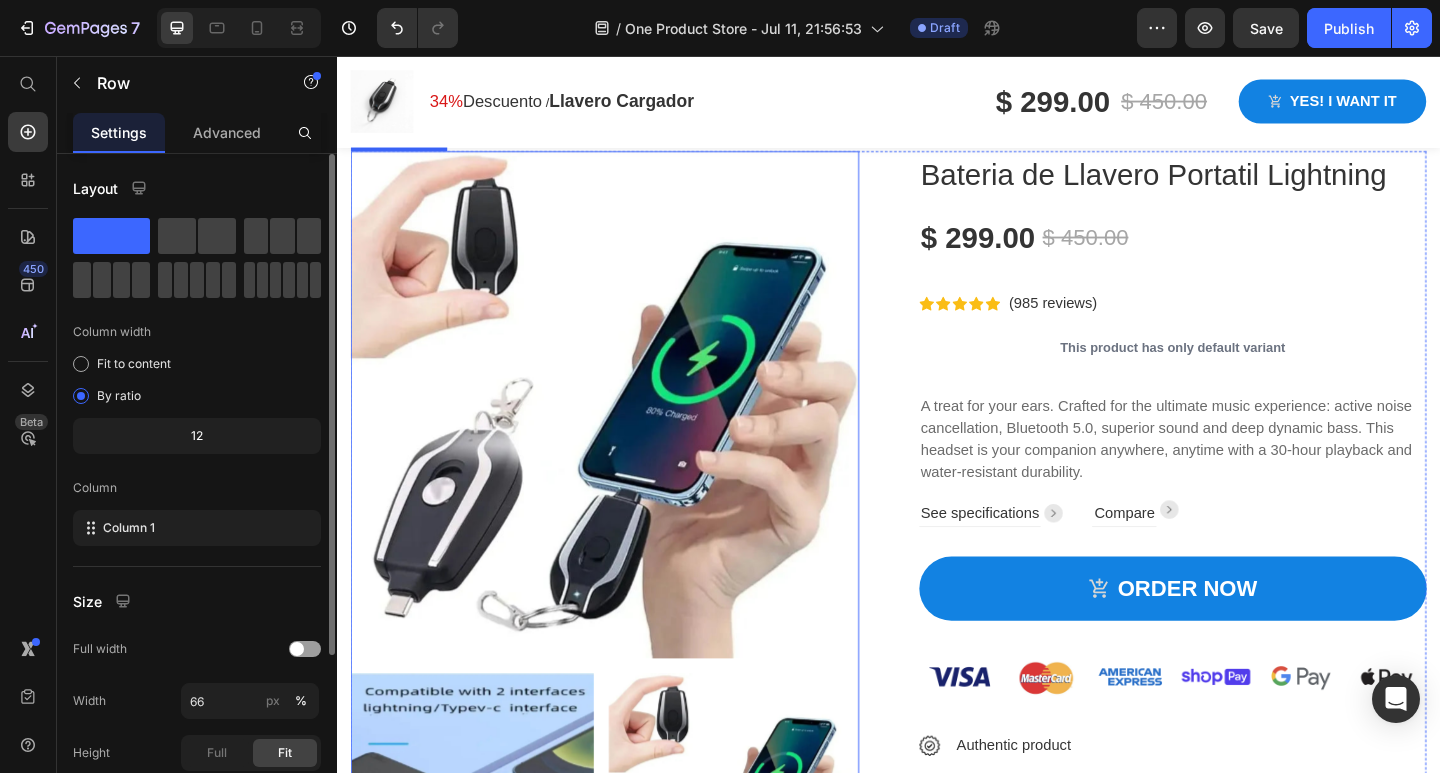 click at bounding box center [628, 436] 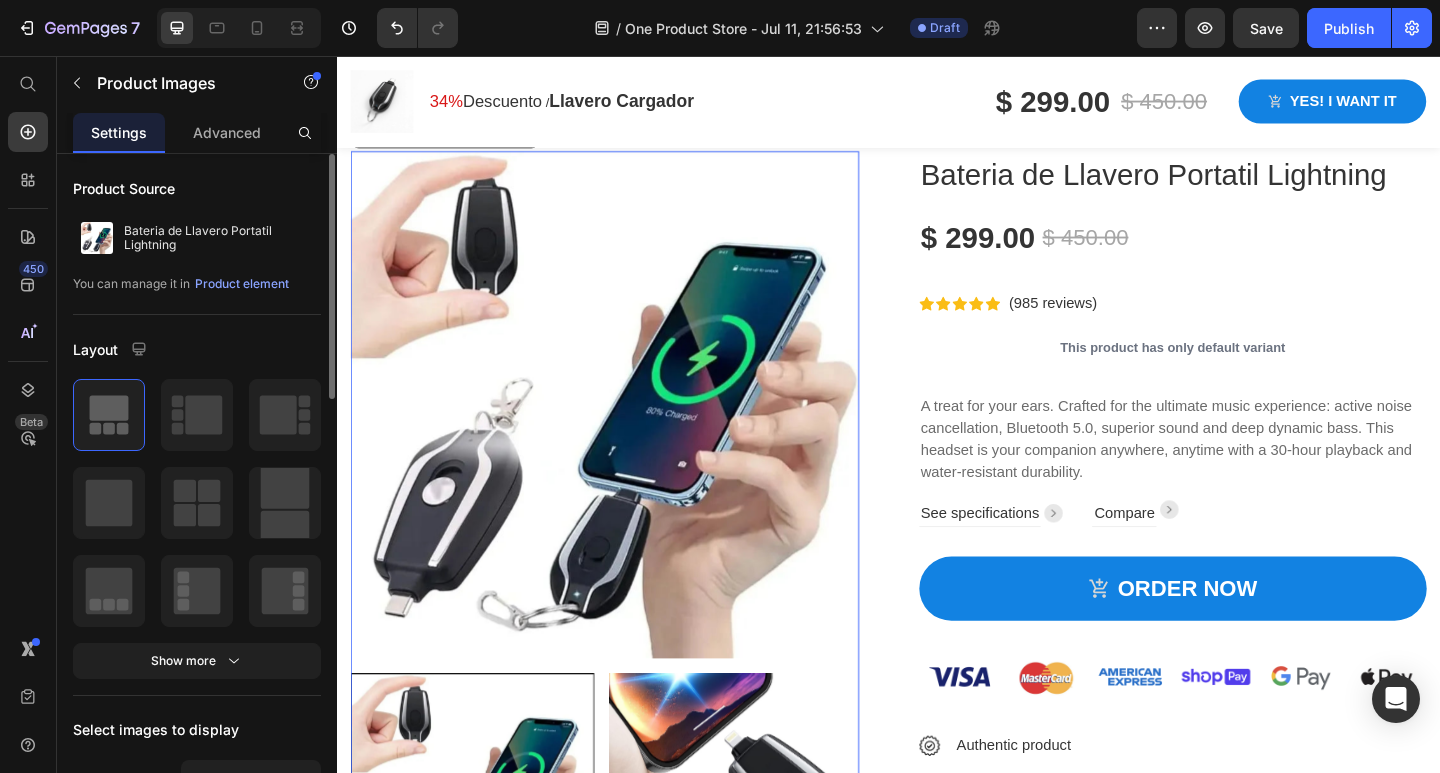 scroll, scrollTop: 1305, scrollLeft: 0, axis: vertical 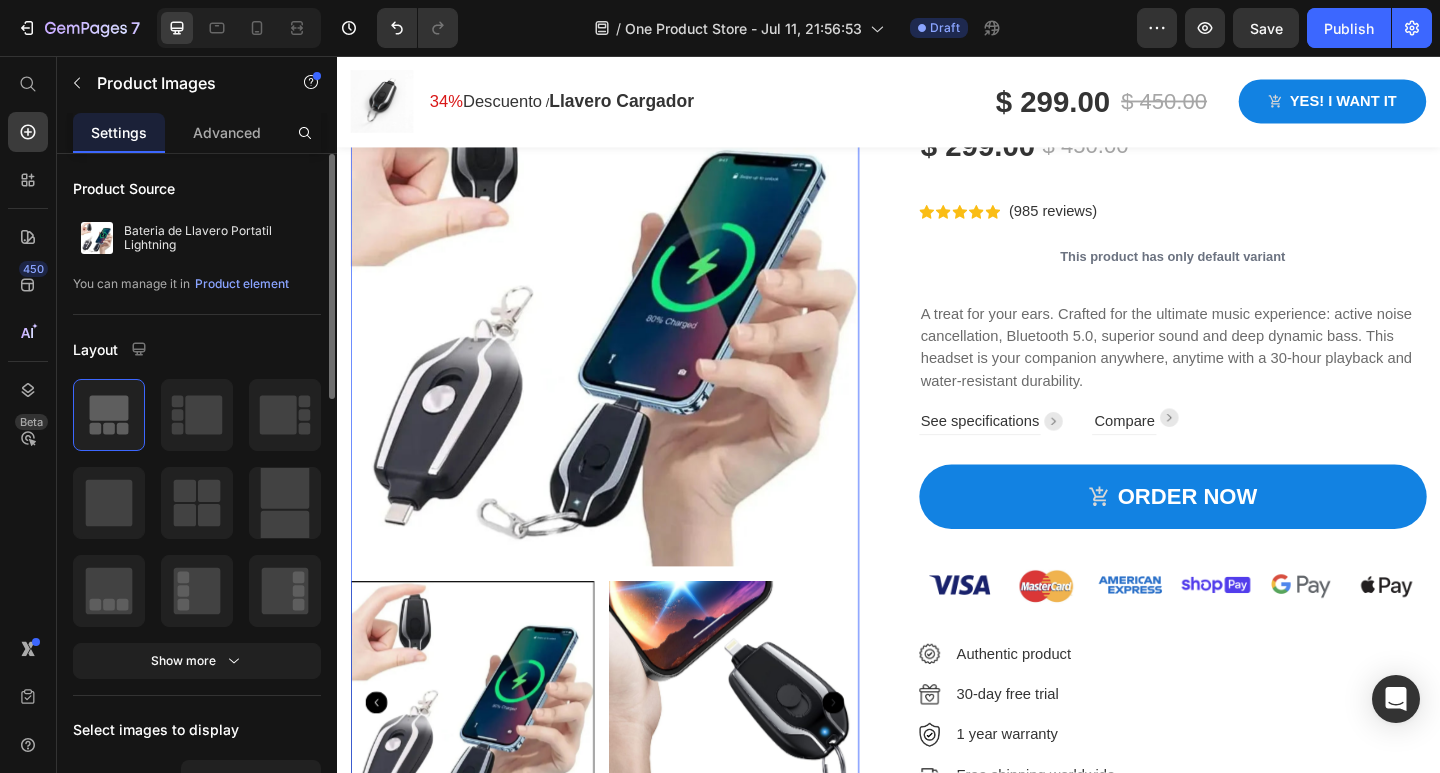 click at bounding box center [765, 760] 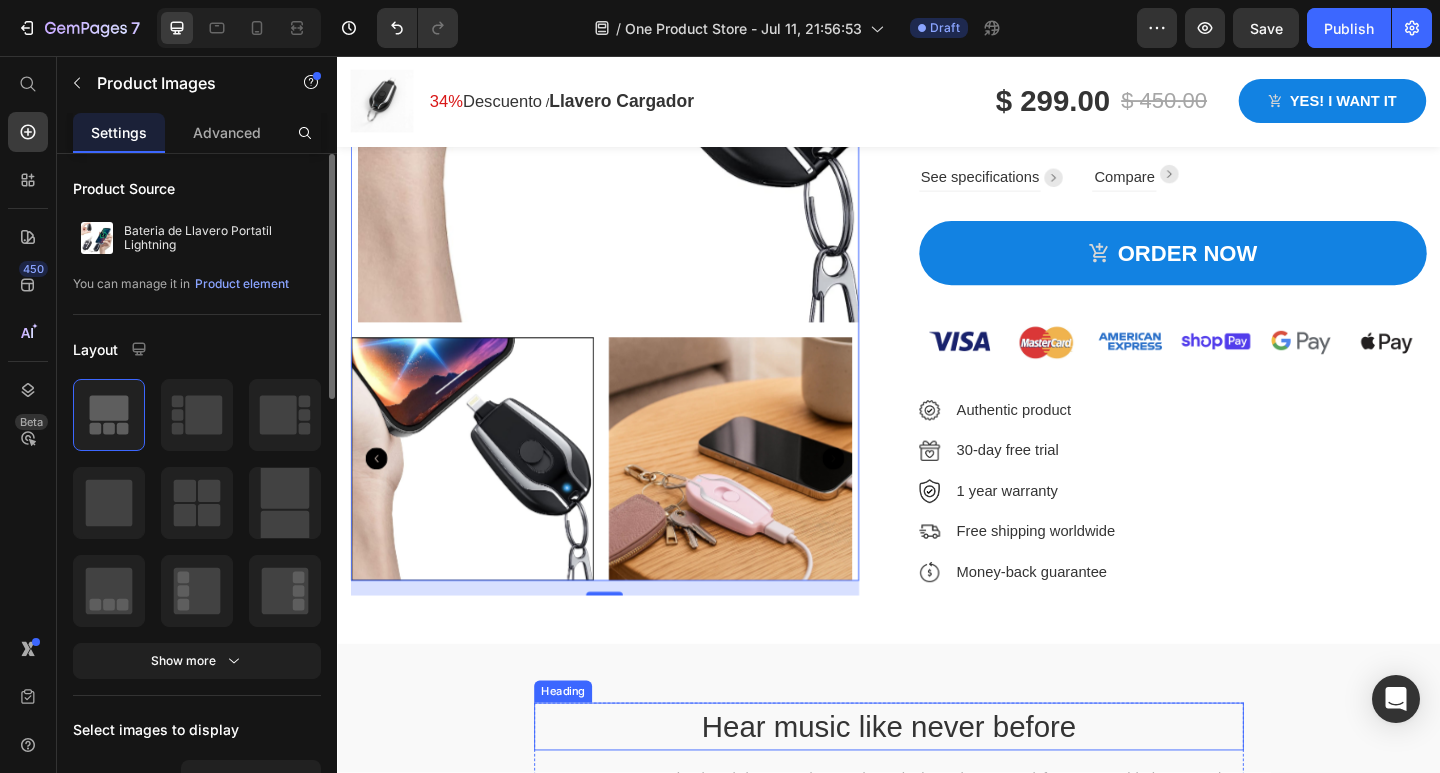 scroll, scrollTop: 1705, scrollLeft: 0, axis: vertical 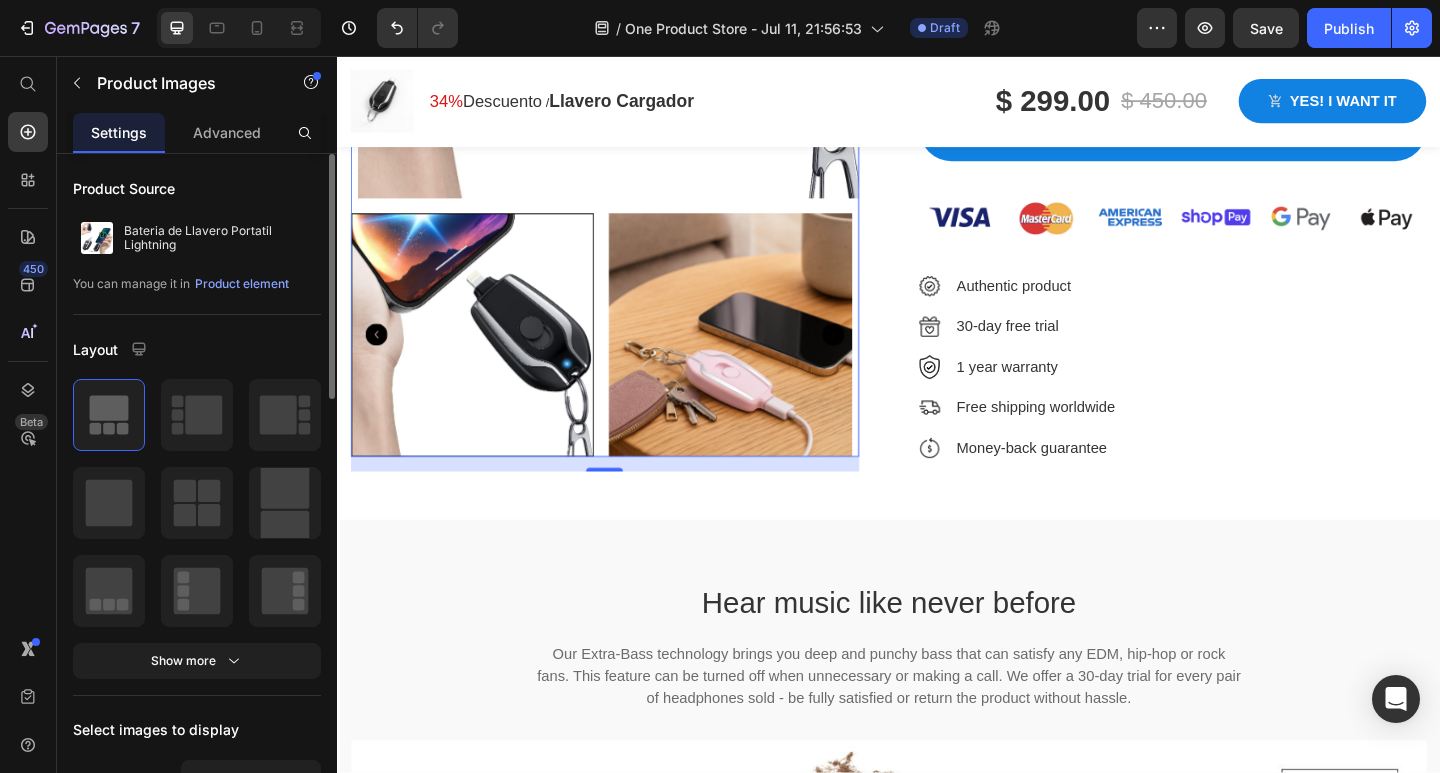 click at bounding box center (765, 360) 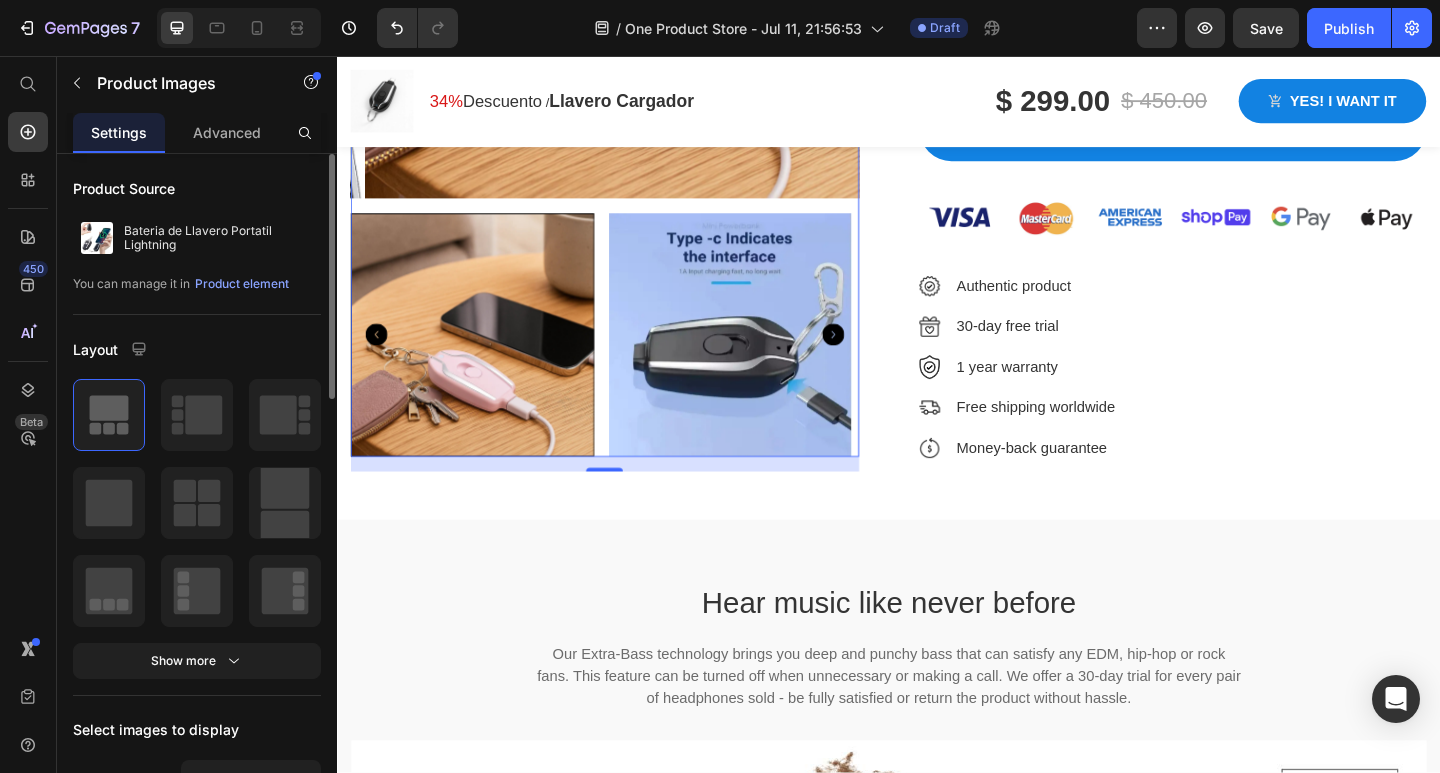 click at bounding box center [765, 360] 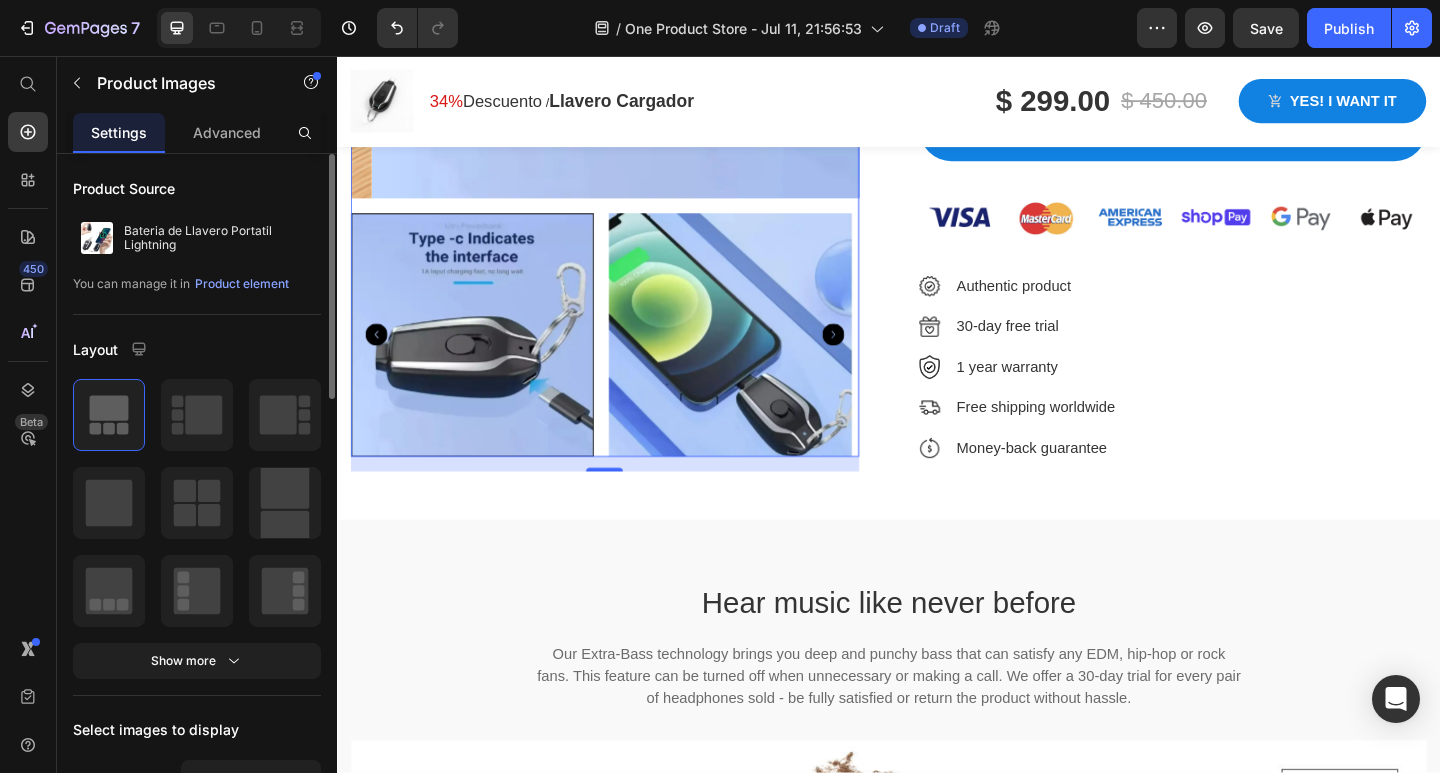 click at bounding box center (765, 360) 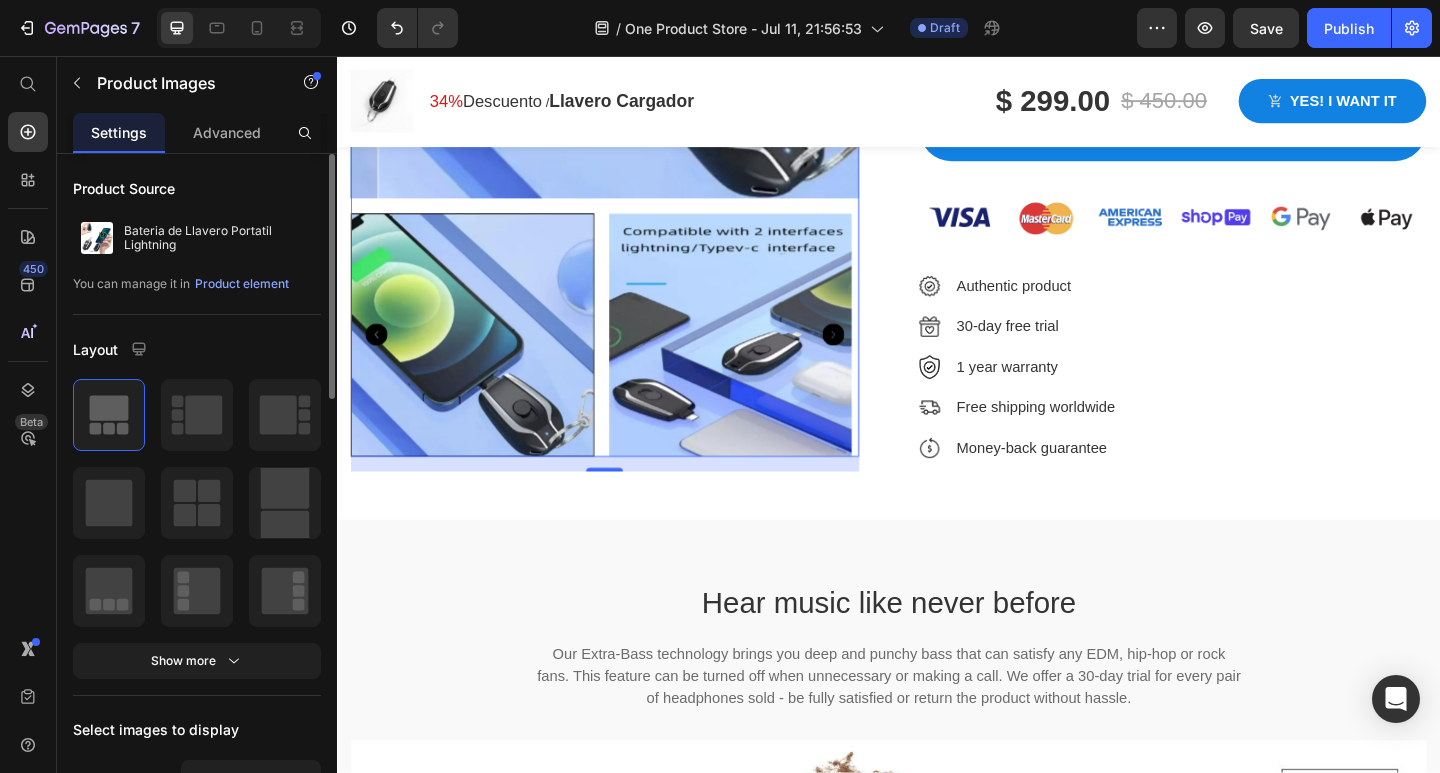 click at bounding box center (765, 360) 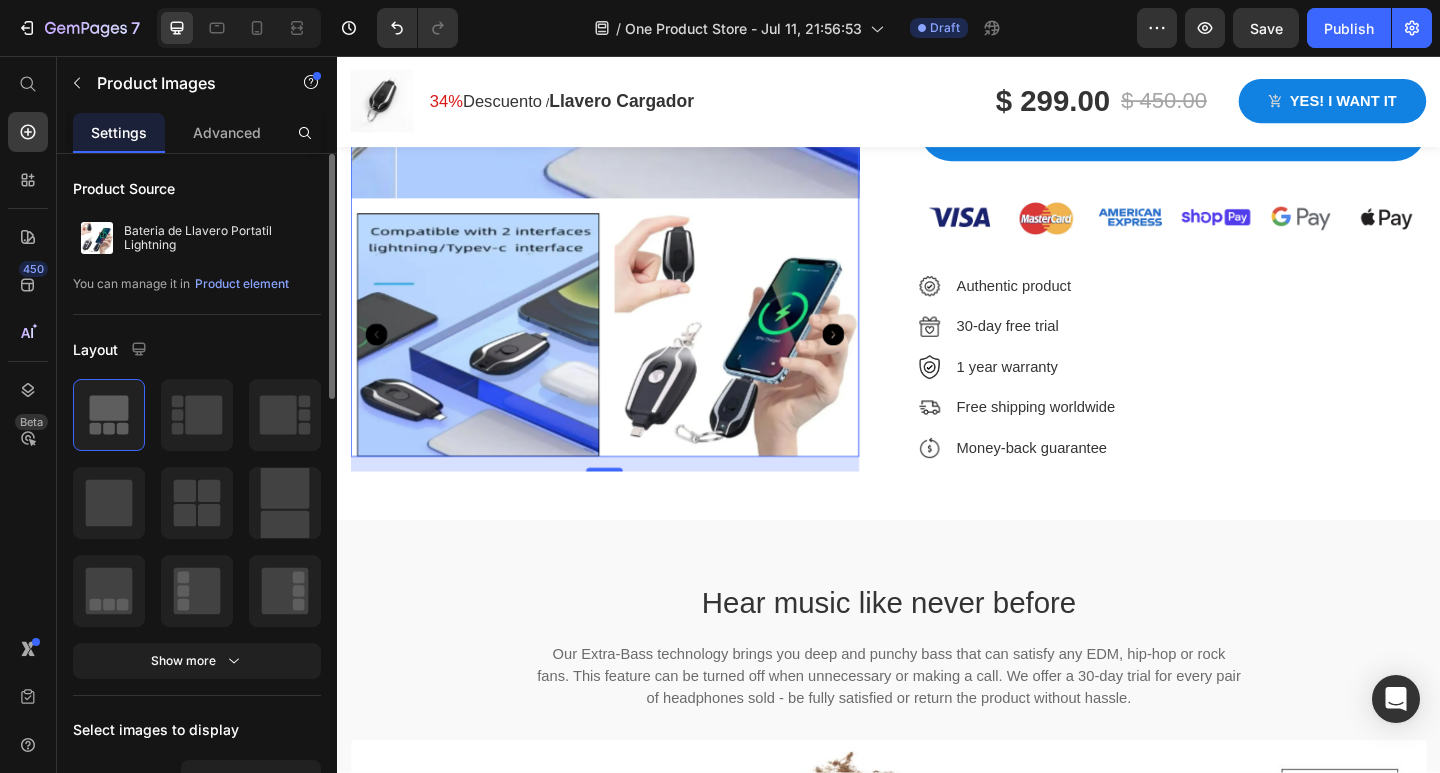 click at bounding box center [771, 360] 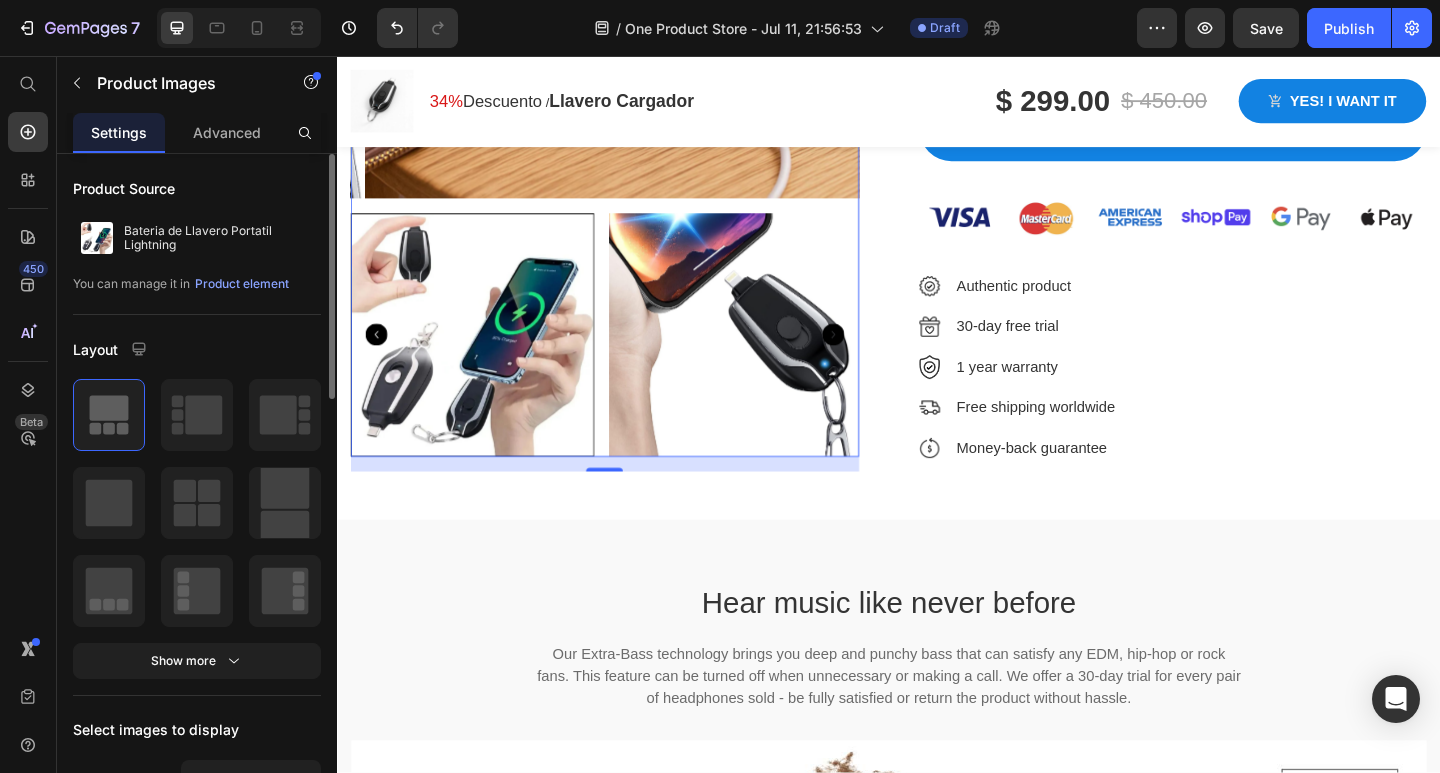 click at bounding box center [765, 360] 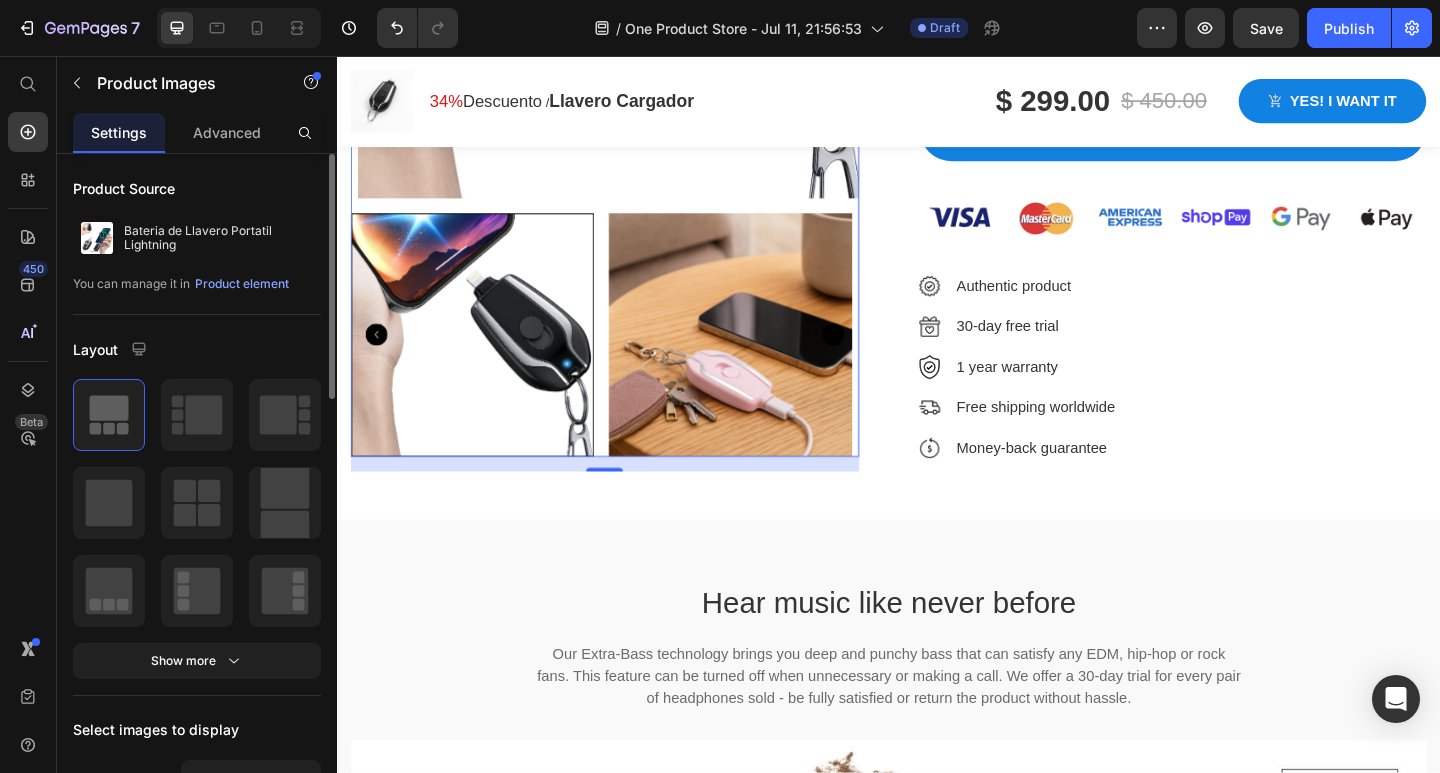 click at bounding box center (484, 360) 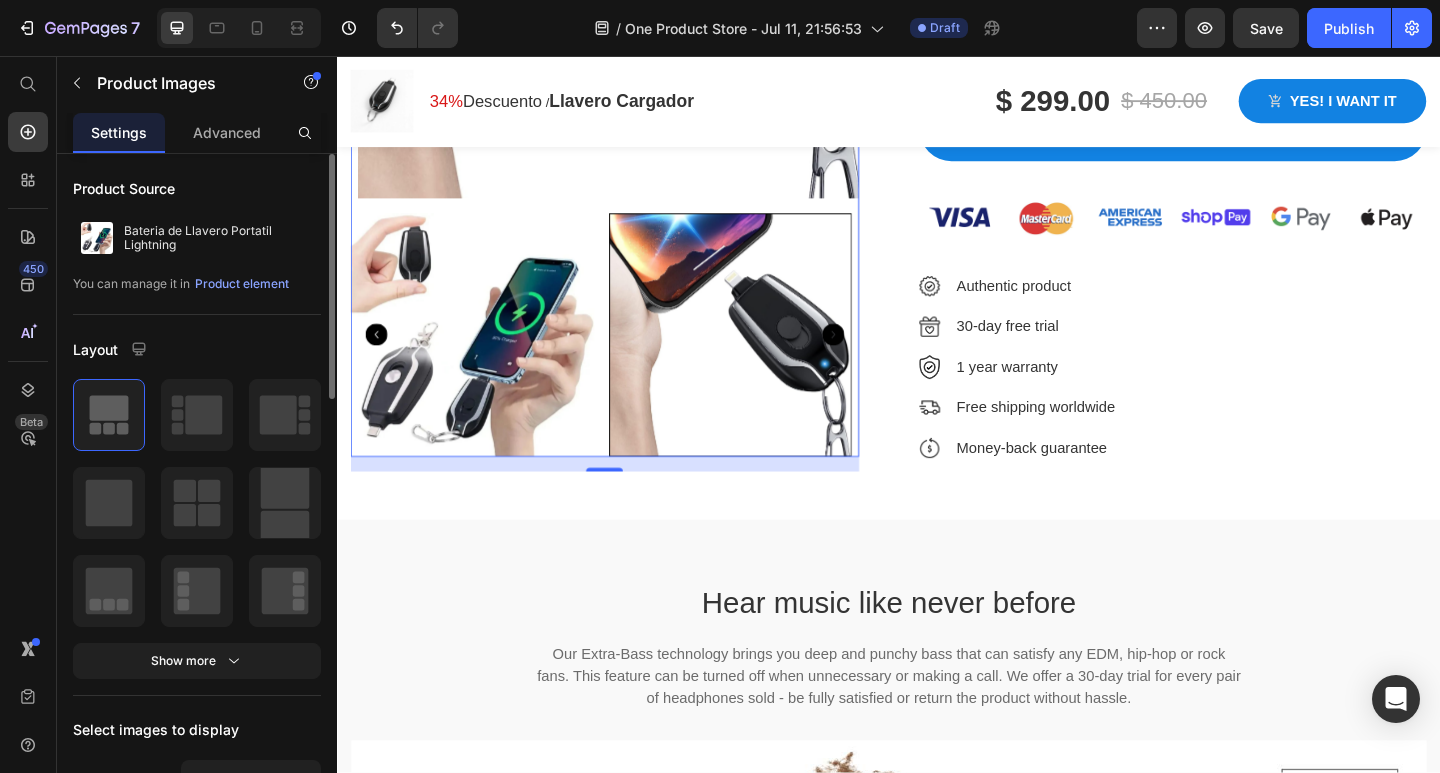click 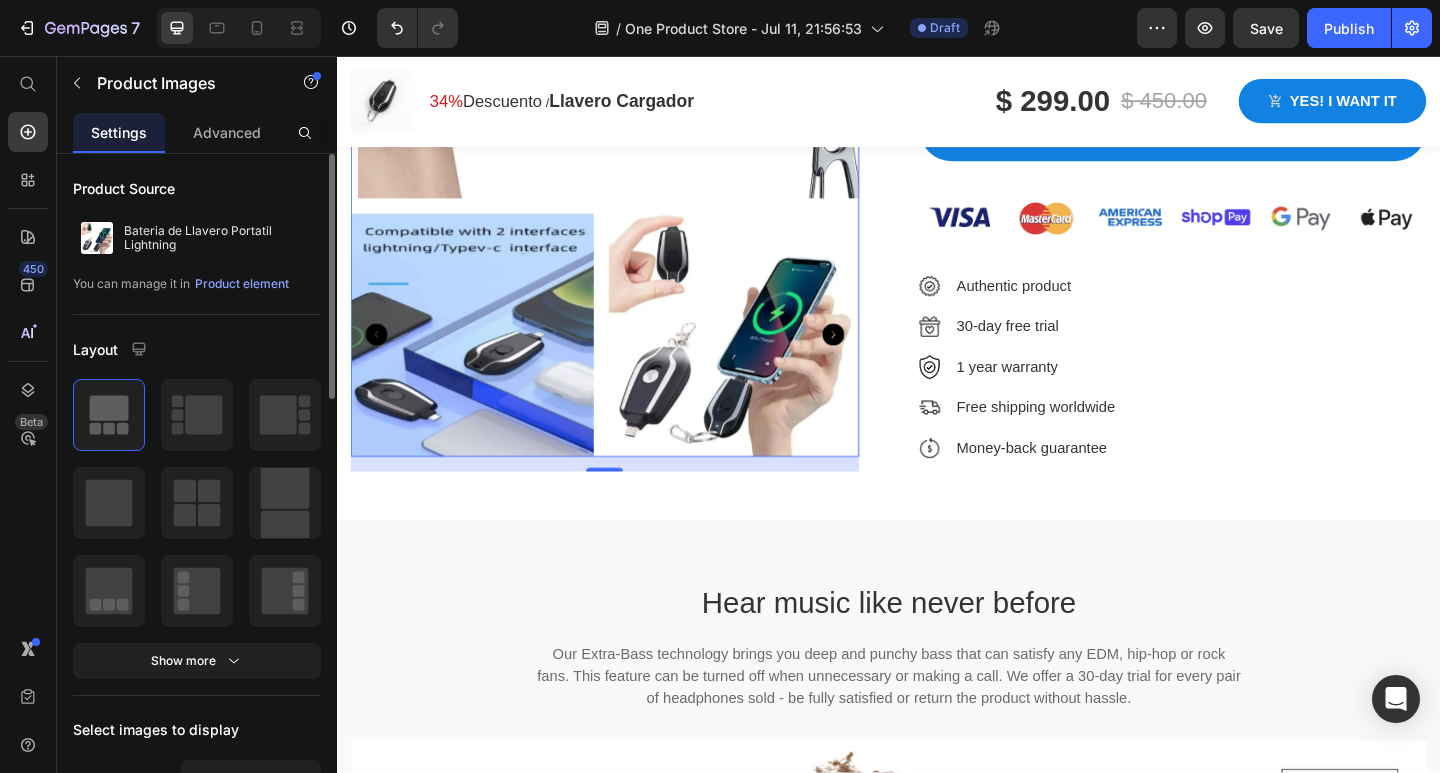 click at bounding box center [765, 360] 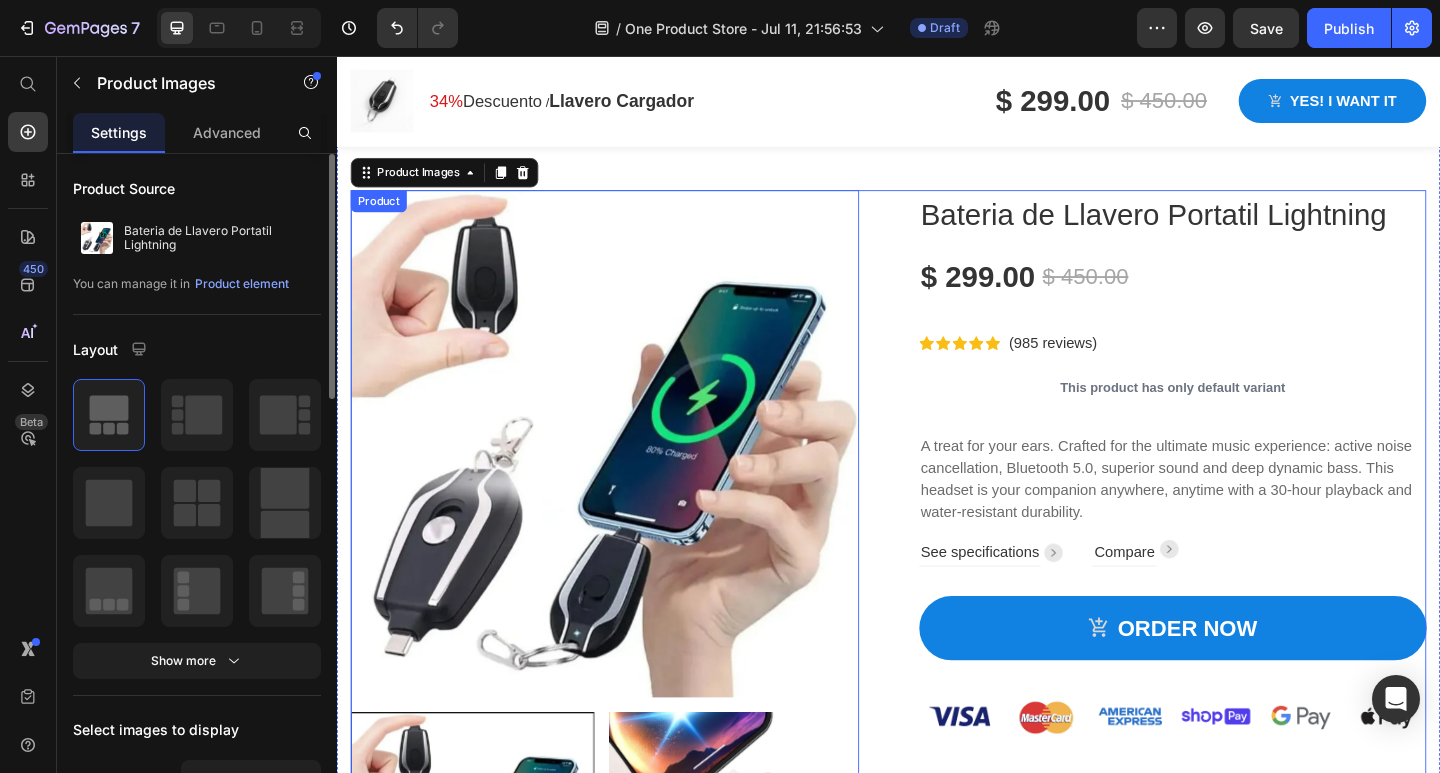 scroll, scrollTop: 1105, scrollLeft: 0, axis: vertical 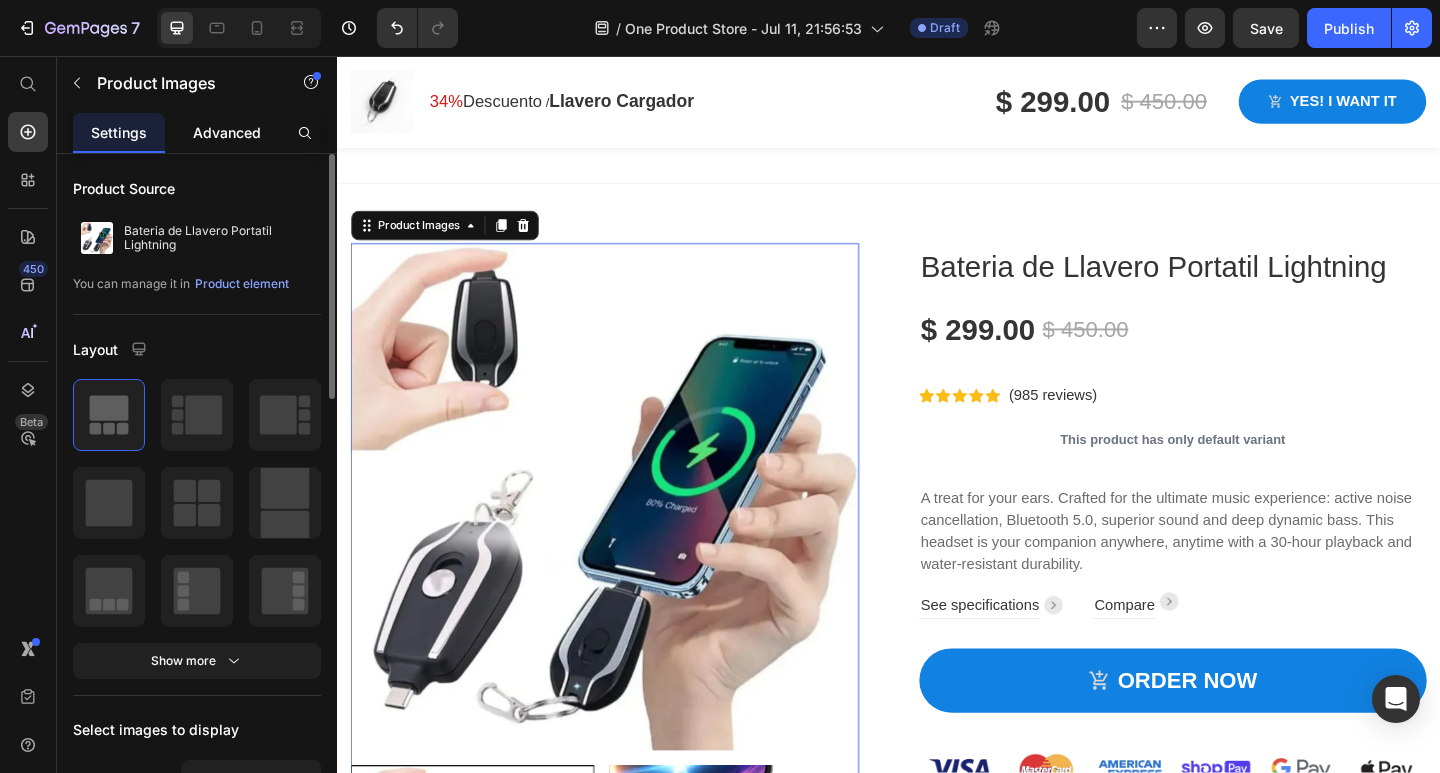 click on "Advanced" at bounding box center (227, 132) 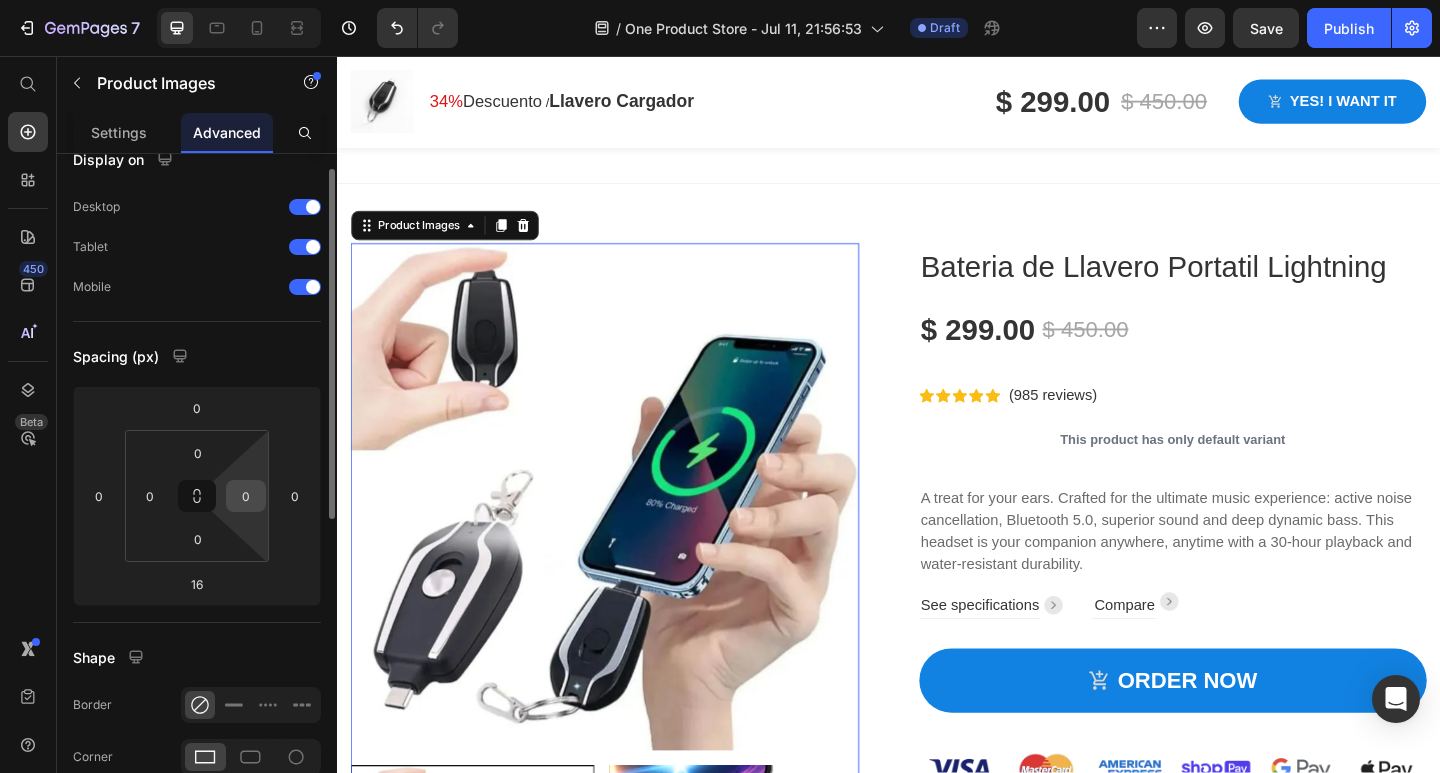 scroll, scrollTop: 0, scrollLeft: 0, axis: both 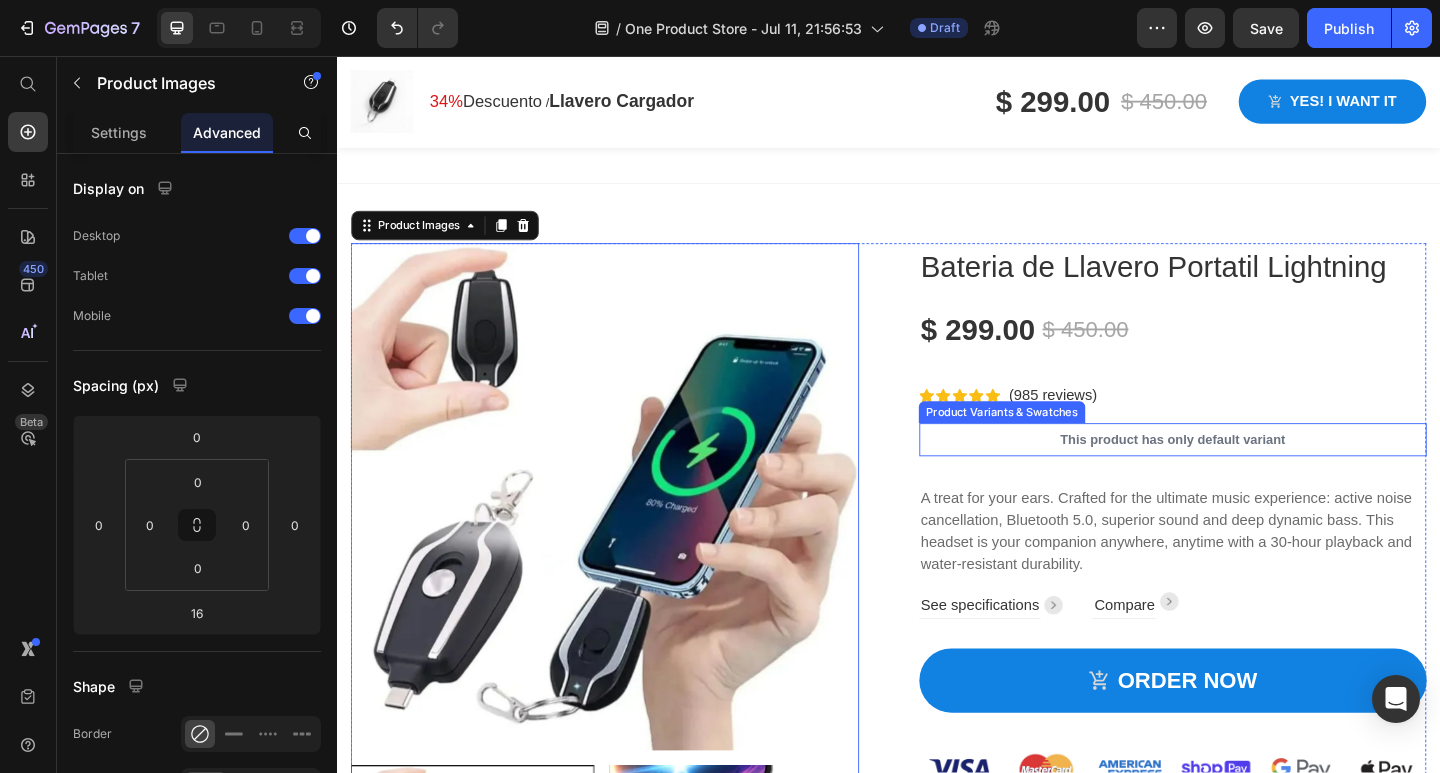 click on "This product has only default variant" at bounding box center (1246, 474) 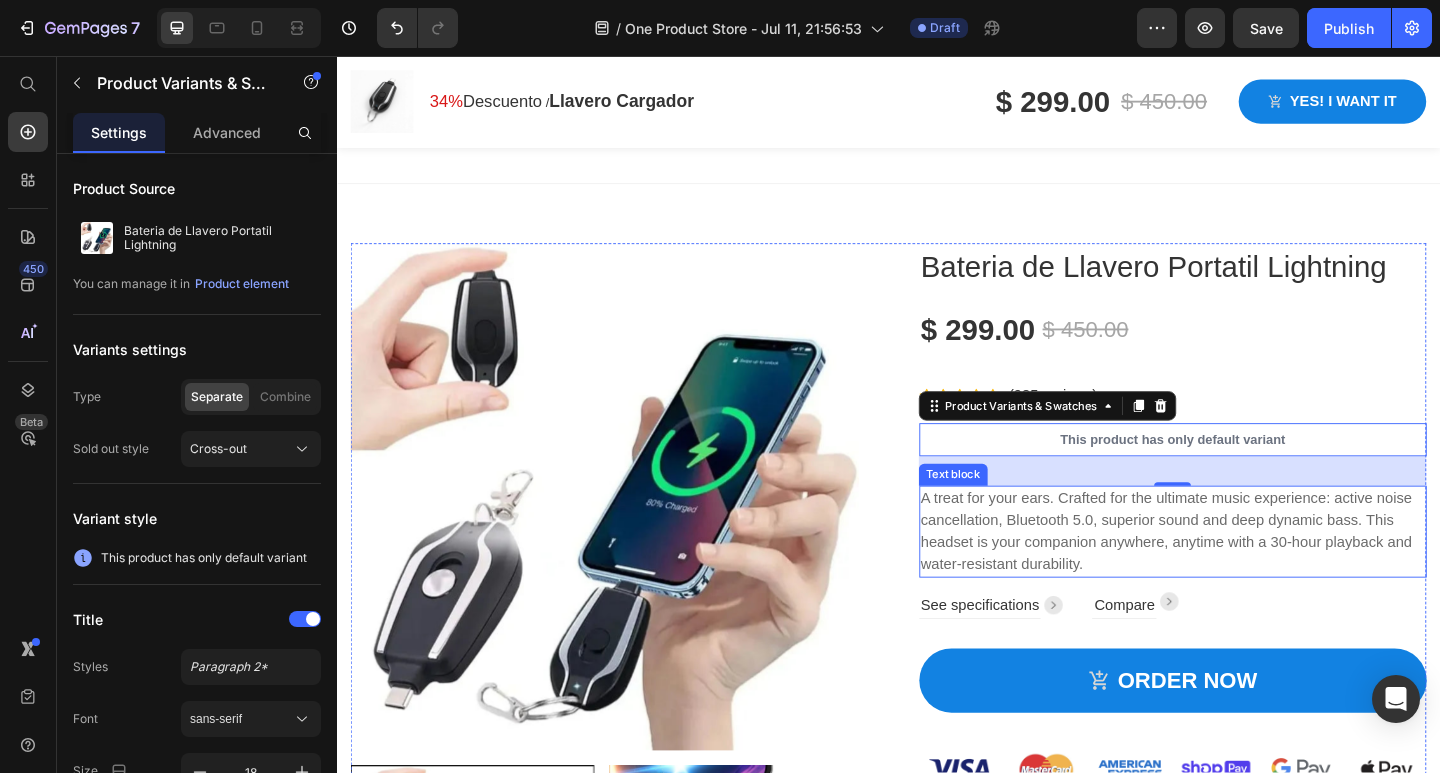 click on "A treat for your ears. Crafted for the ultimate music experience: active noise cancellation, Bluetooth 5.0, superior sound and deep dynamic bass. This headset is your companion anywhere, anytime with a 30-hour playback and water-resistant durability." at bounding box center (1246, 574) 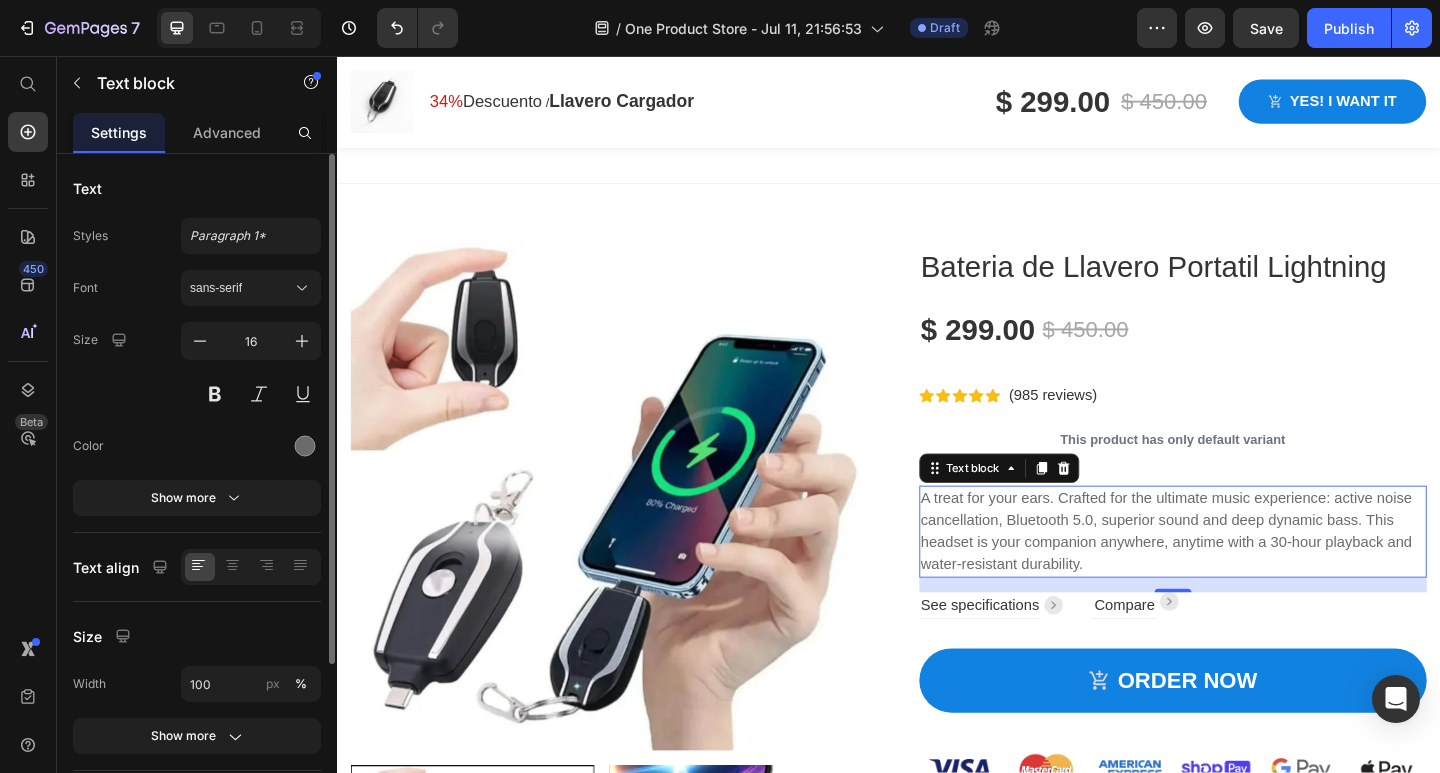 click on "Text" at bounding box center (87, 188) 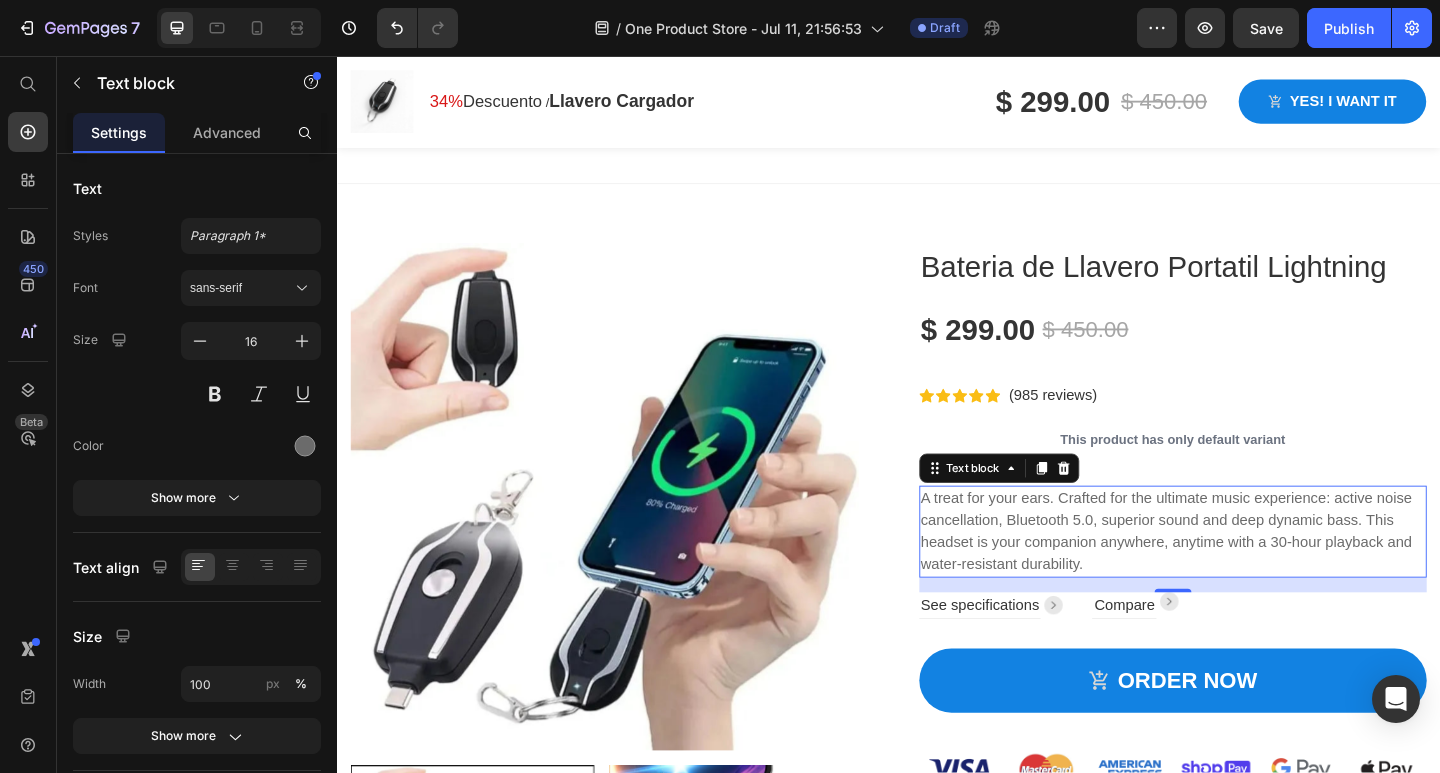 click on "A treat for your ears. Crafted for the ultimate music experience: active noise cancellation, Bluetooth 5.0, superior sound and deep dynamic bass. This headset is your companion anywhere, anytime with a 30-hour playback and water-resistant durability." at bounding box center [1246, 574] 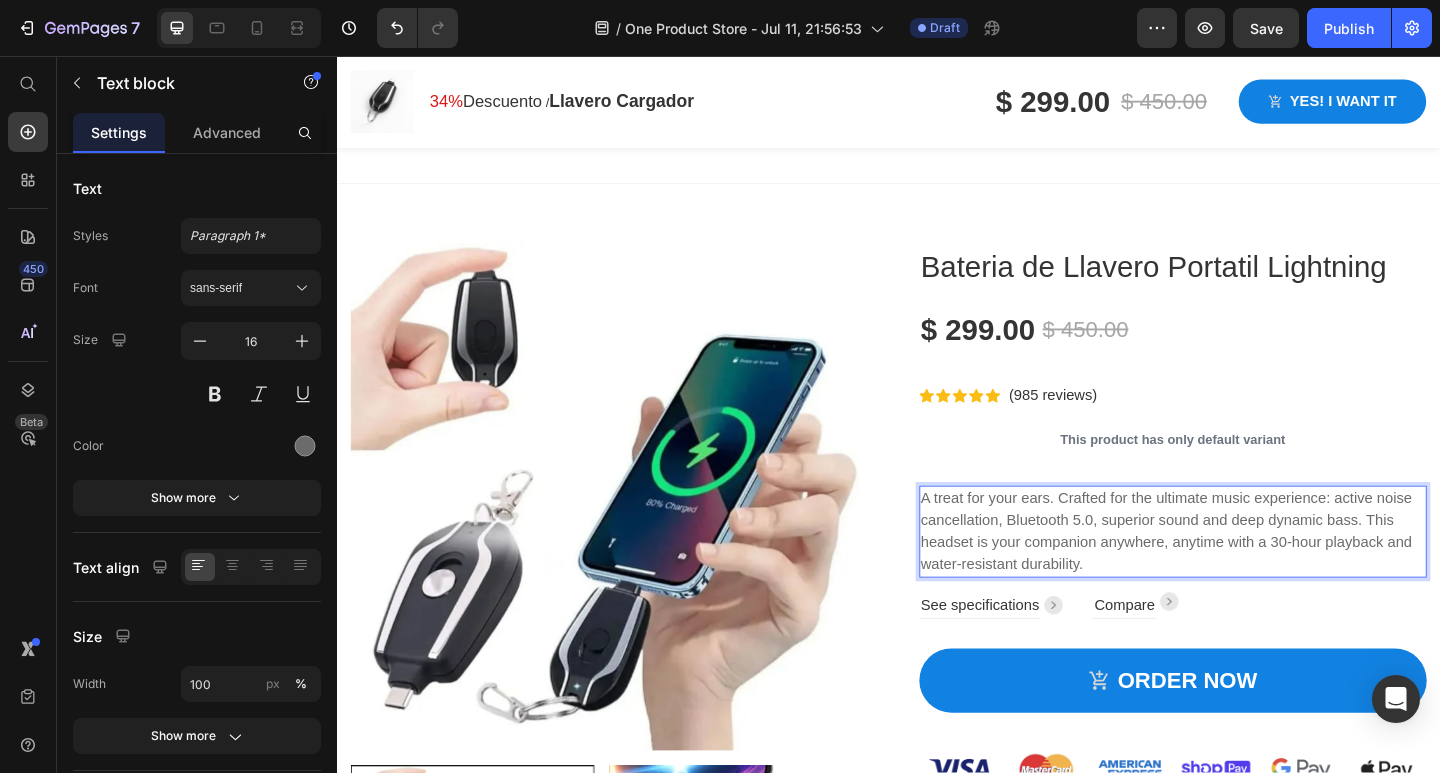 click on "A treat for your ears. Crafted for the ultimate music experience: active noise cancellation, Bluetooth 5.0, superior sound and deep dynamic bass. This headset is your companion anywhere, anytime with a 30-hour playback and water-resistant durability." at bounding box center (1246, 574) 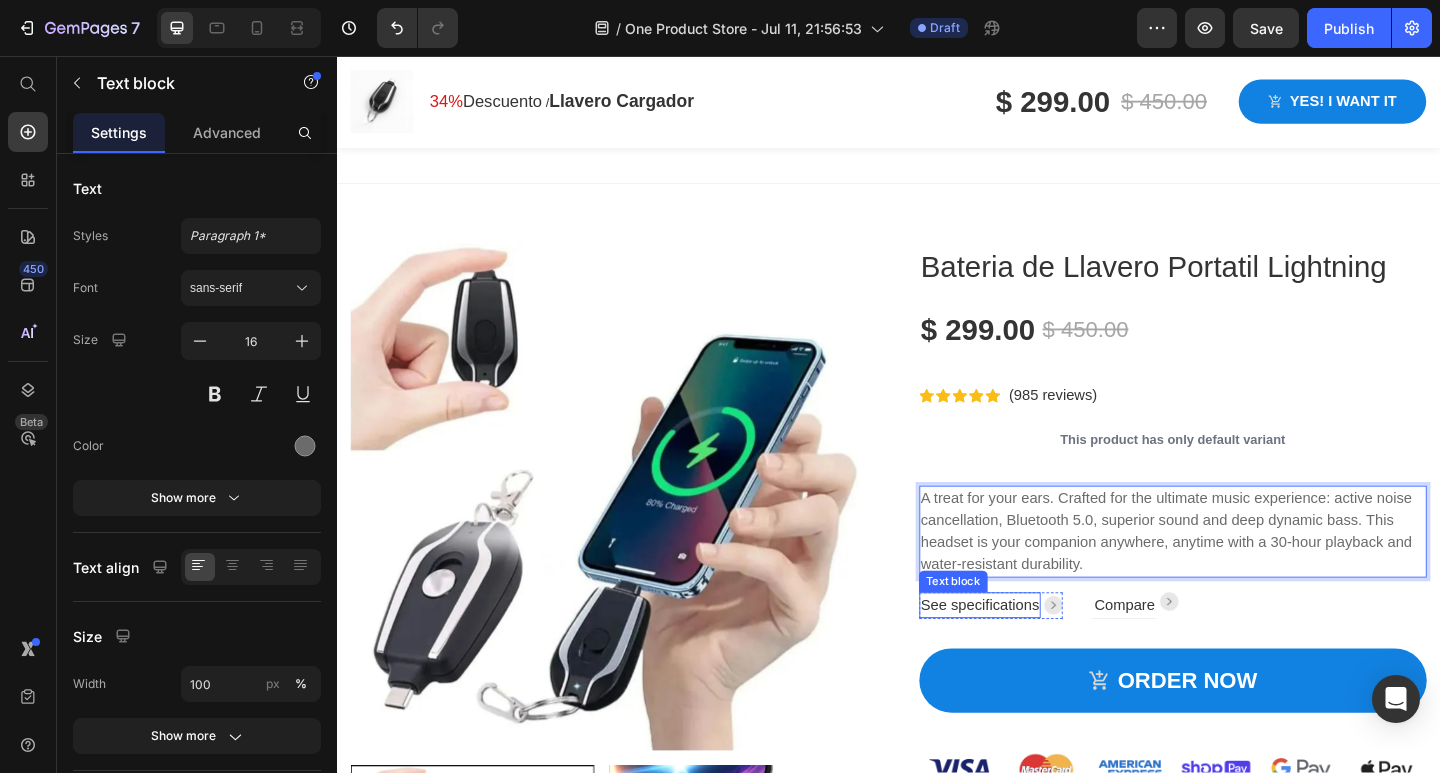 click on "See specifications" at bounding box center (1036, 654) 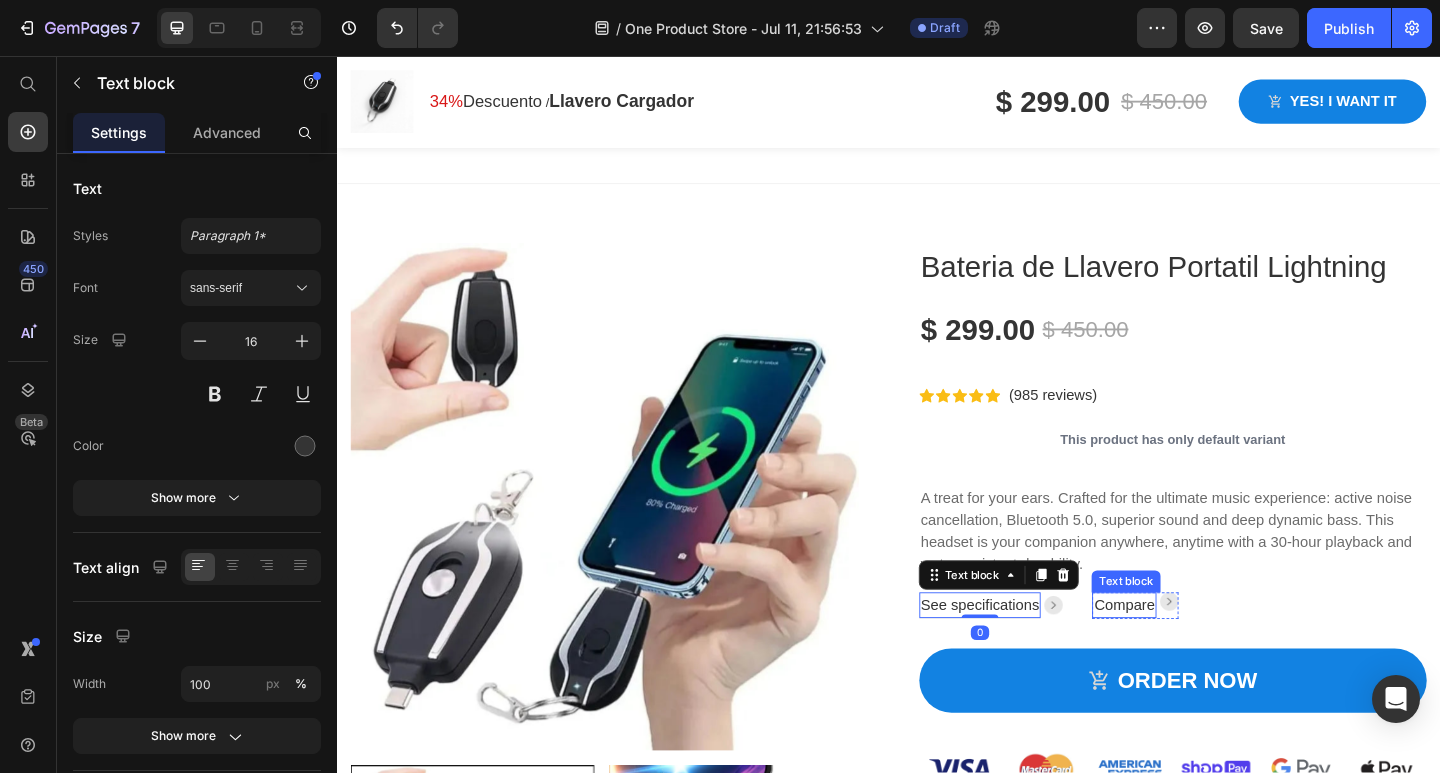 click on "Compare" at bounding box center [1193, 654] 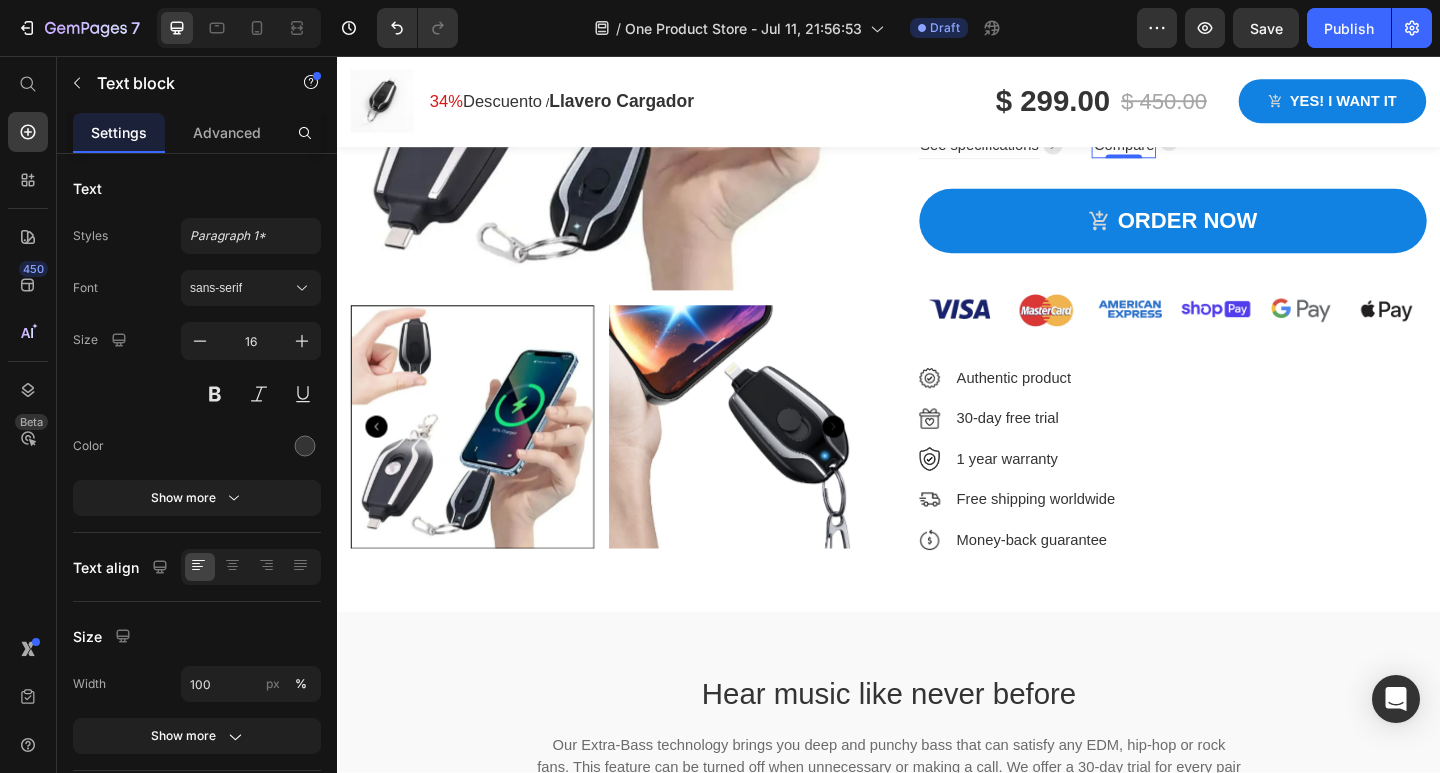 scroll, scrollTop: 1405, scrollLeft: 0, axis: vertical 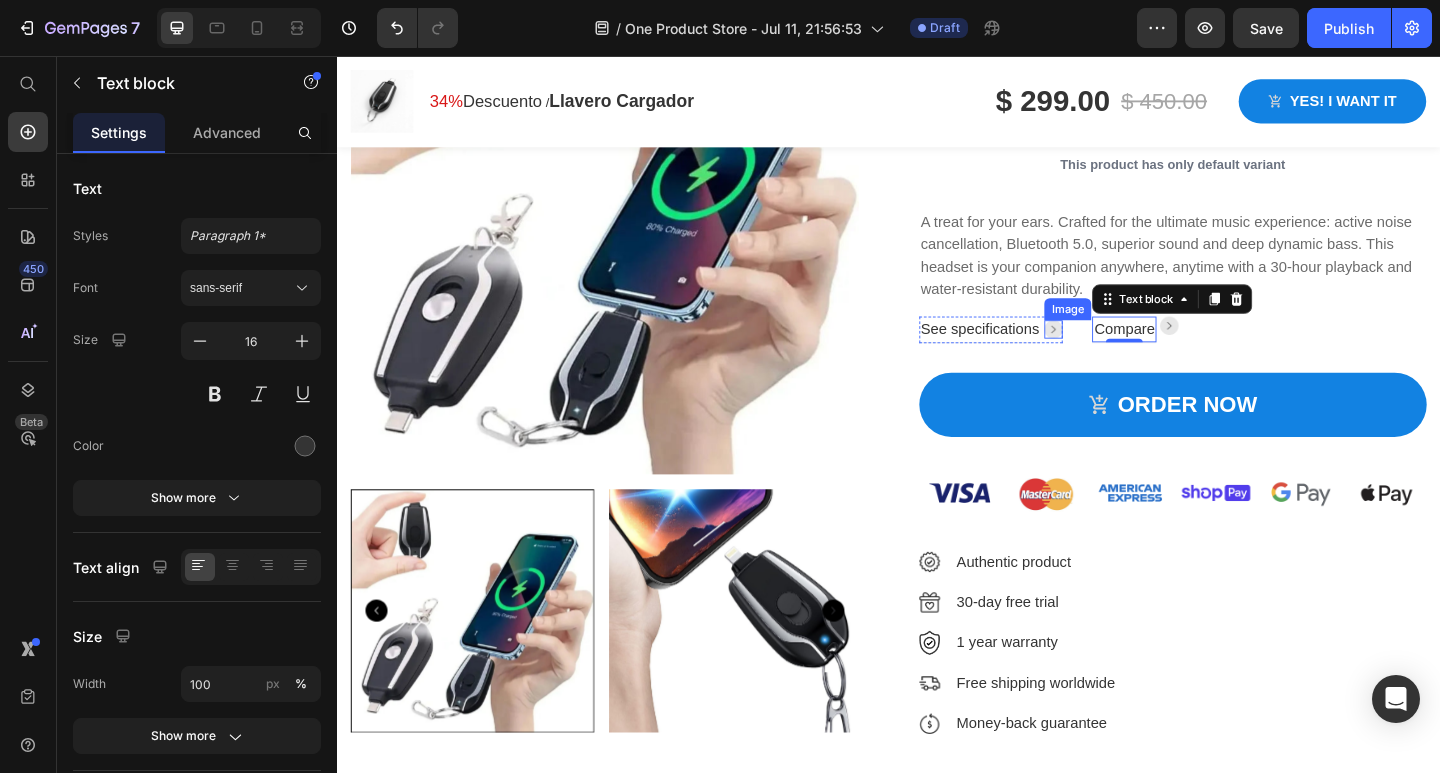 click at bounding box center [1116, 354] 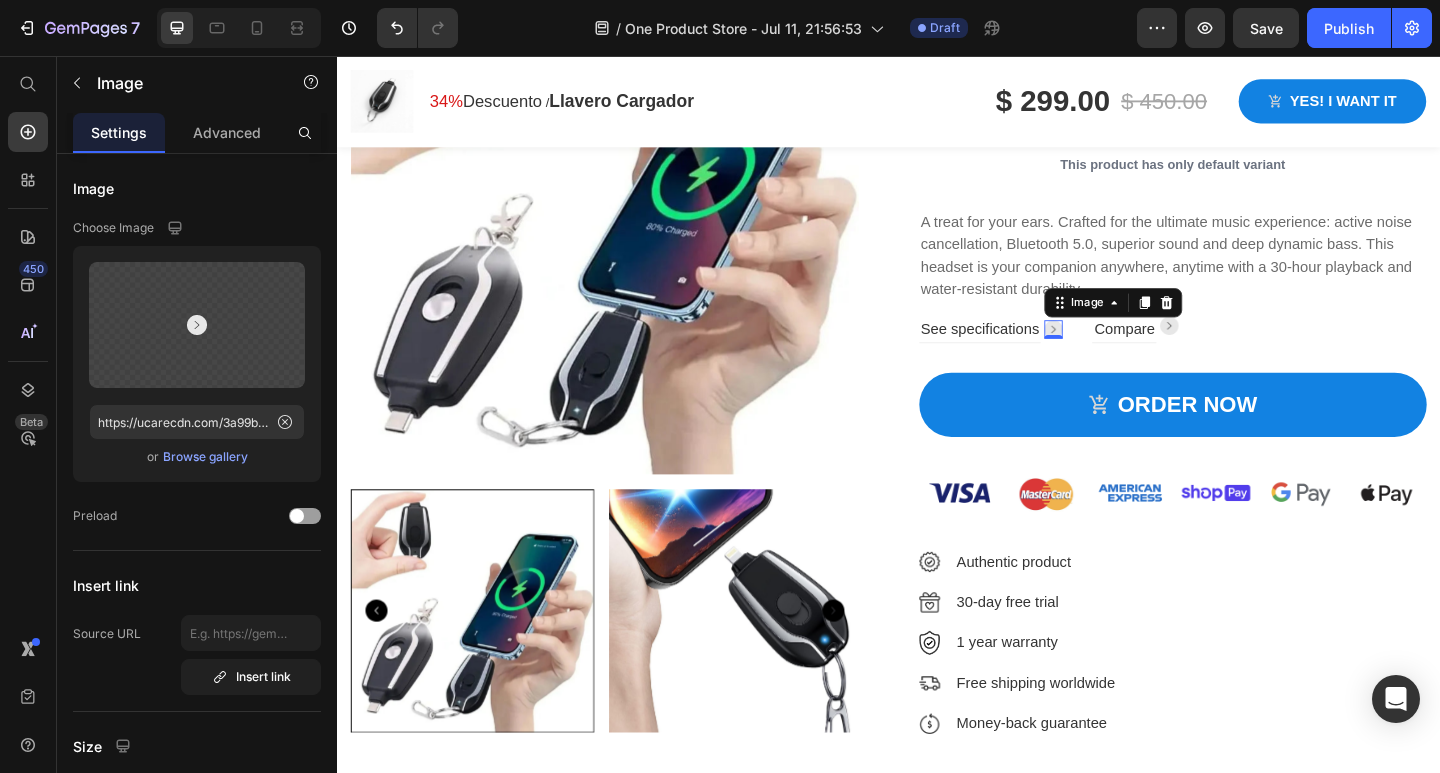 click at bounding box center [1116, 354] 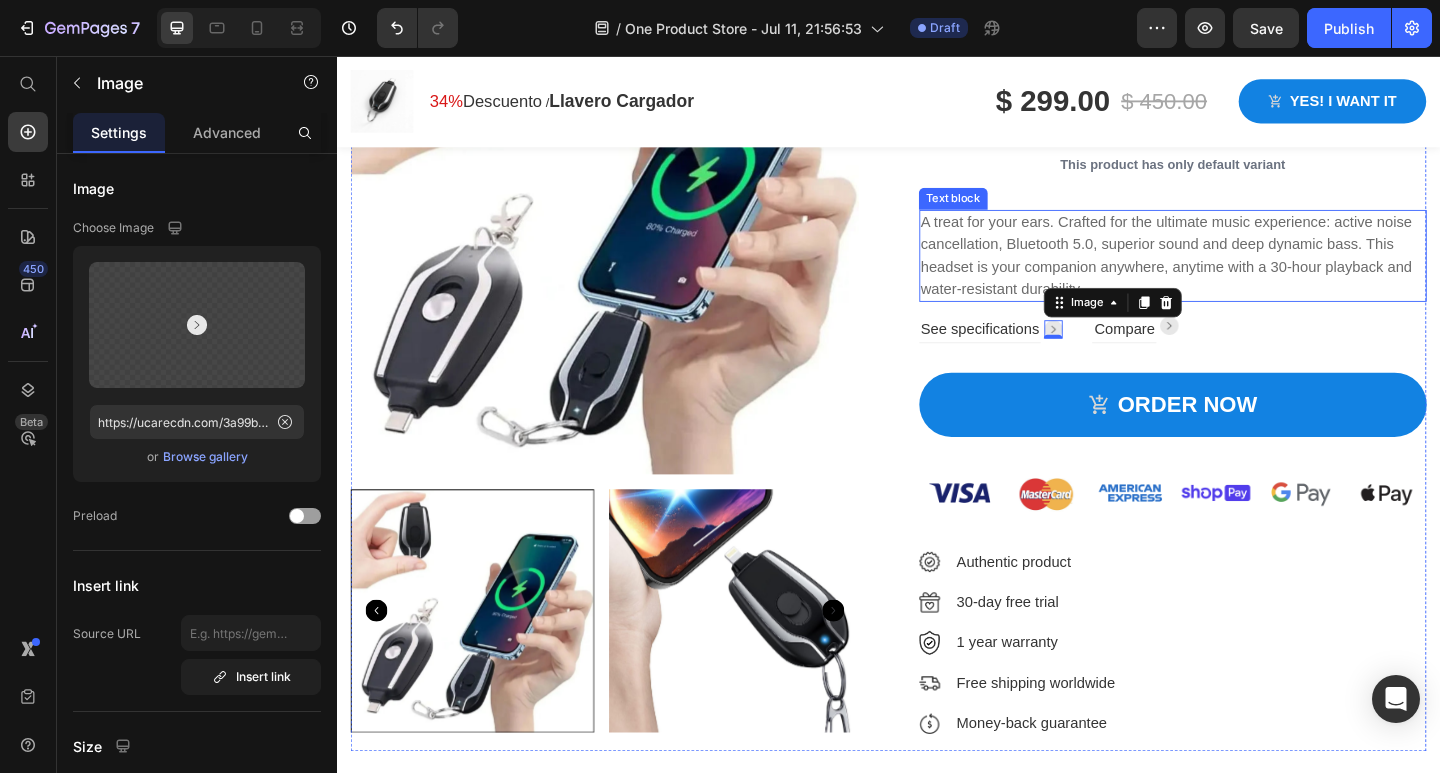 click on "A treat for your ears. Crafted for the ultimate music experience: active noise cancellation, Bluetooth 5.0, superior sound and deep dynamic bass. This headset is your companion anywhere, anytime with a 30-hour playback and water-resistant durability." at bounding box center (1246, 274) 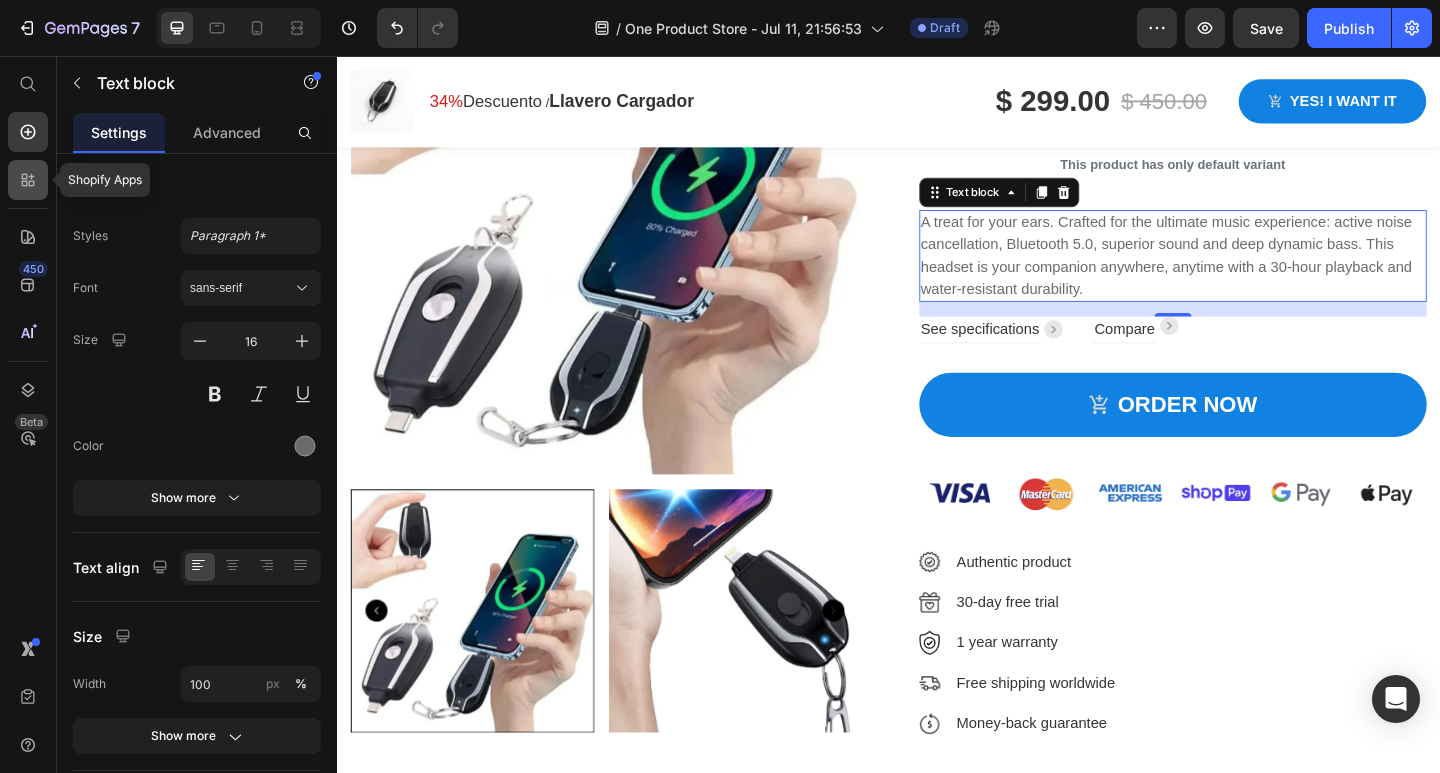 click 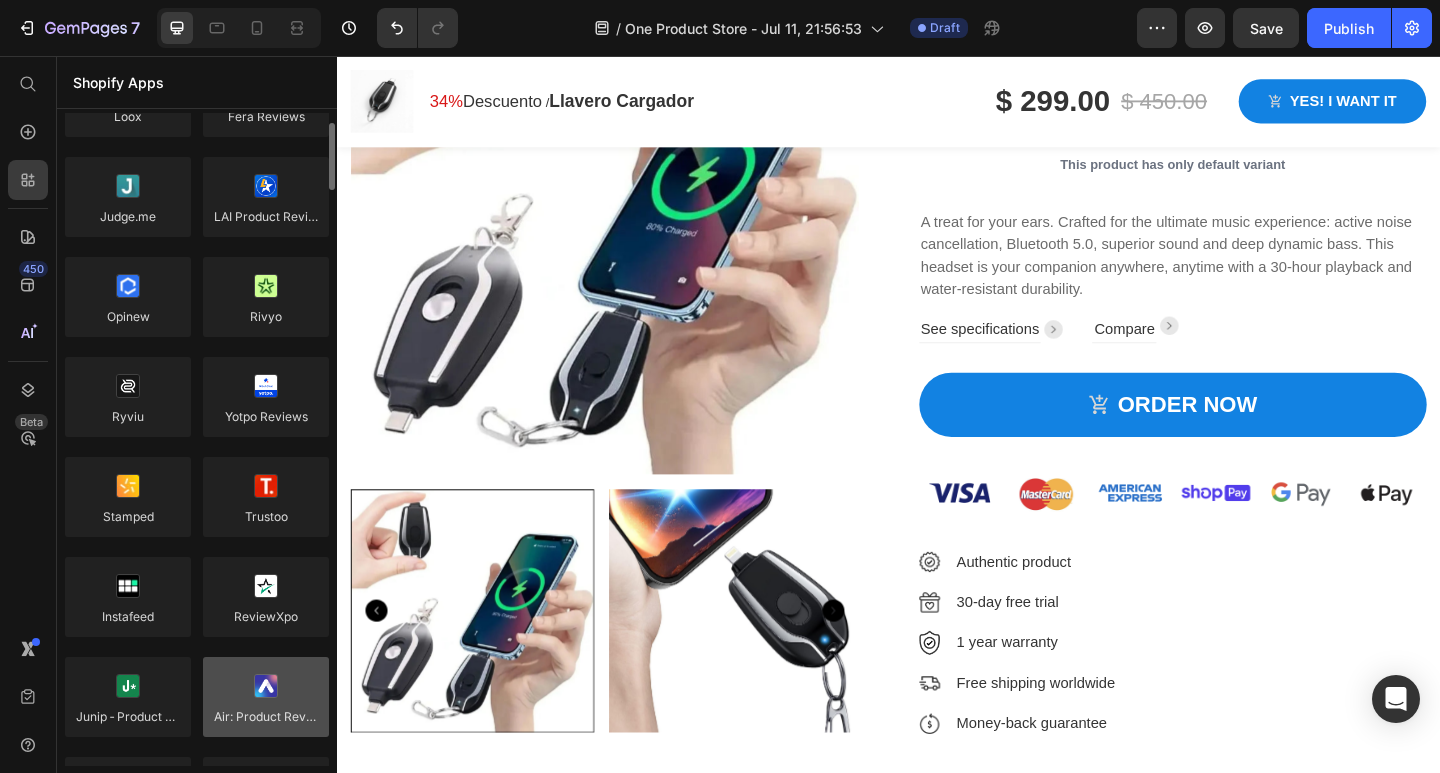 scroll, scrollTop: 200, scrollLeft: 0, axis: vertical 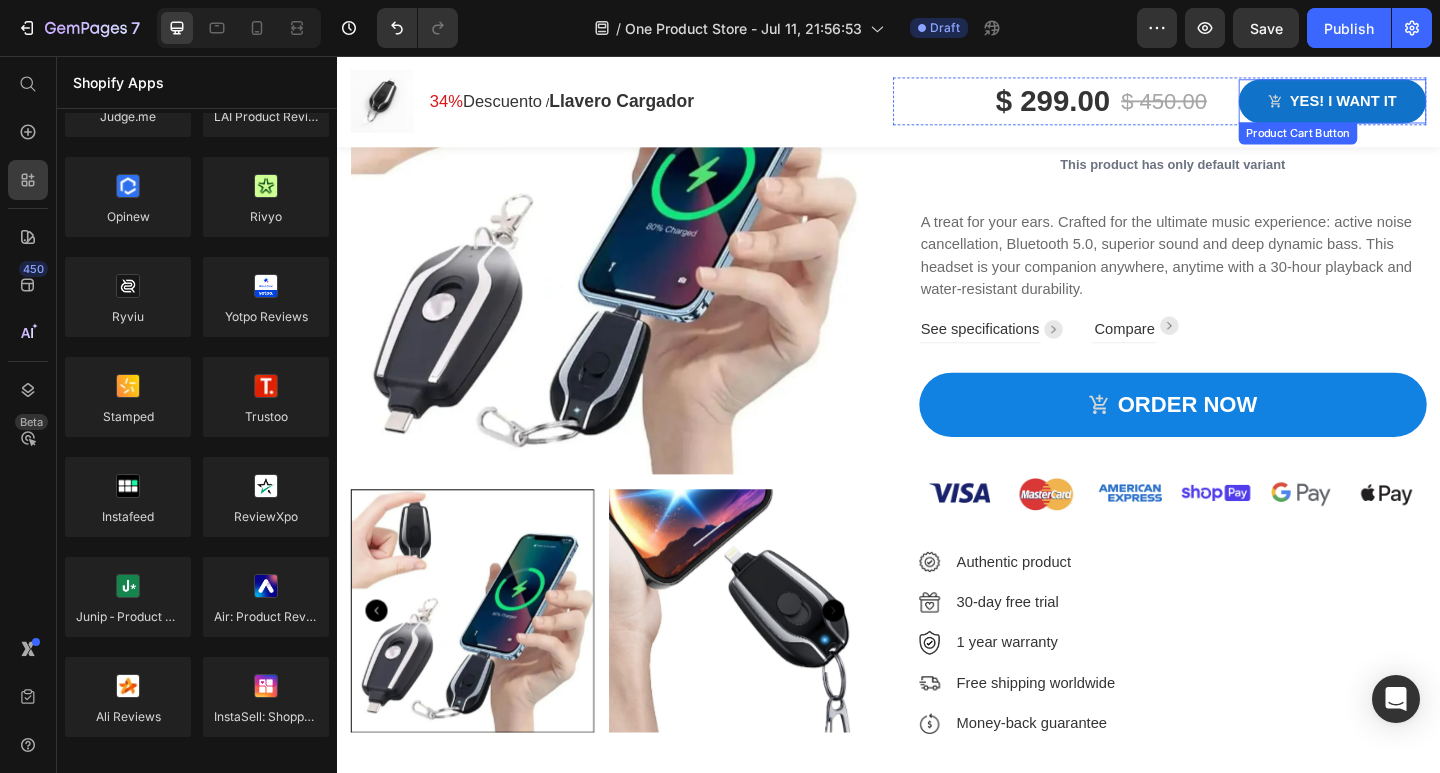 click on "Yes! i want it" at bounding box center [1420, 106] 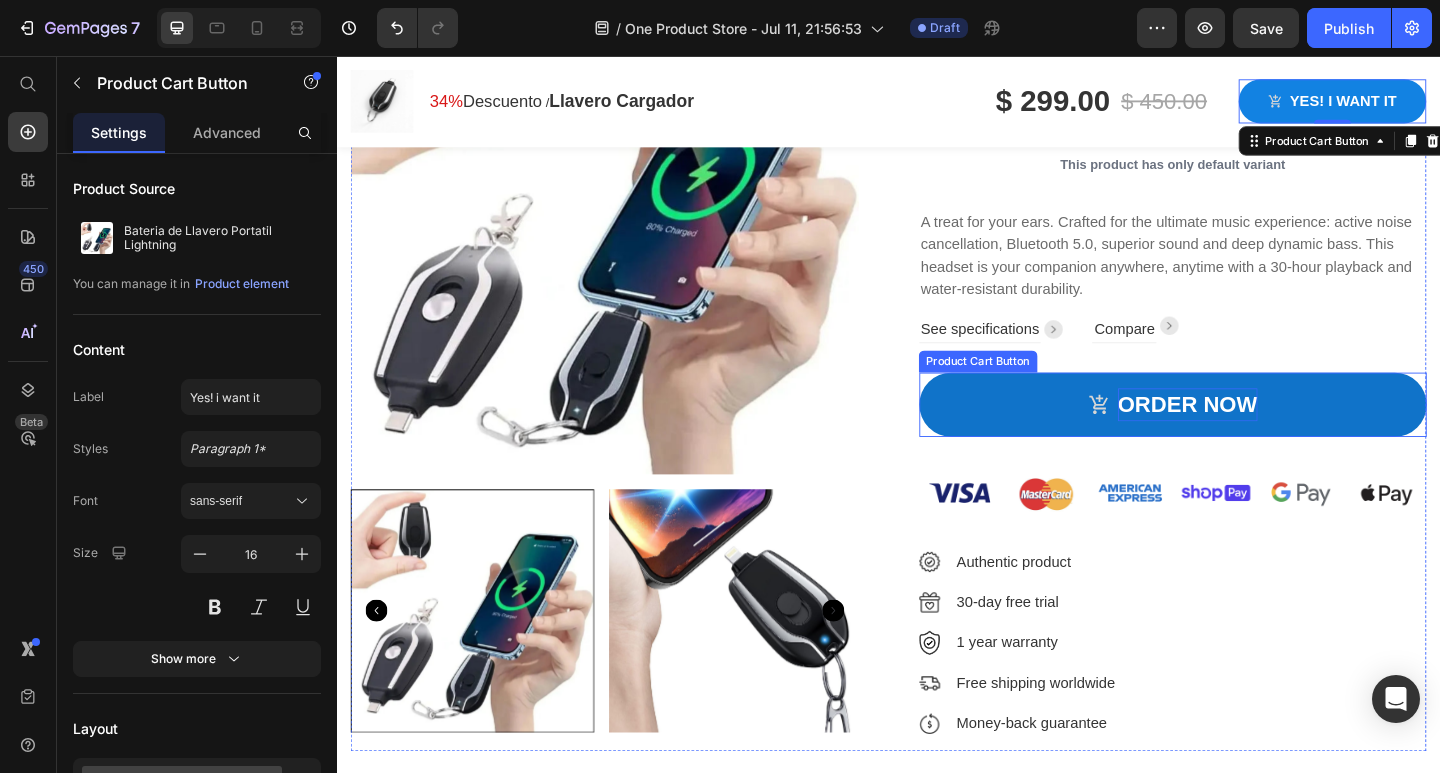 click on "ORDER NOW" at bounding box center (1262, 436) 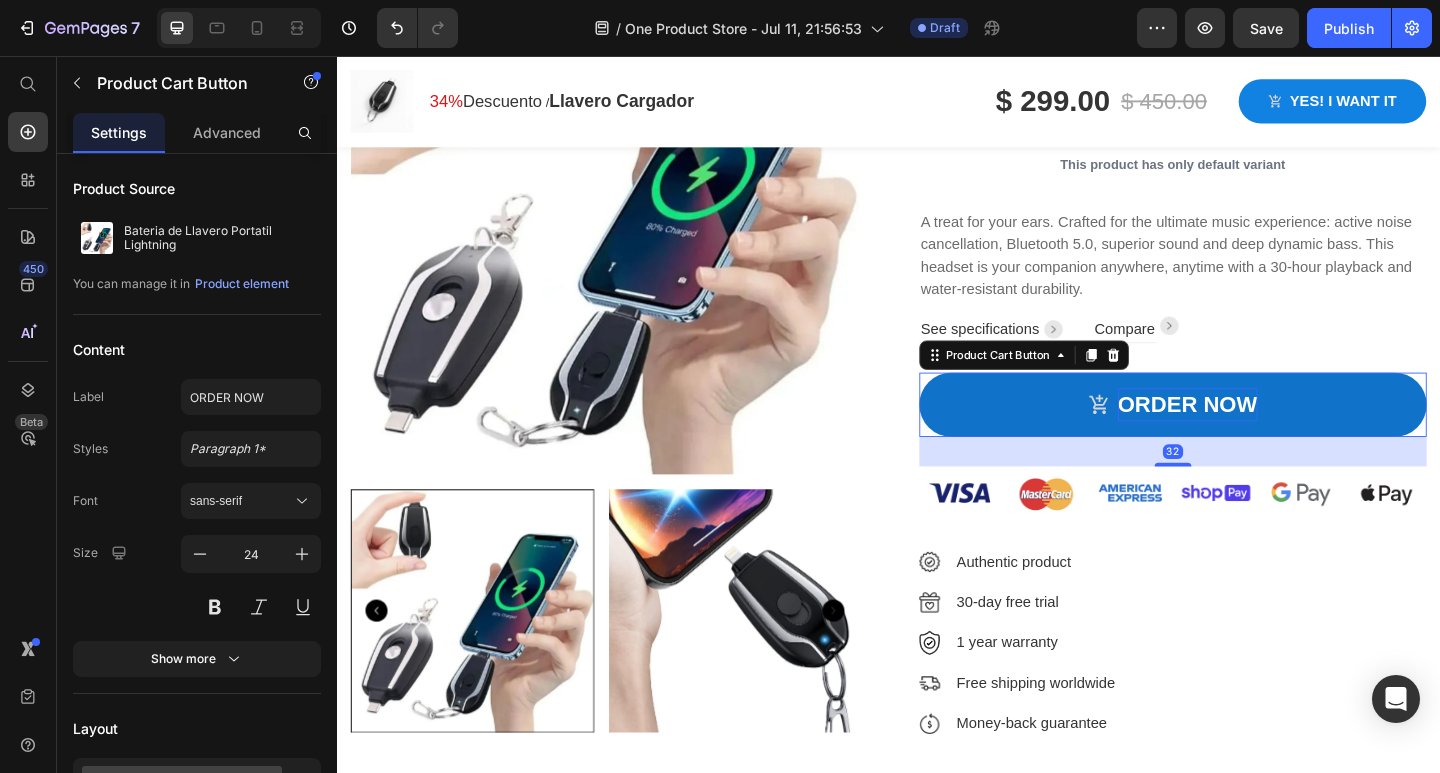click on "ORDER NOW" at bounding box center [1262, 436] 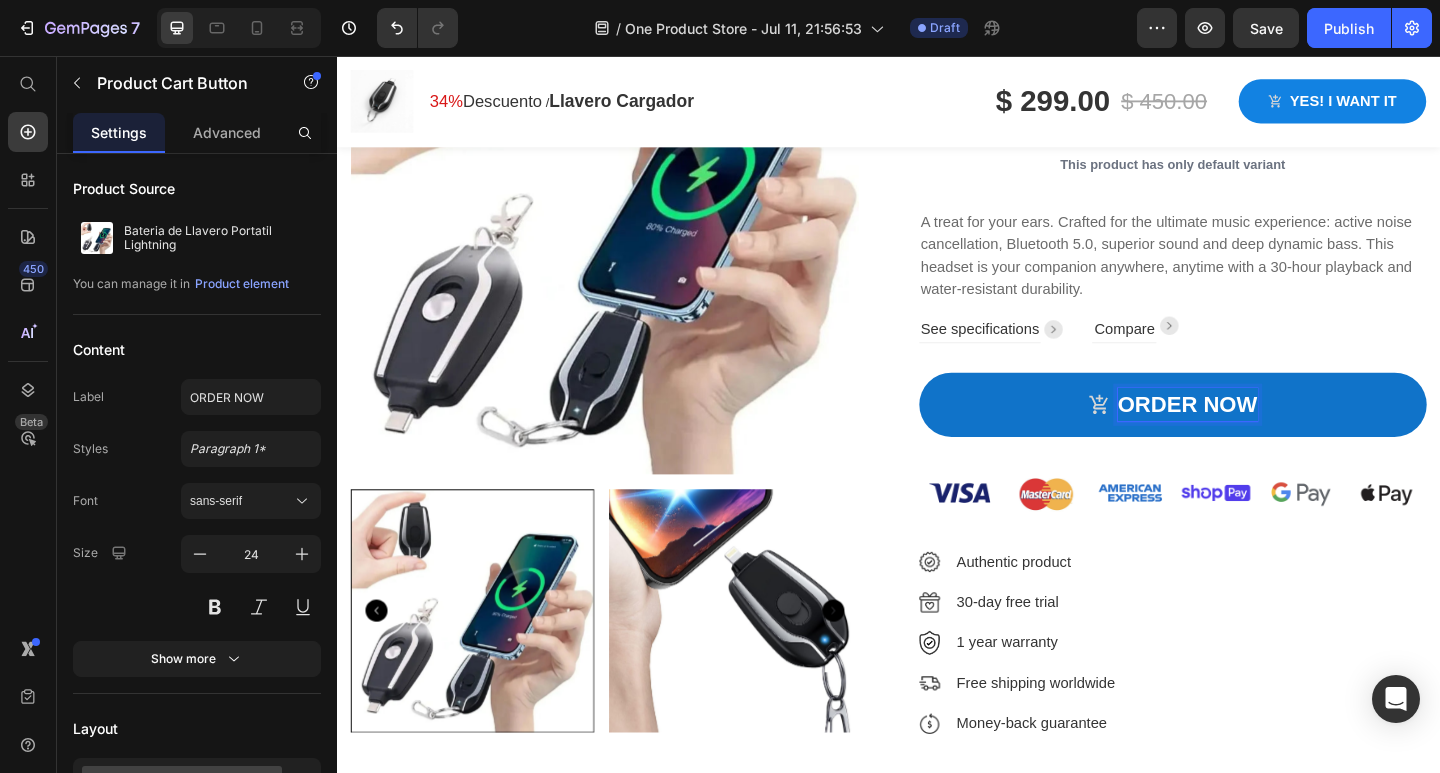 click on "ORDER NOW" at bounding box center (1262, 436) 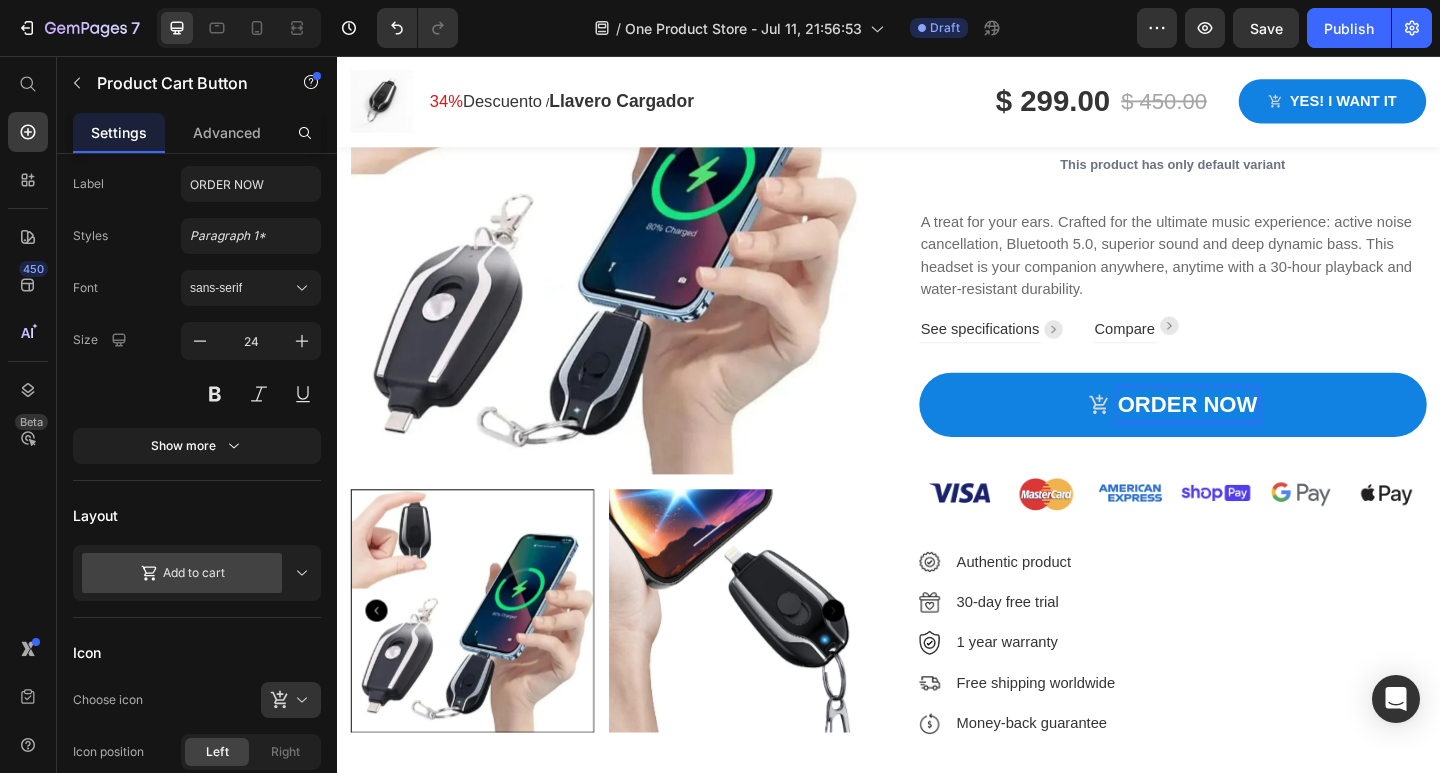 scroll, scrollTop: 0, scrollLeft: 0, axis: both 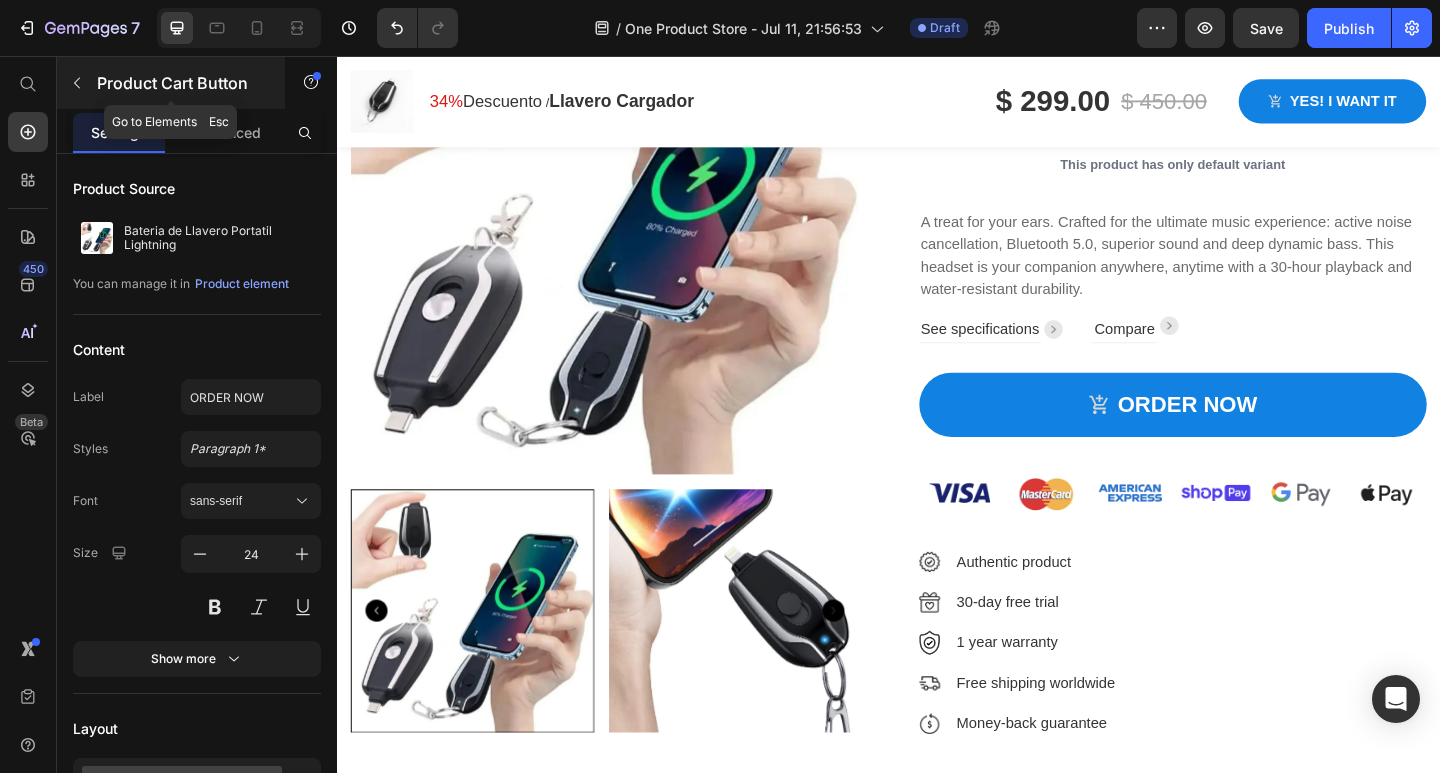 click on "Product Cart Button" at bounding box center [182, 83] 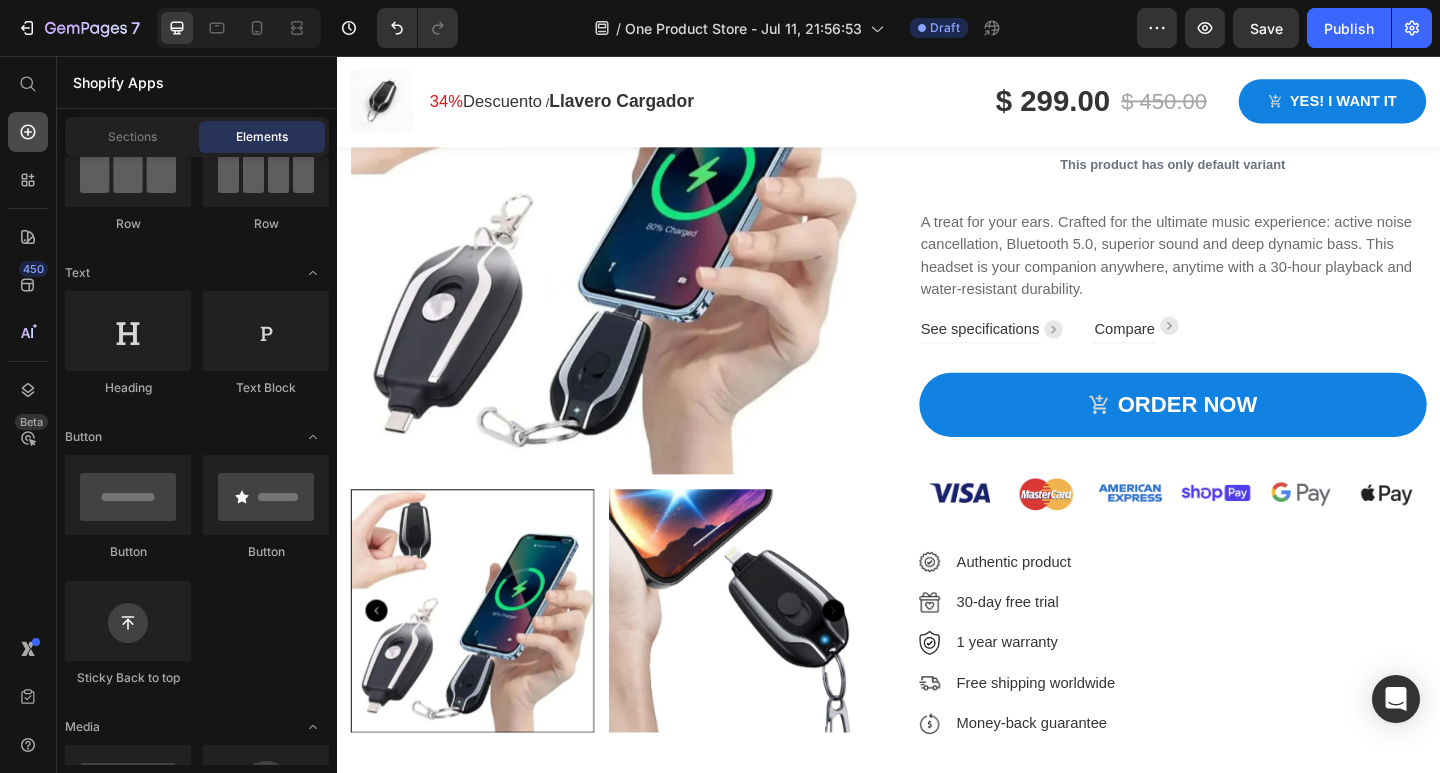 click 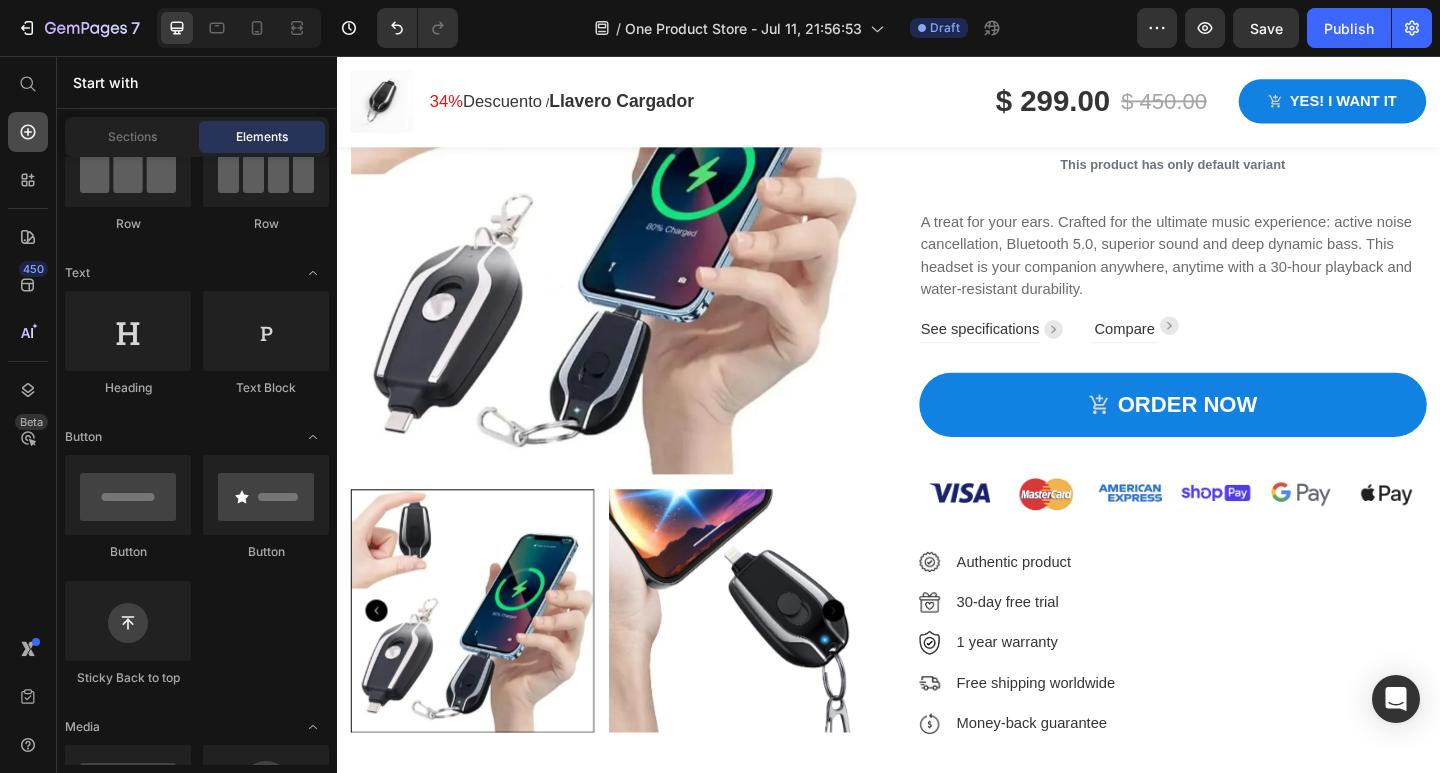 click 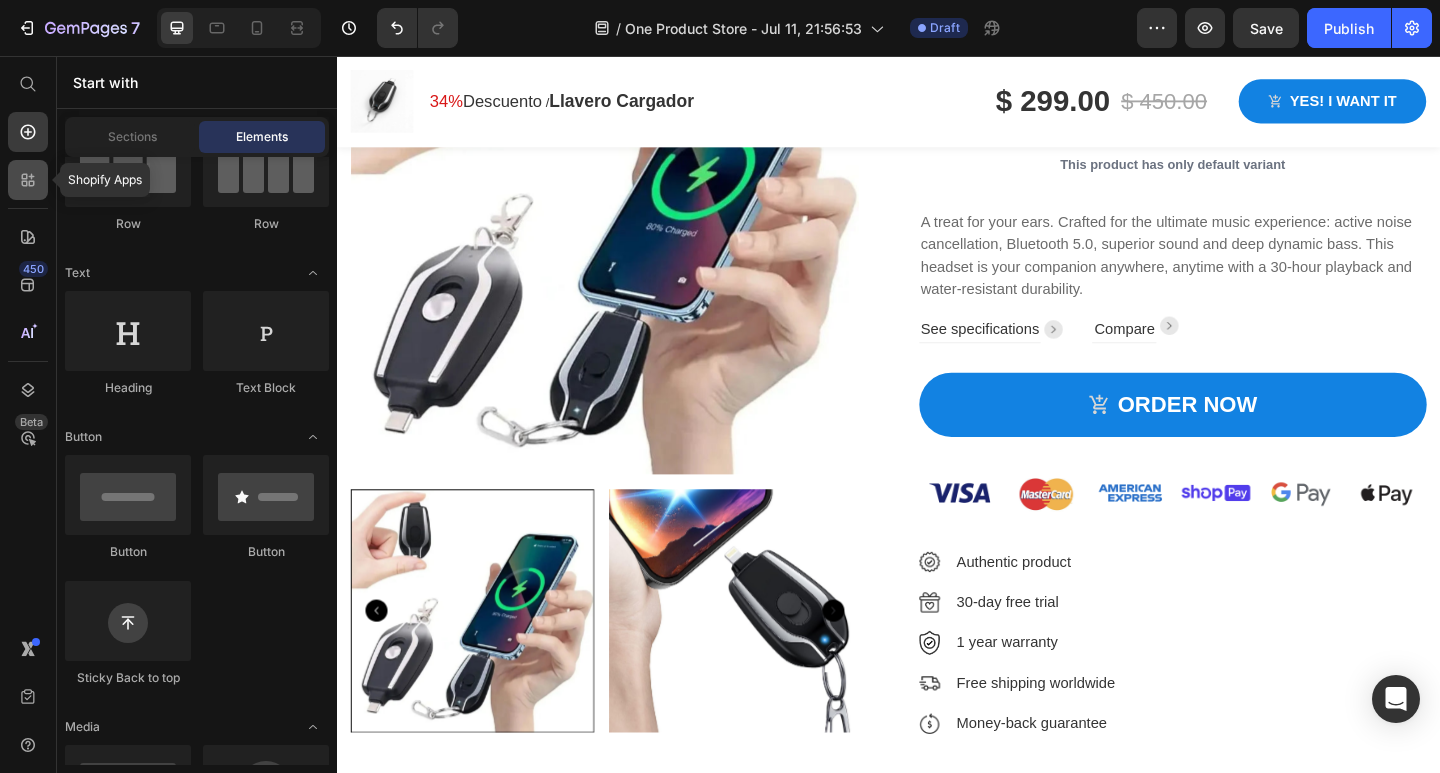 click 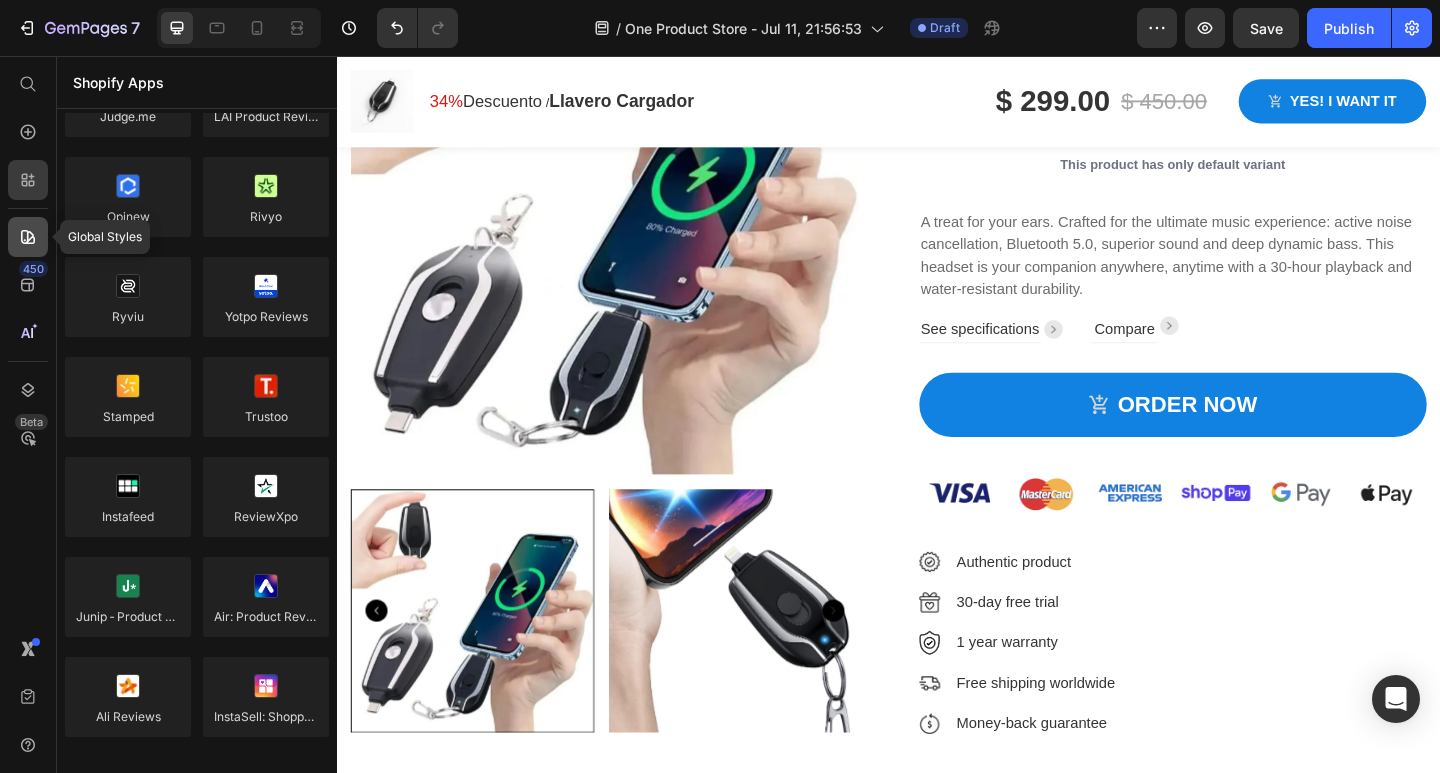 click 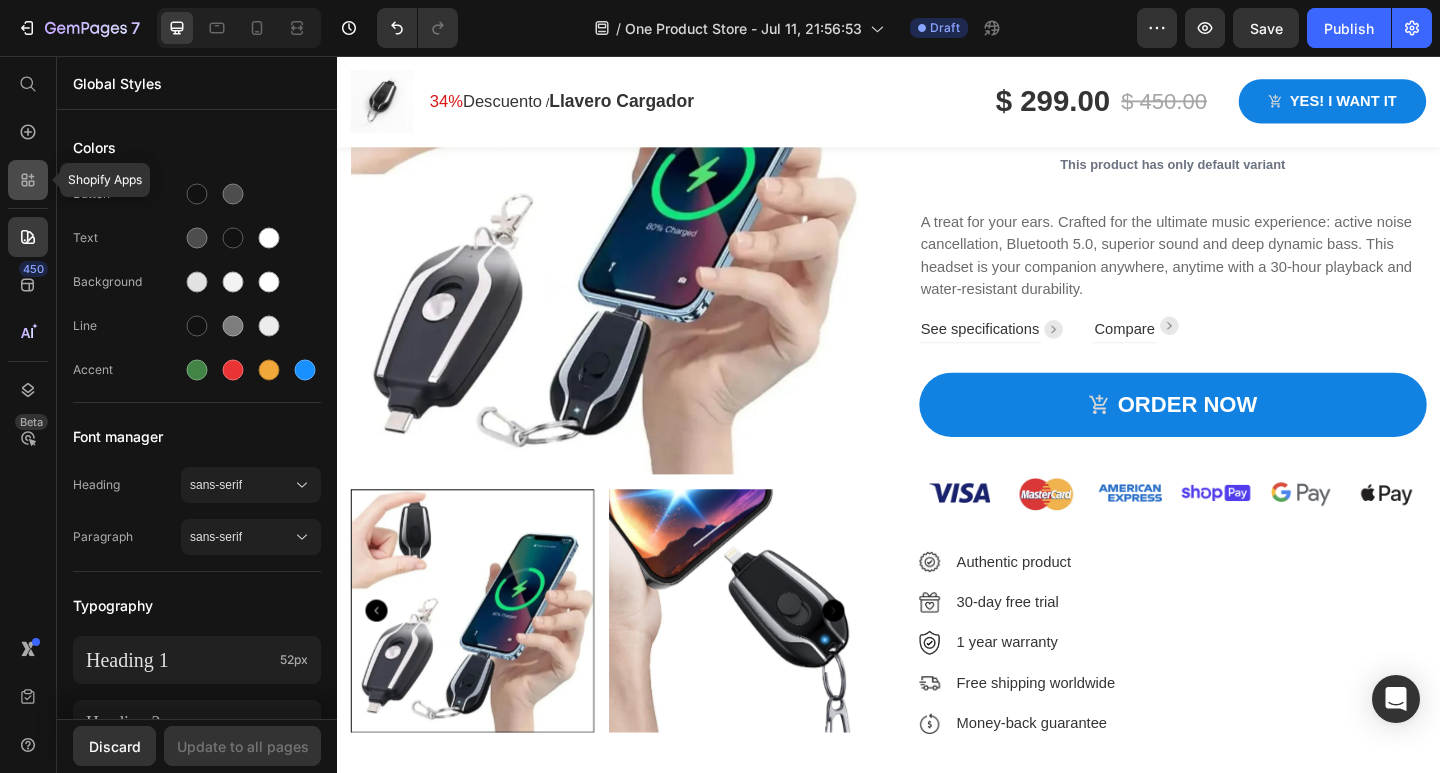 click 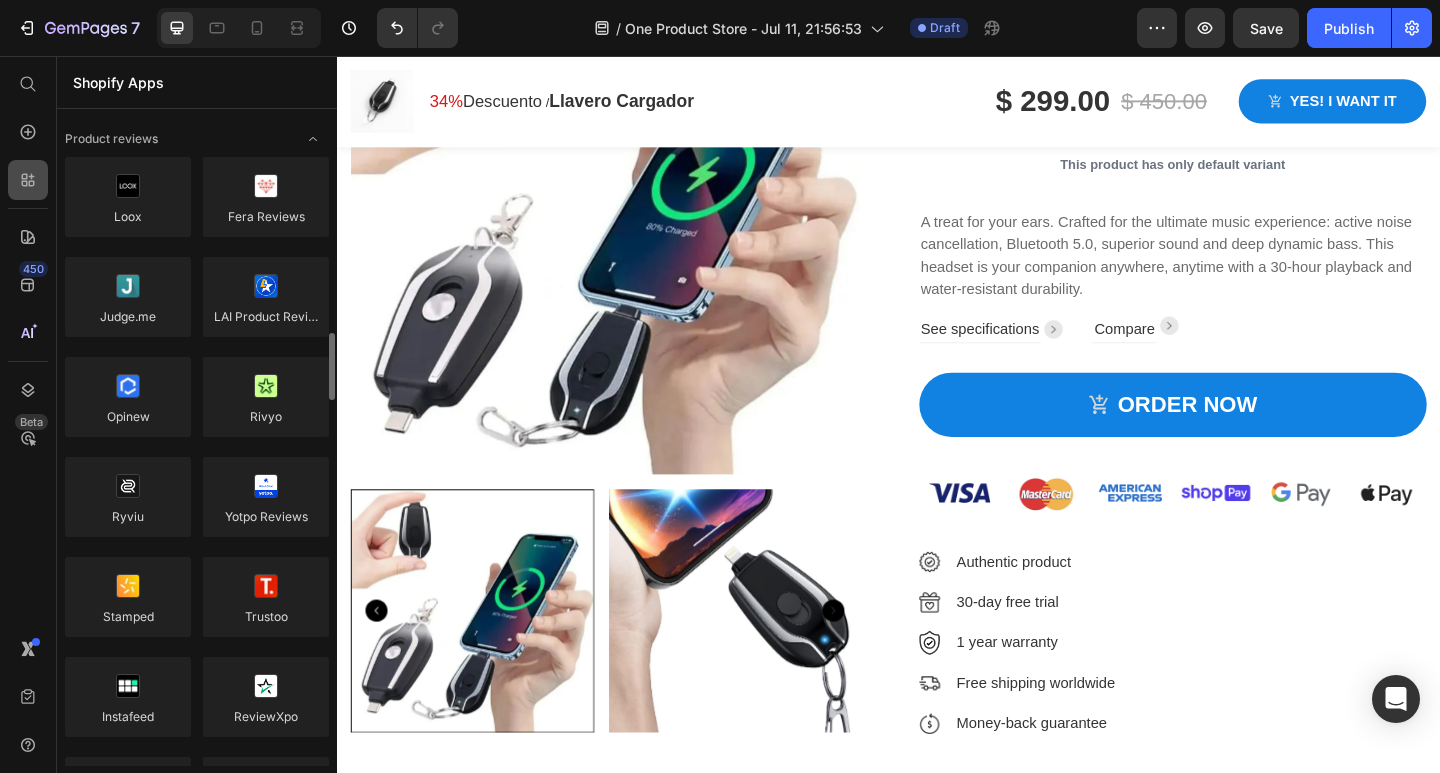 scroll, scrollTop: 200, scrollLeft: 0, axis: vertical 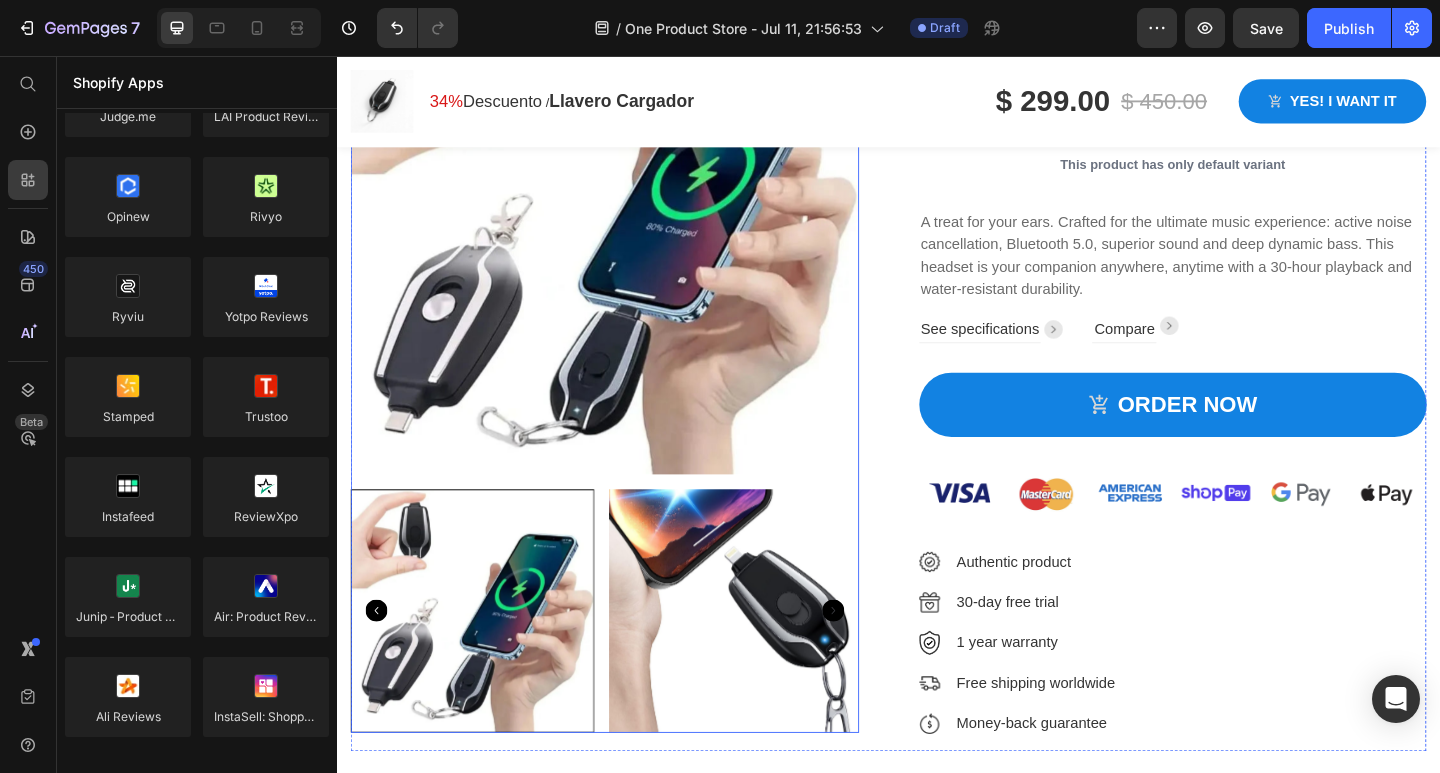 click at bounding box center (628, 236) 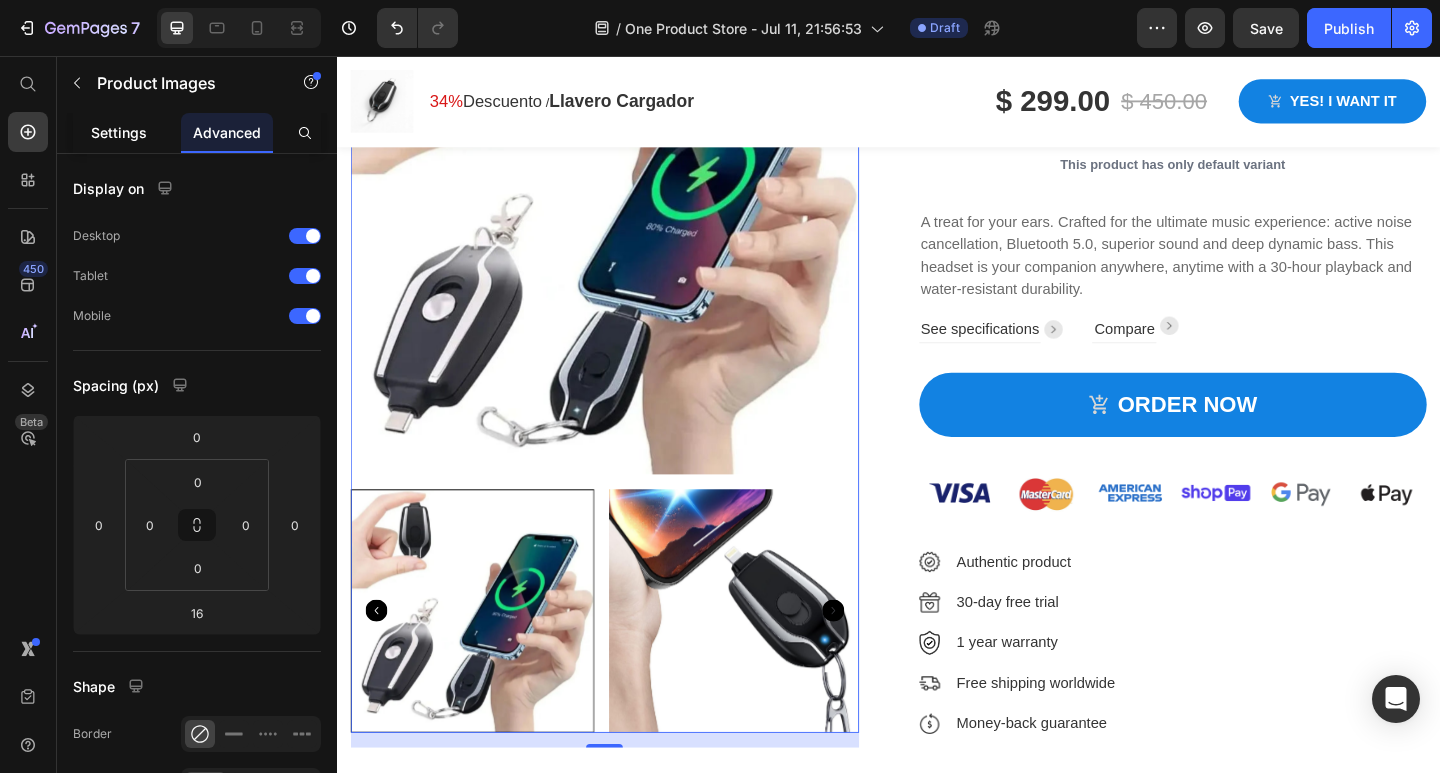 click on "Settings" at bounding box center (119, 132) 